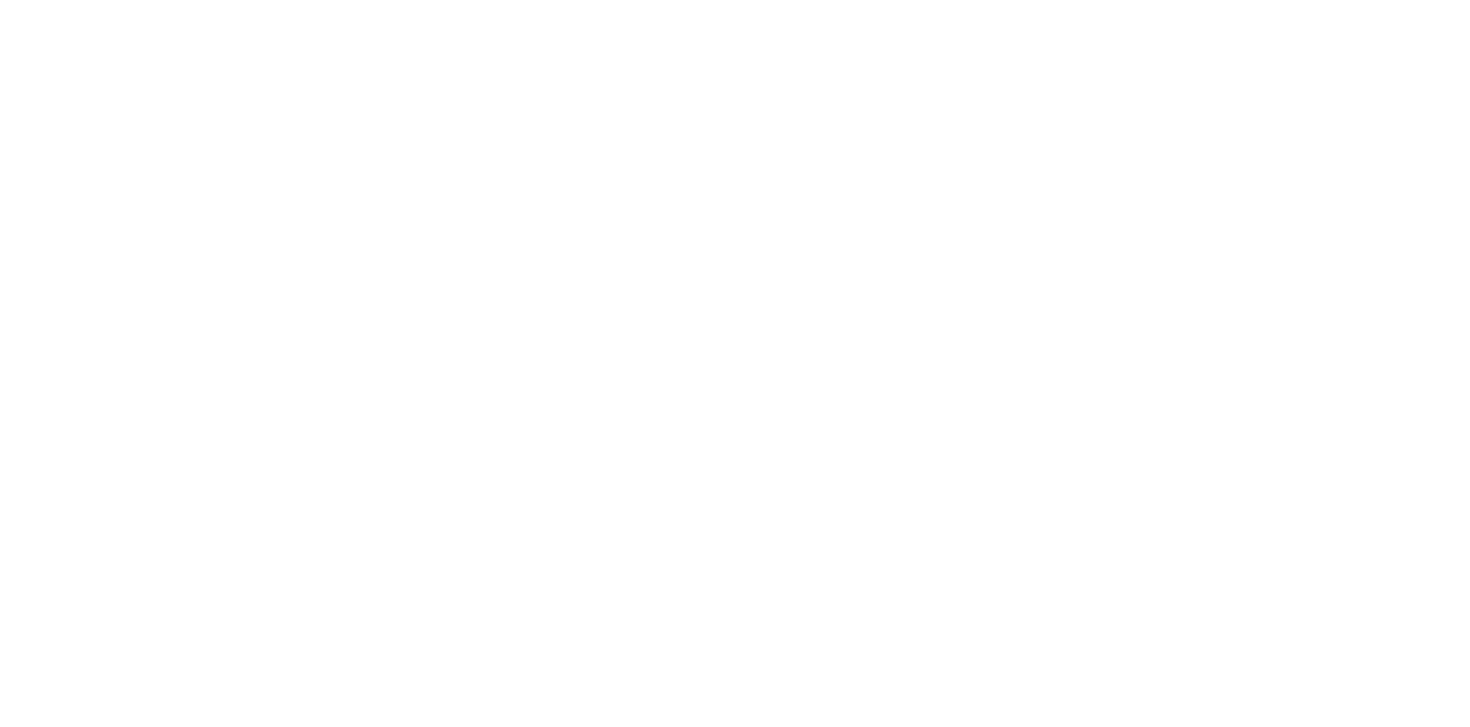 scroll, scrollTop: 0, scrollLeft: 0, axis: both 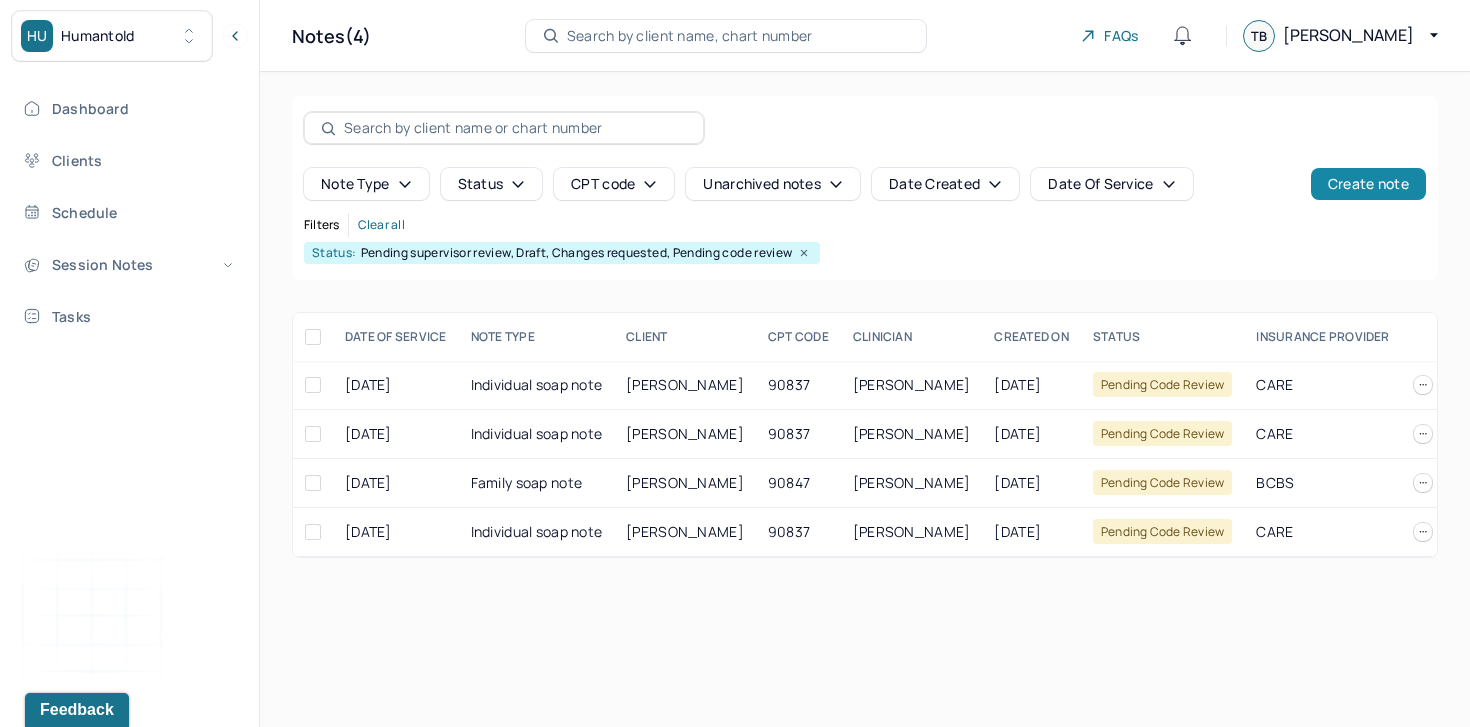 click on "Create note" at bounding box center [1368, 184] 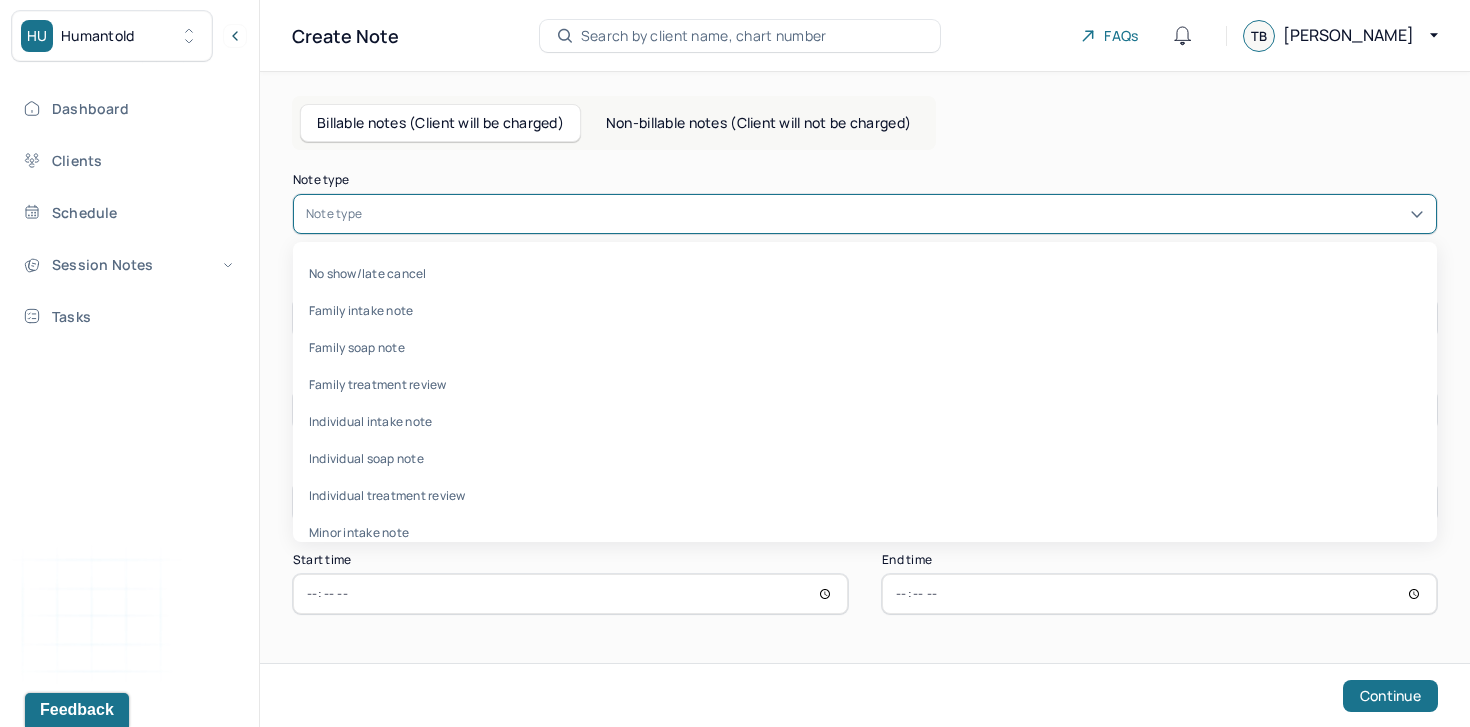 click at bounding box center [895, 214] 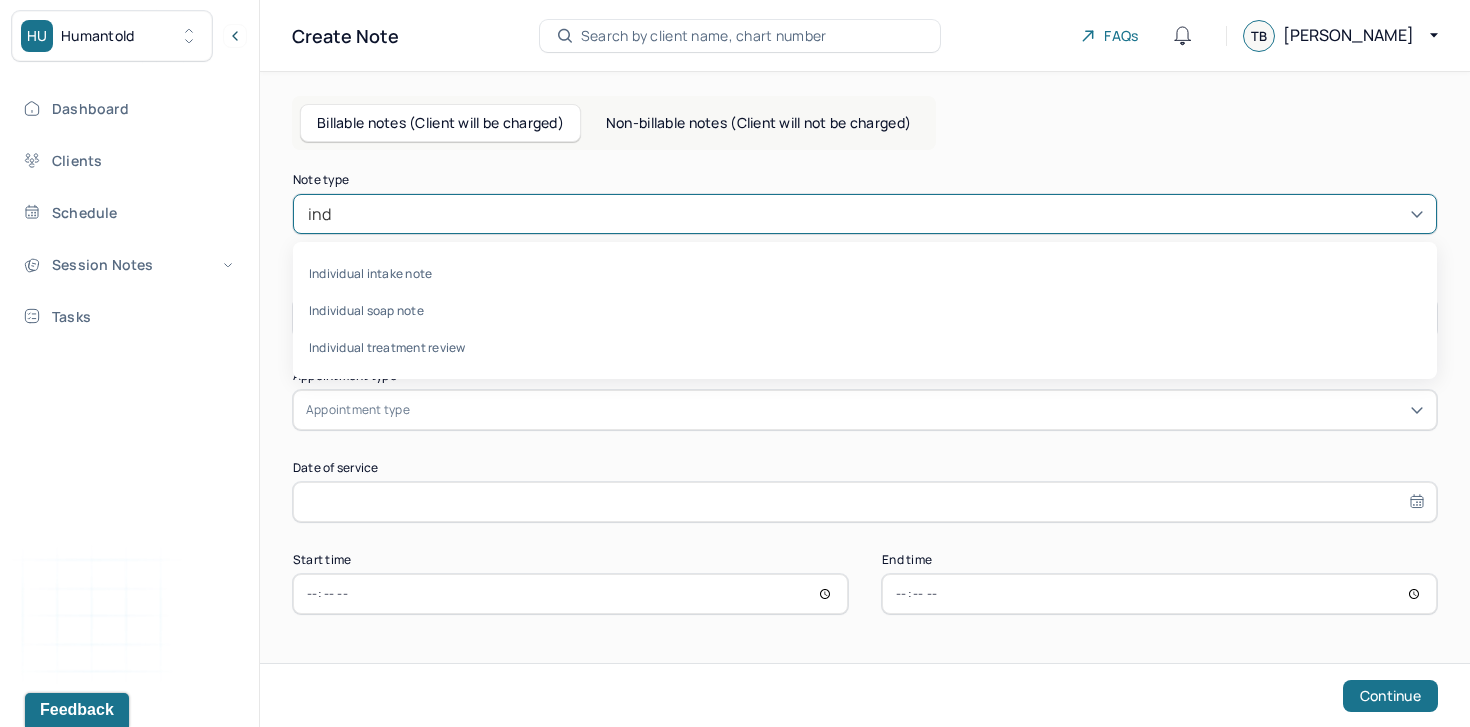 type on "indi" 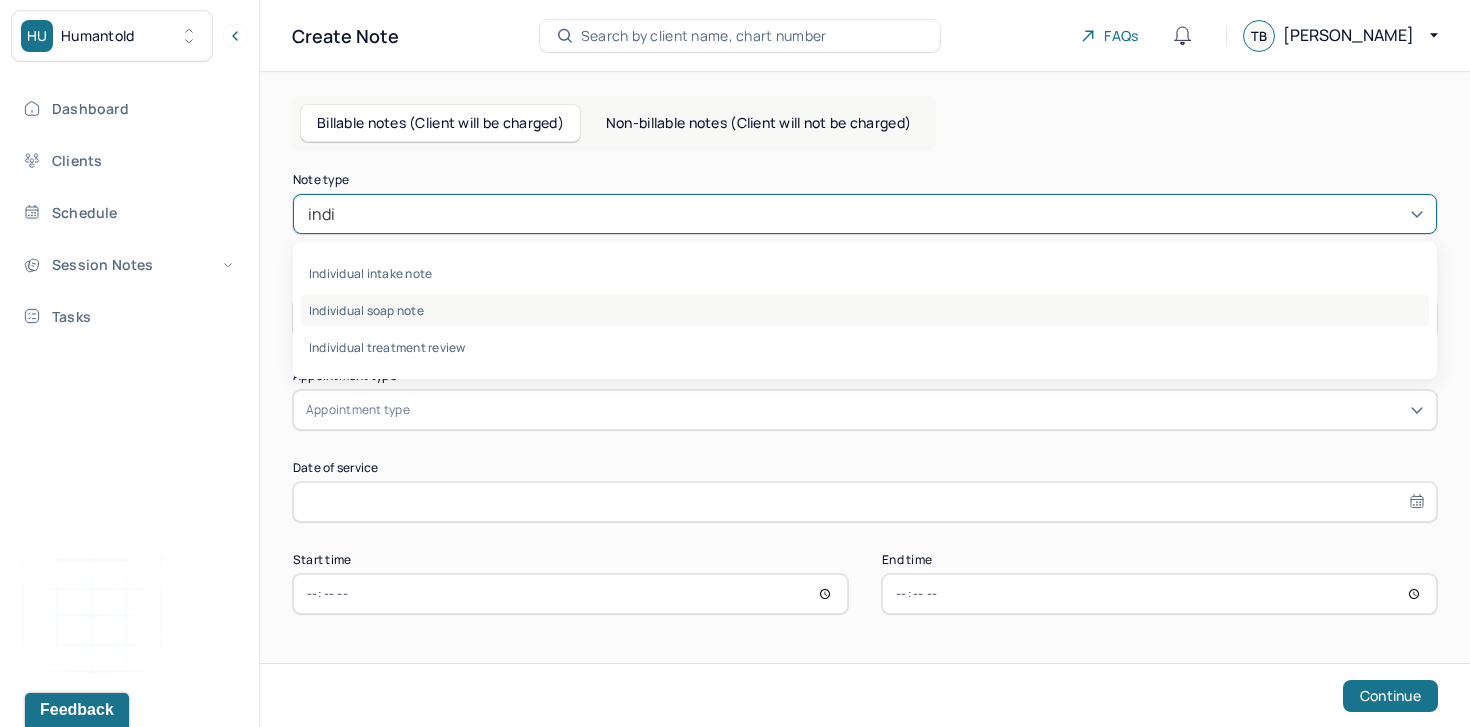 click on "Individual soap note" at bounding box center (865, 310) 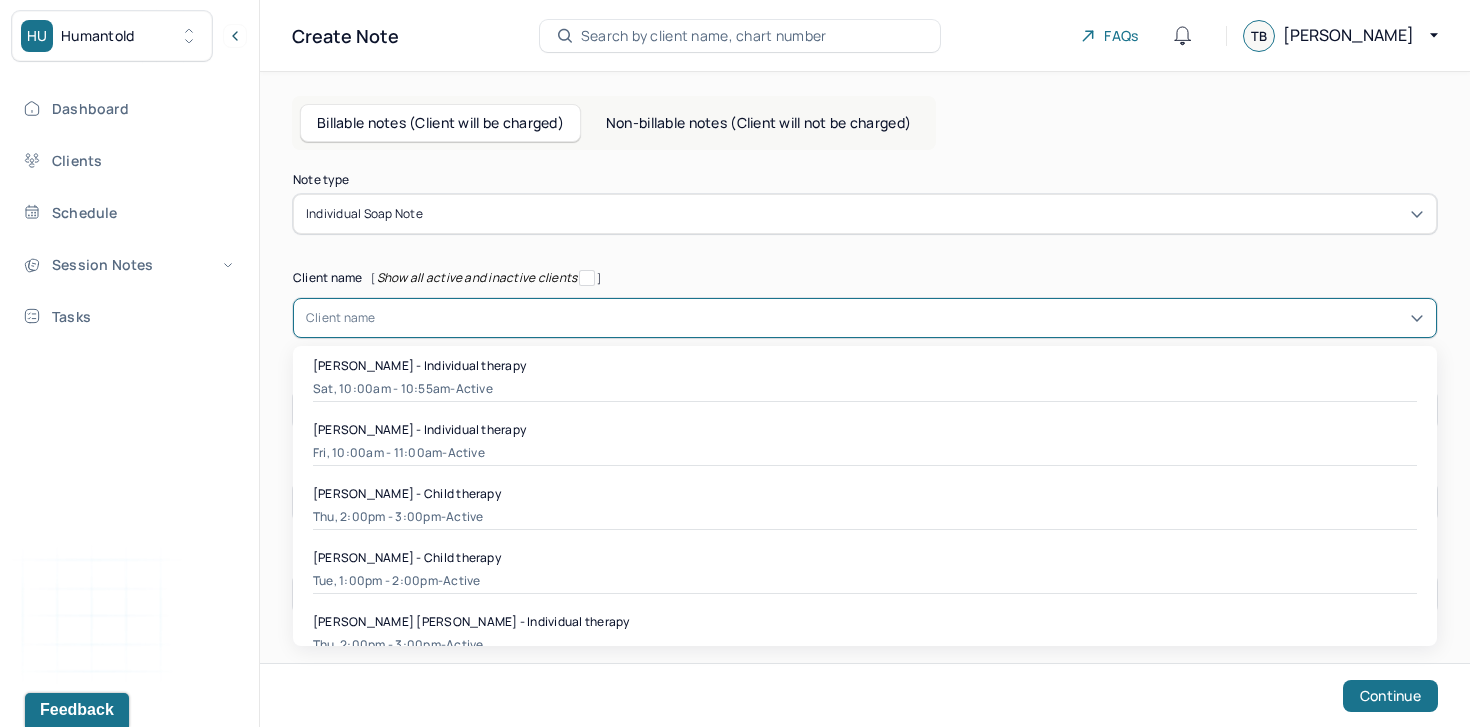 click at bounding box center [900, 318] 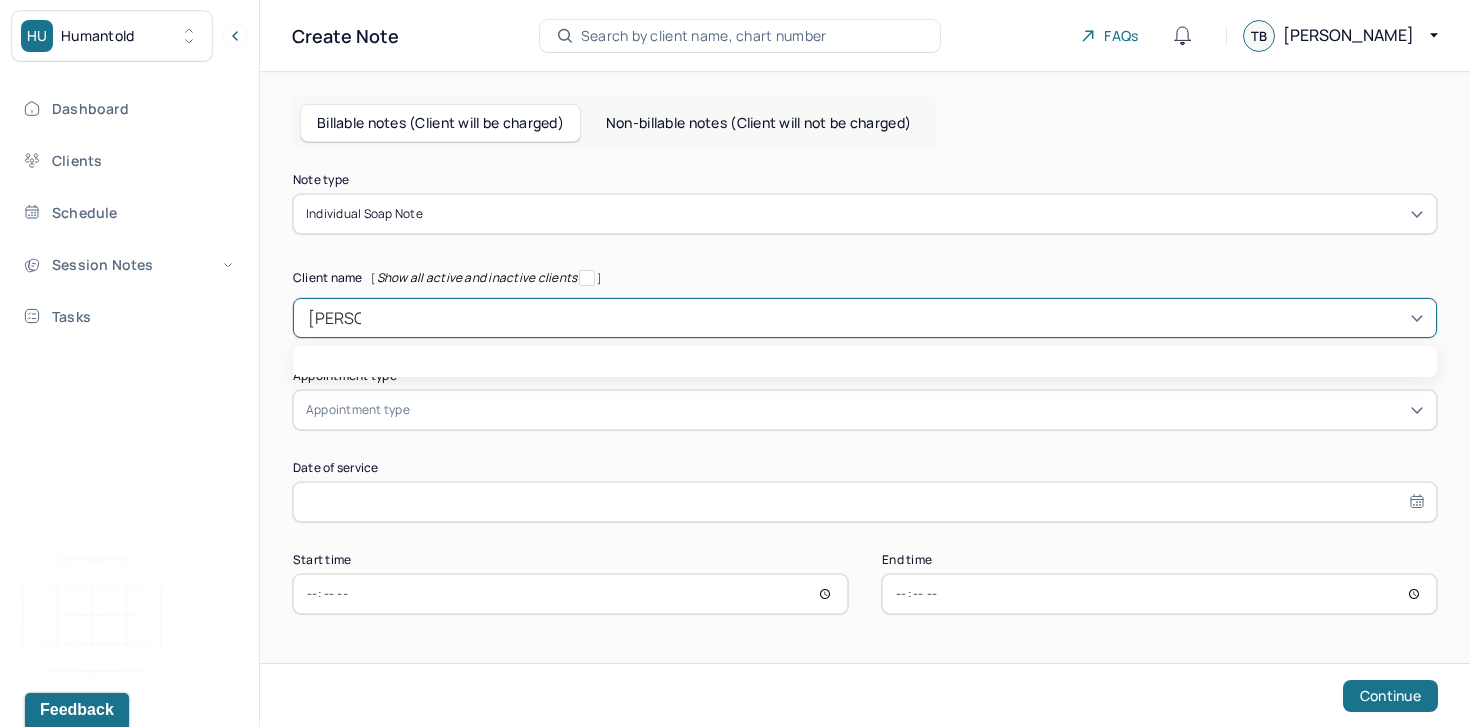type on "thomas" 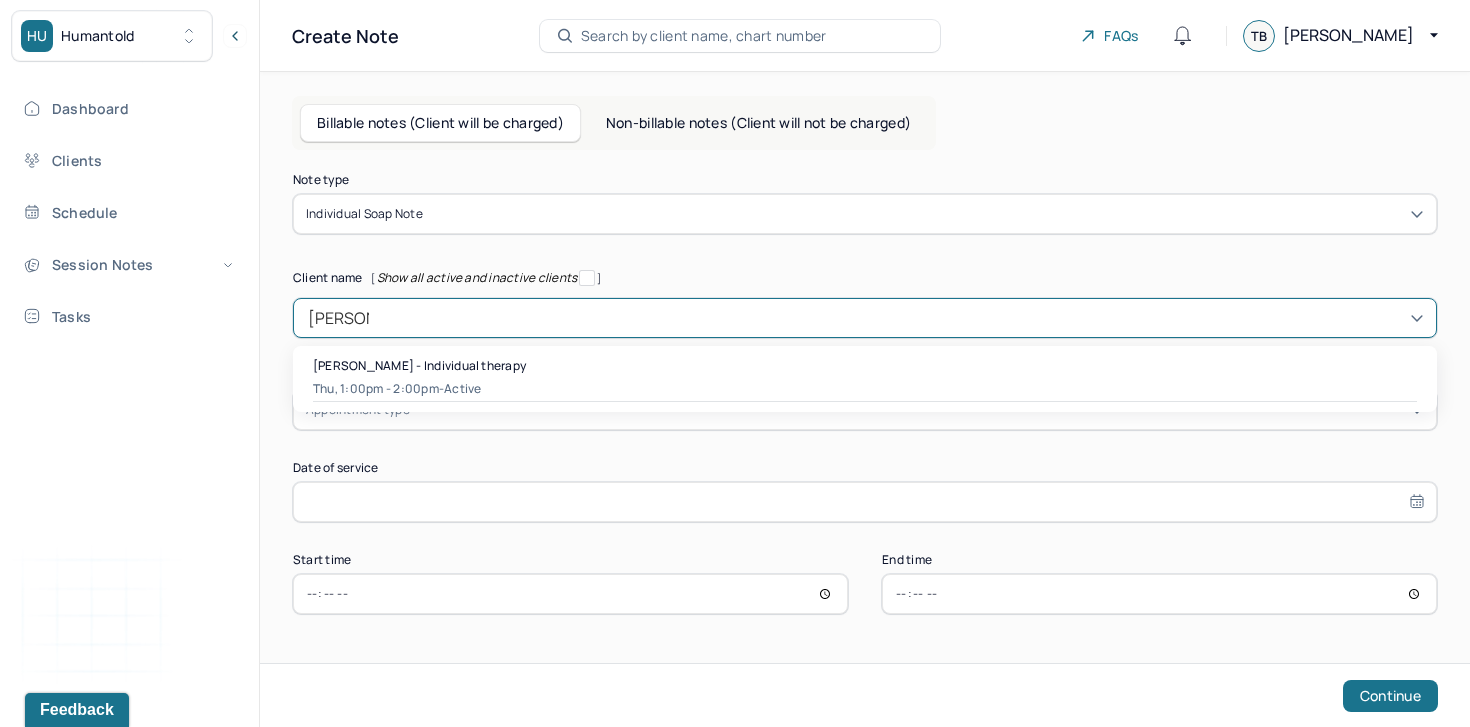 click on "Thomas Porcelli - Individual therapy" at bounding box center [419, 365] 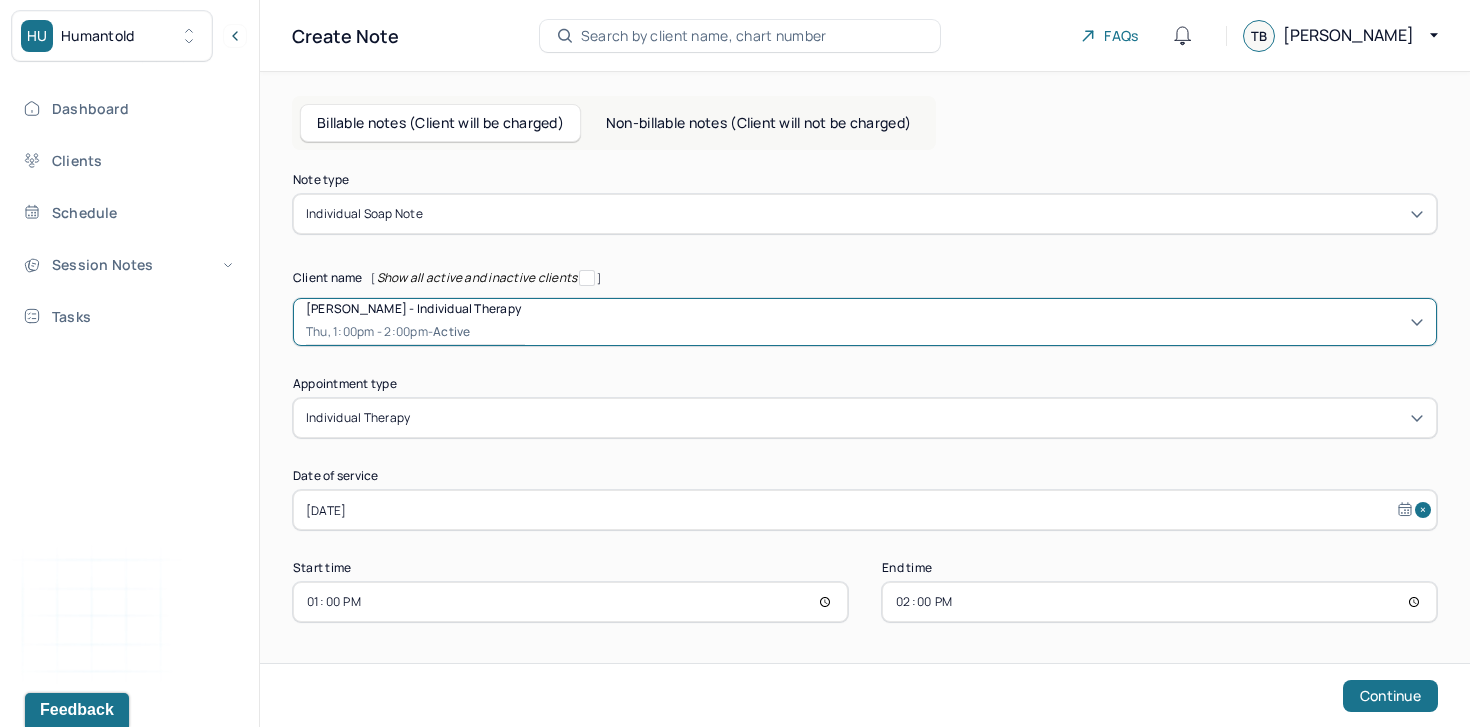 scroll, scrollTop: 0, scrollLeft: 0, axis: both 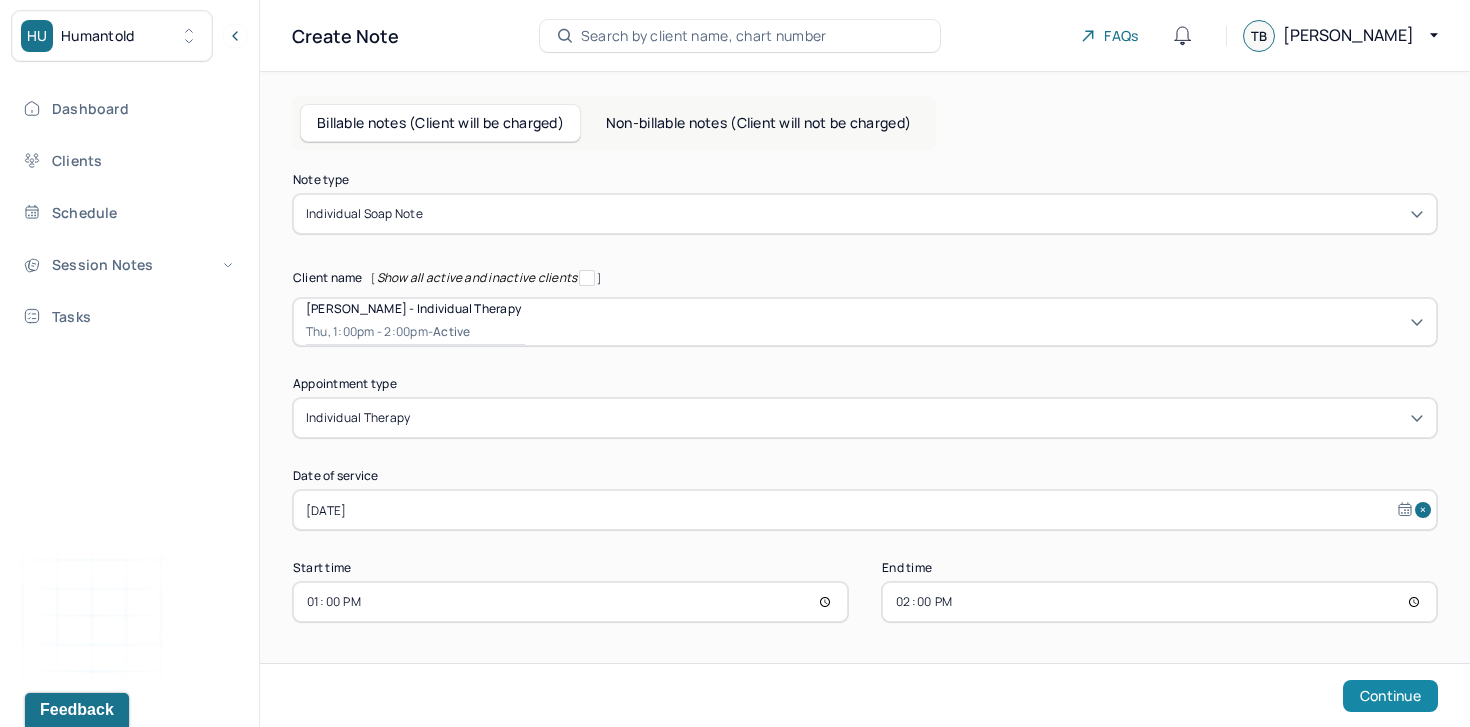click on "Continue" at bounding box center (1390, 696) 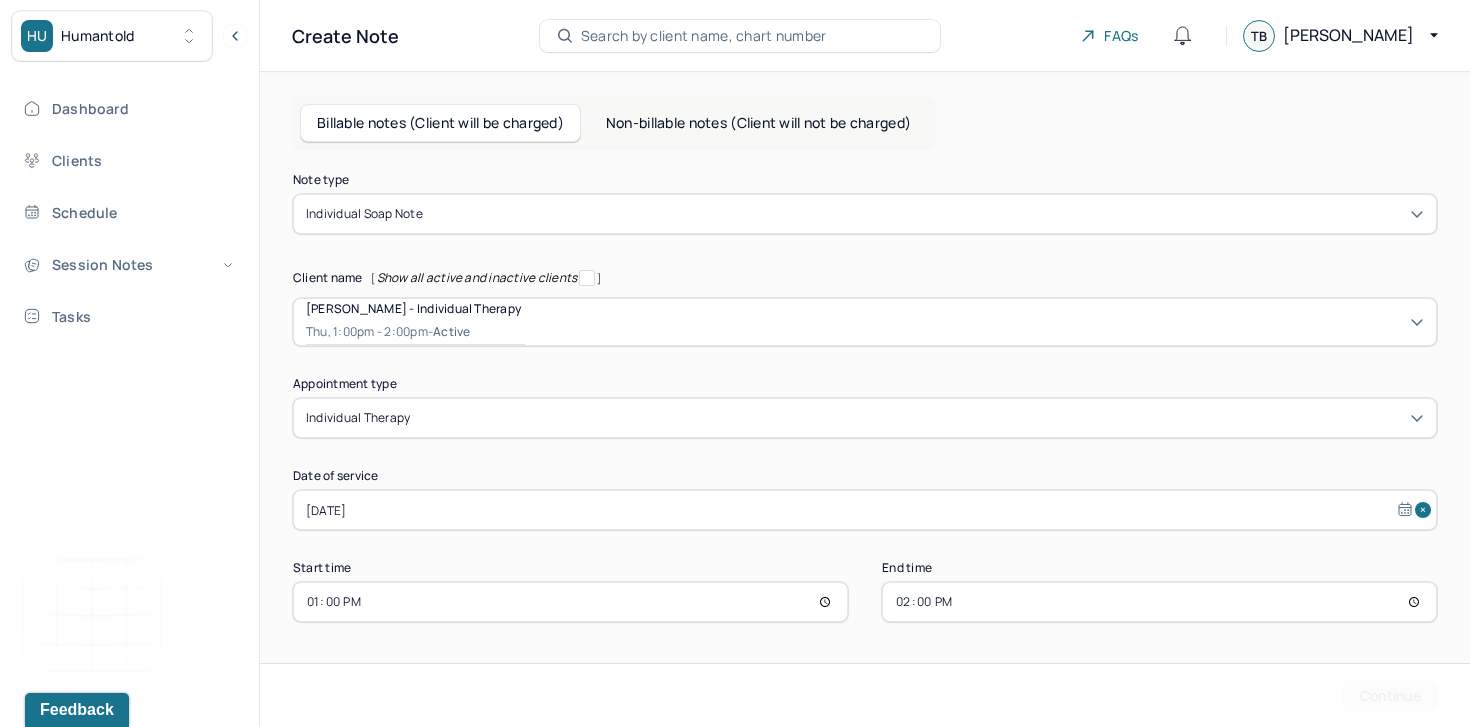 scroll, scrollTop: 0, scrollLeft: 0, axis: both 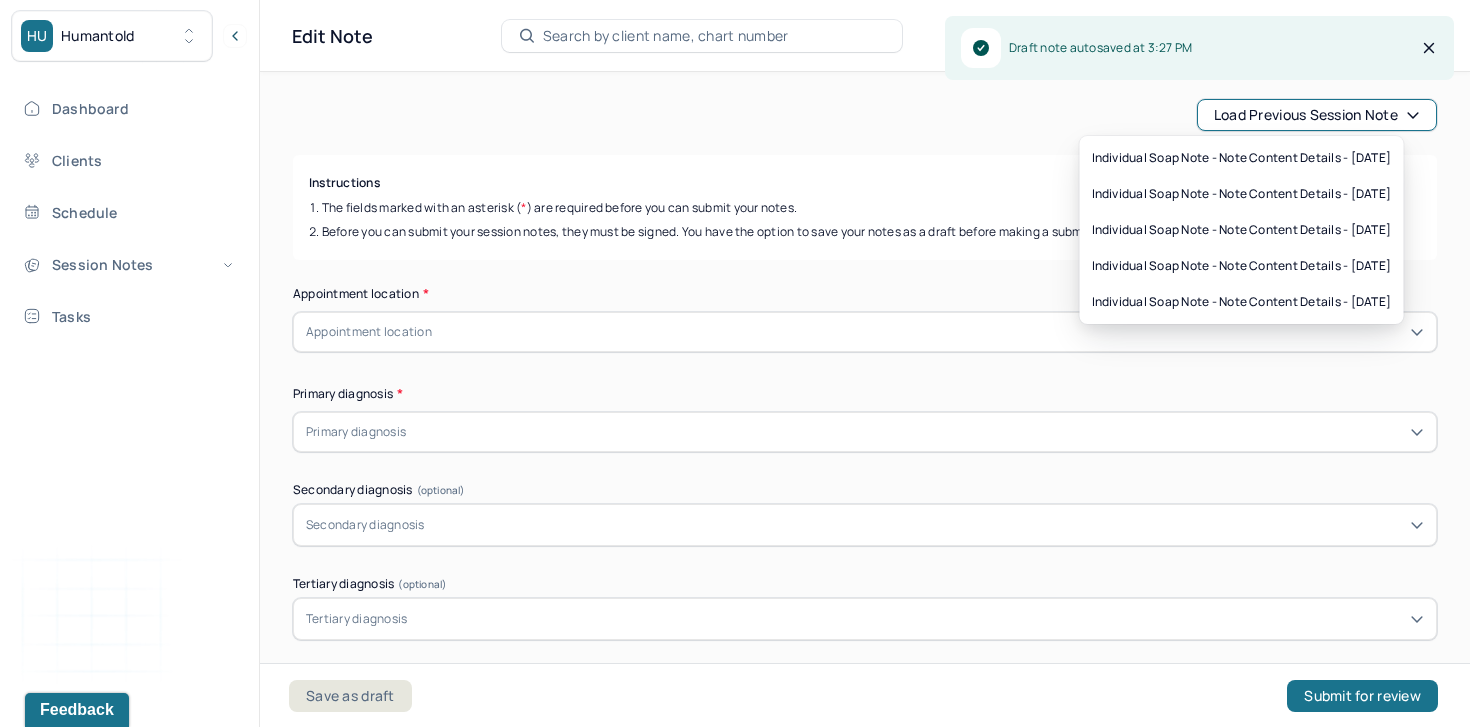 click on "Load previous session note" at bounding box center [1317, 115] 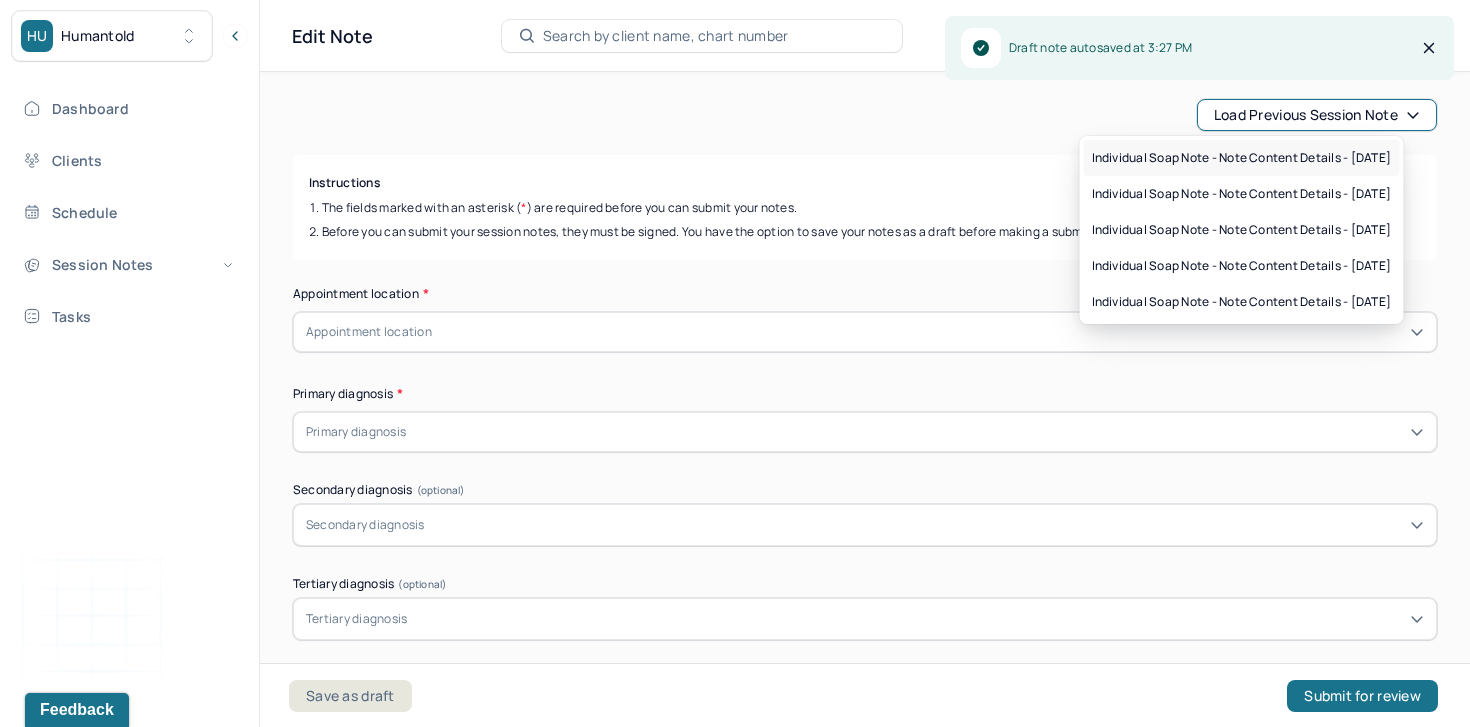 click on "Individual soap note   - Note content Details -   06/16/2025" at bounding box center (1242, 158) 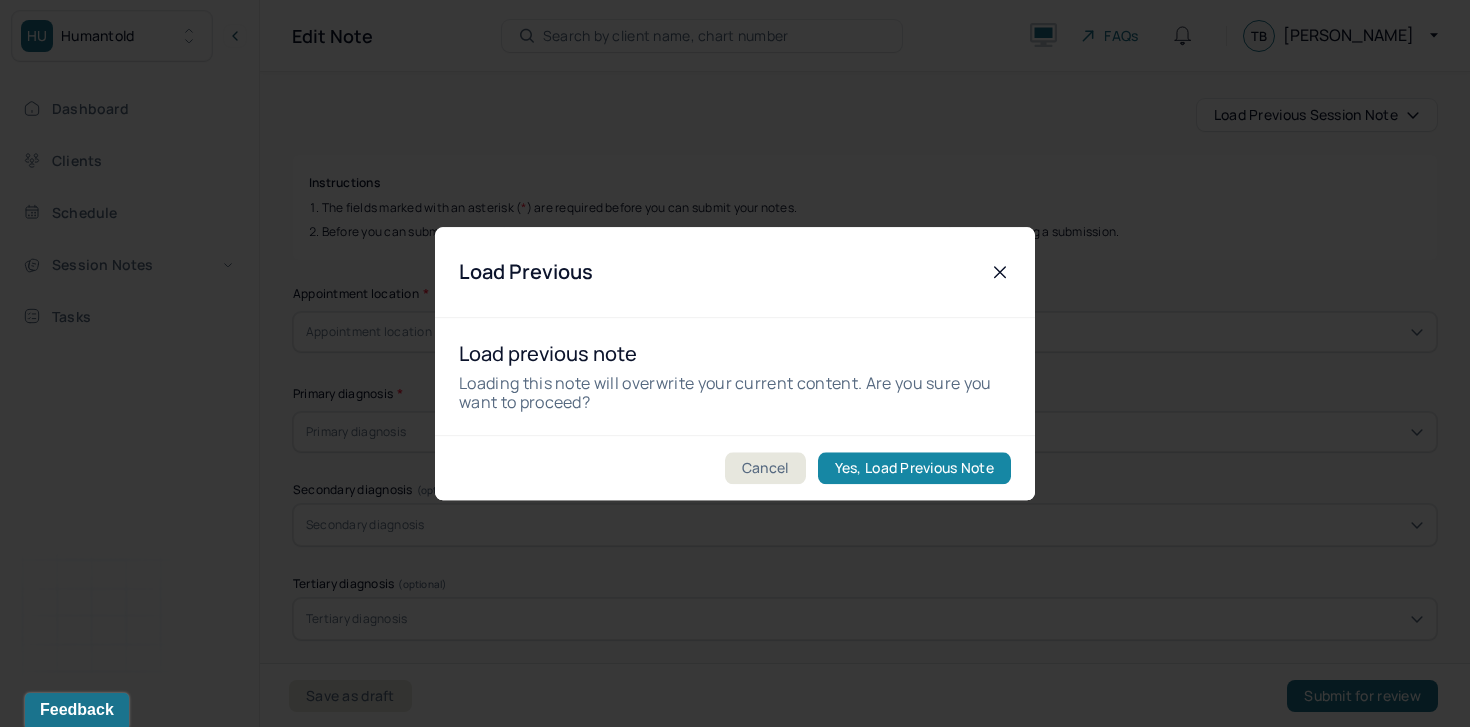 click on "Yes, Load Previous Note" at bounding box center [914, 468] 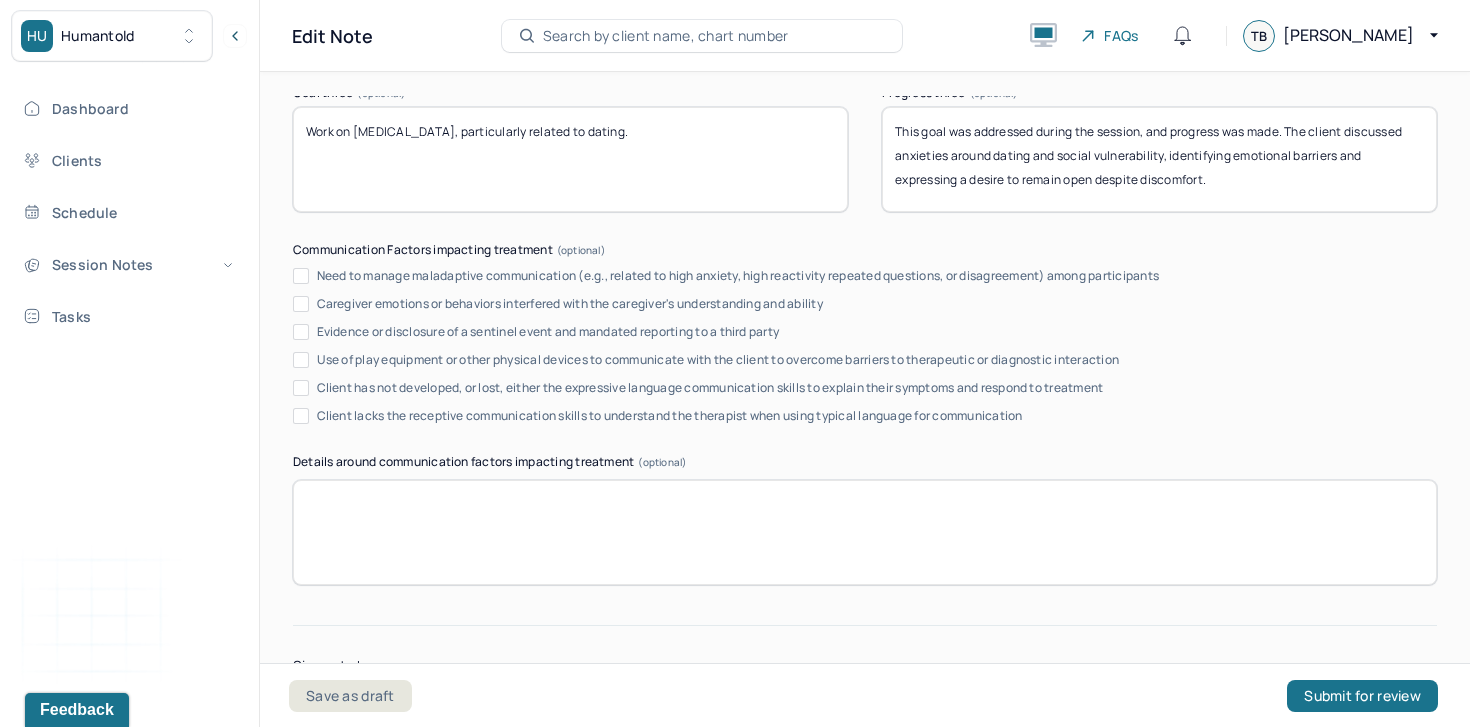 scroll, scrollTop: 3589, scrollLeft: 0, axis: vertical 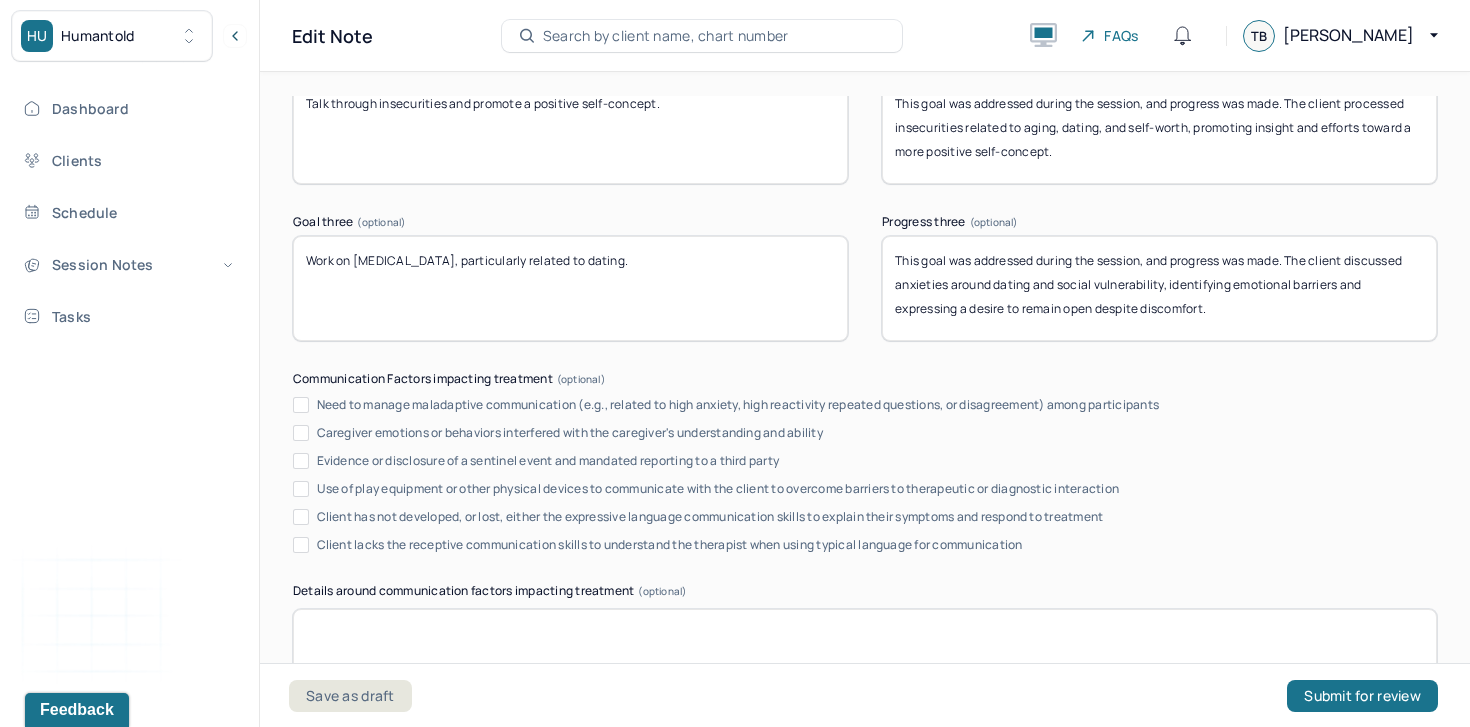 click on "This goal was addressed during the session, and progress was made. The client discussed anxieties around dating and social vulnerability, identifying emotional barriers and expressing a desire to remain open despite discomfort." at bounding box center [1159, 288] 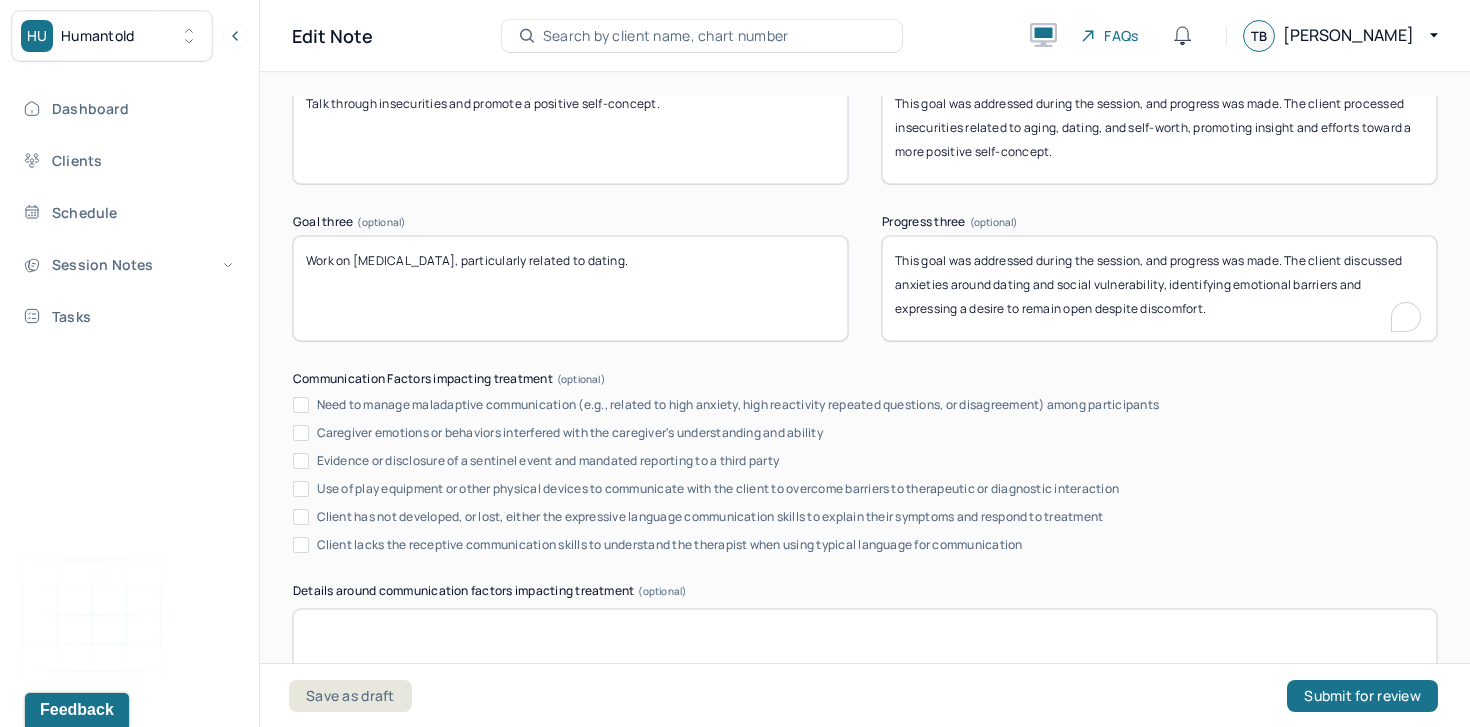 click on "This goal was addressed during the session, and progress was made. The client discussed anxieties around dating and social vulnerability, identifying emotional barriers and expressing a desire to remain open despite discomfort." at bounding box center [1159, 288] 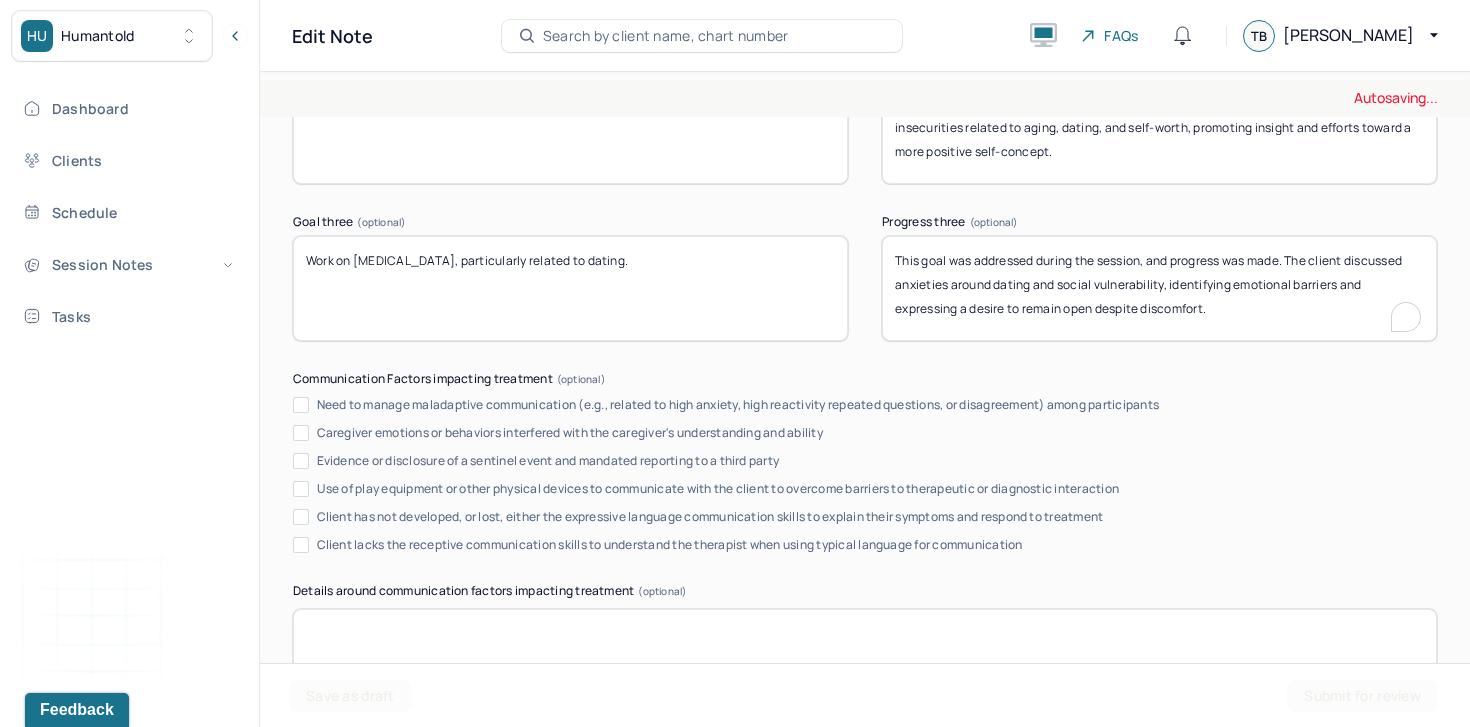 click on "This goal was addressed during the session, and progress was made. The client discussed anxieties around dating and social vulnerability, identifying emotional barriers and expressing a desire to remain open despite discomfort." at bounding box center (1159, 288) 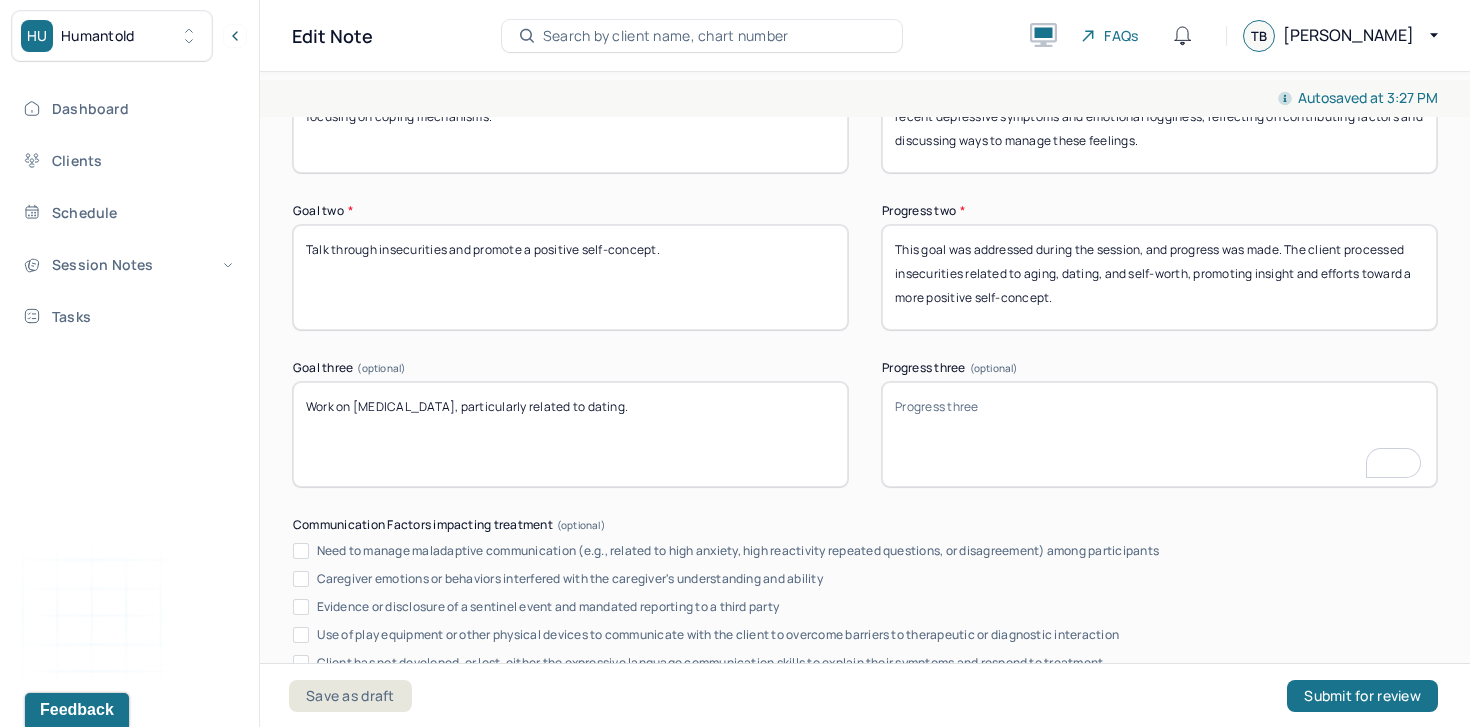 scroll, scrollTop: 3404, scrollLeft: 0, axis: vertical 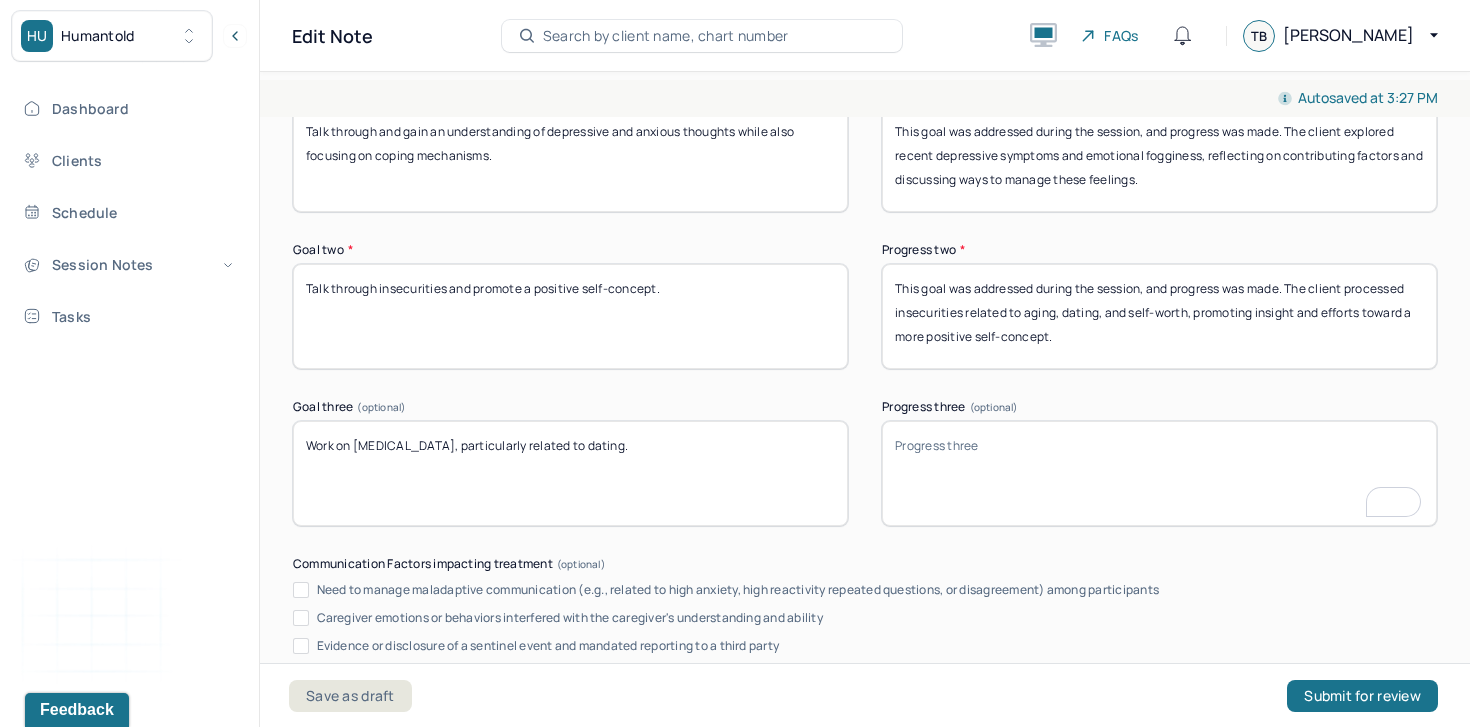 type 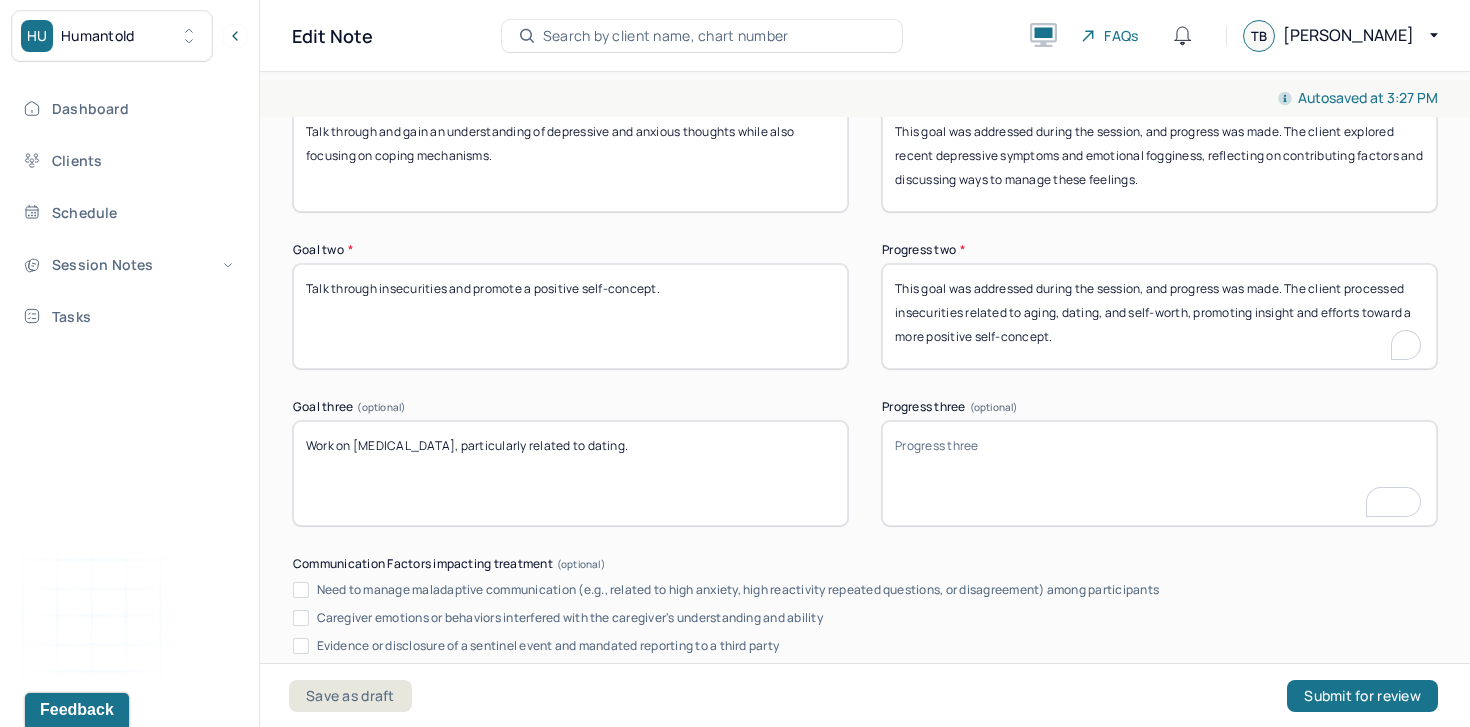 click on "This goal was addressed during the session, and progress was made. The client processed insecurities related to aging, dating, and self-worth, promoting insight and efforts toward a more positive self-concept." at bounding box center (1159, 316) 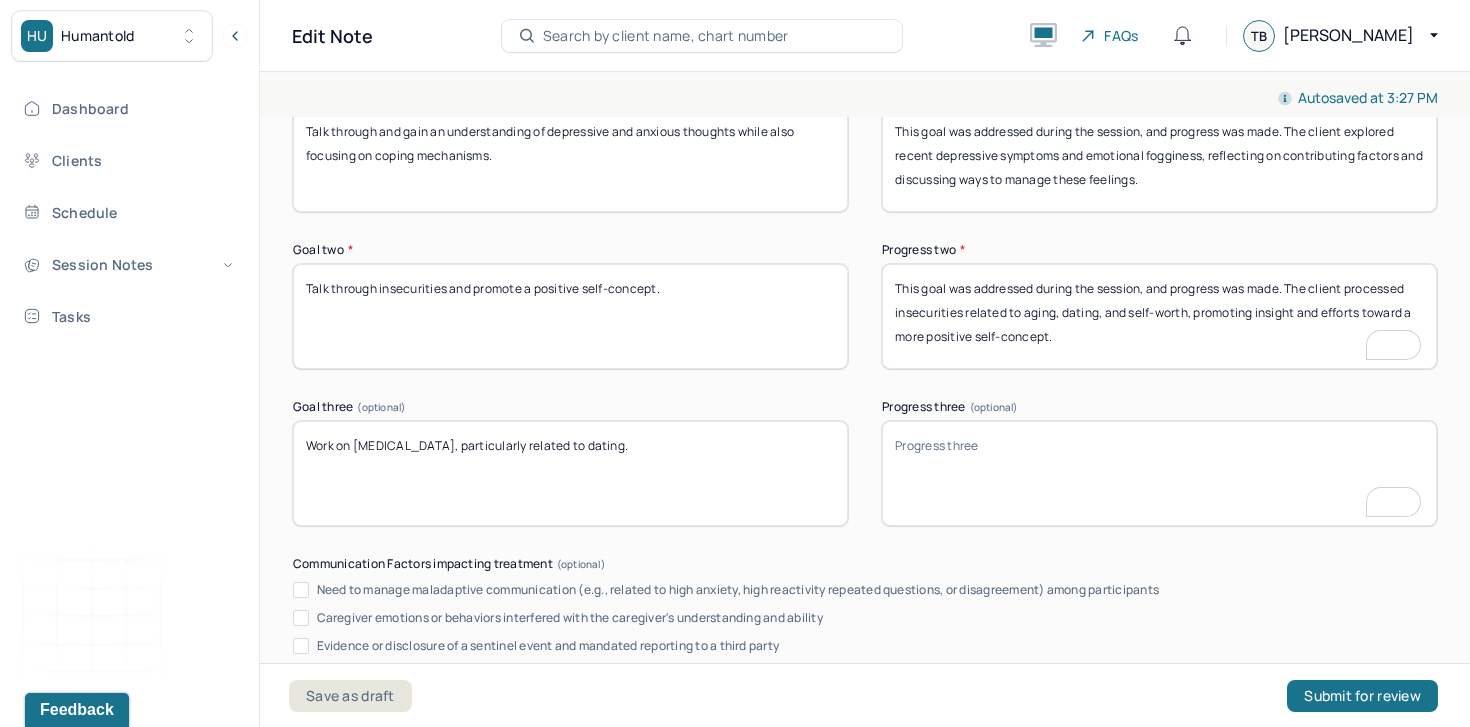click on "This goal was addressed during the session, and progress was made. The client processed insecurities related to aging, dating, and self-worth, promoting insight and efforts toward a more positive self-concept." at bounding box center (1159, 316) 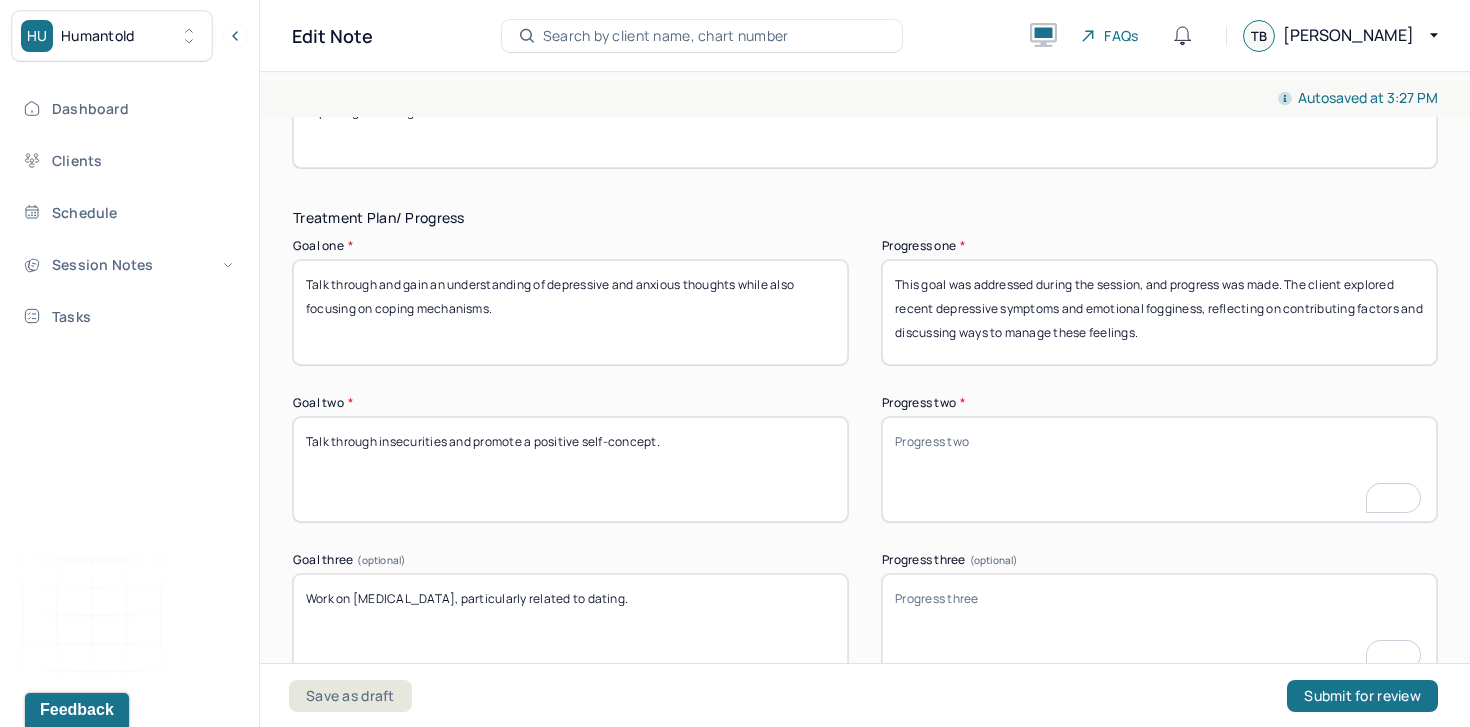 scroll, scrollTop: 3230, scrollLeft: 0, axis: vertical 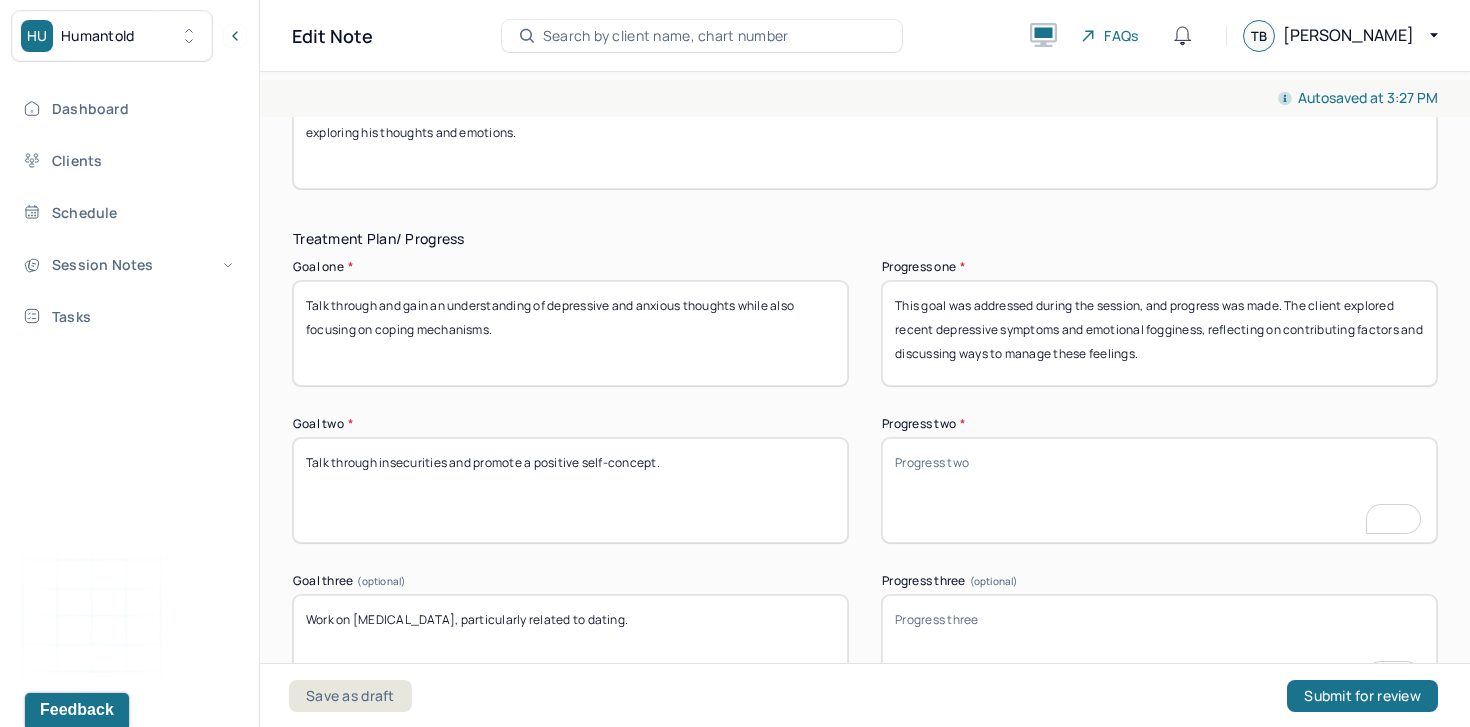 type 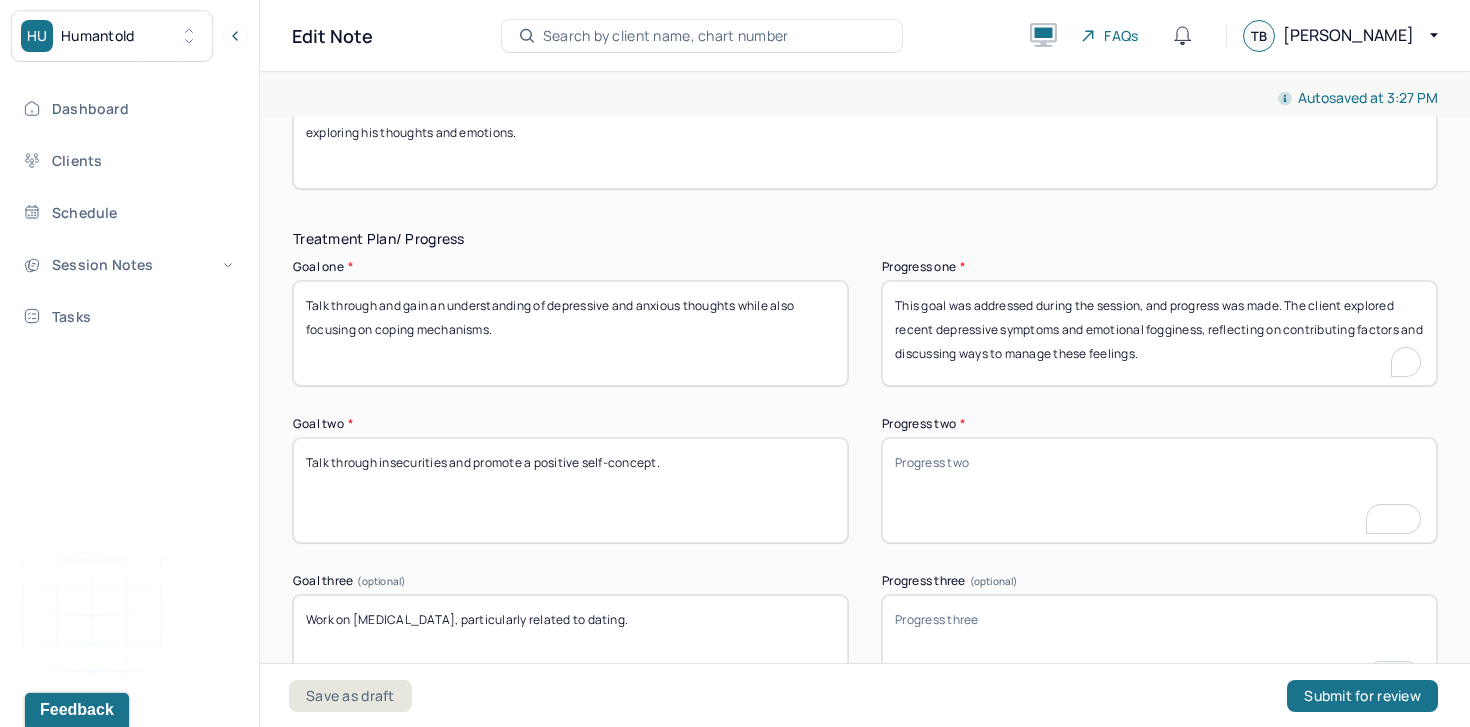 click on "This goal was addressed during the session, and progress was made. The client explored recent depressive symptoms and emotional fogginess, reflecting on contributing factors and discussing ways to manage these feelings." at bounding box center [1159, 333] 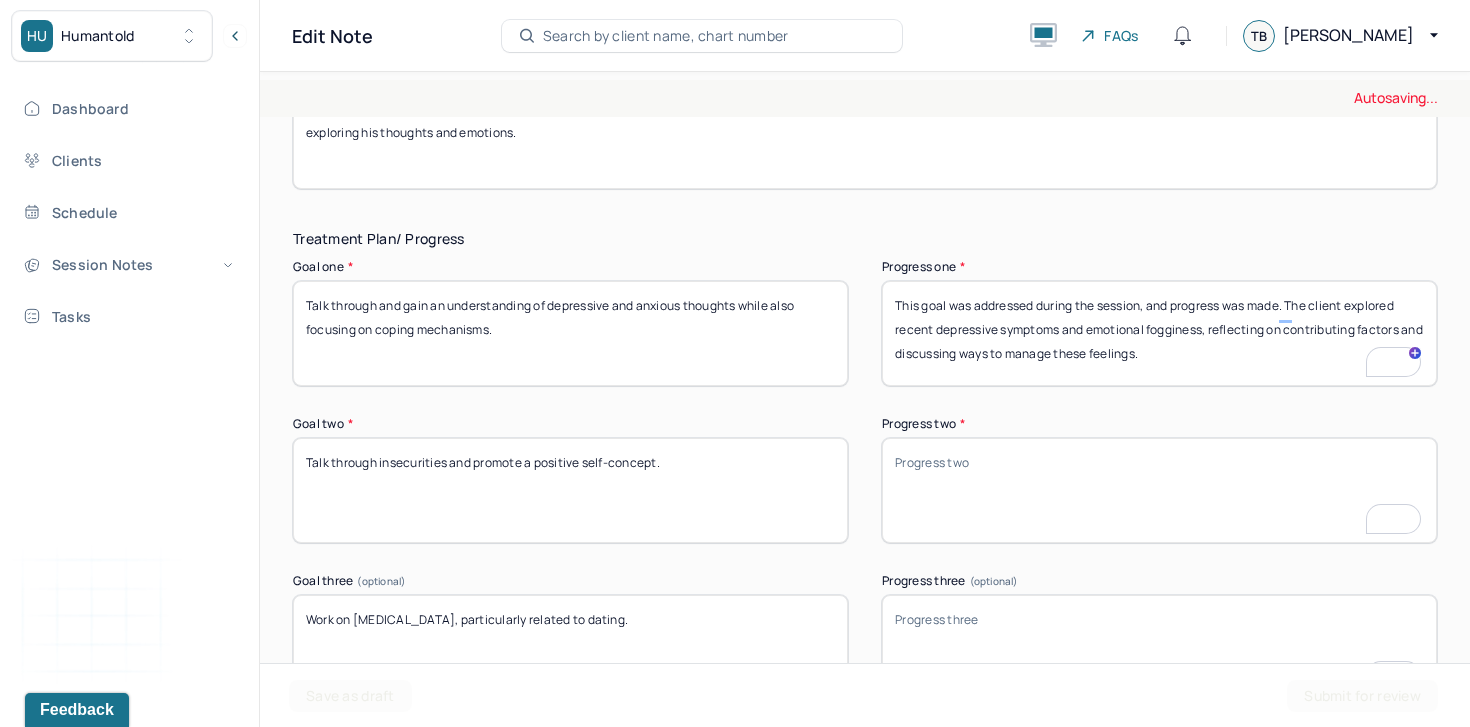 click on "This goal was addressed during the session, and progress was made. The client explored recent depressive symptoms and emotional fogginess, reflecting on contributing factors and discussing ways to manage these feelings." at bounding box center (1159, 333) 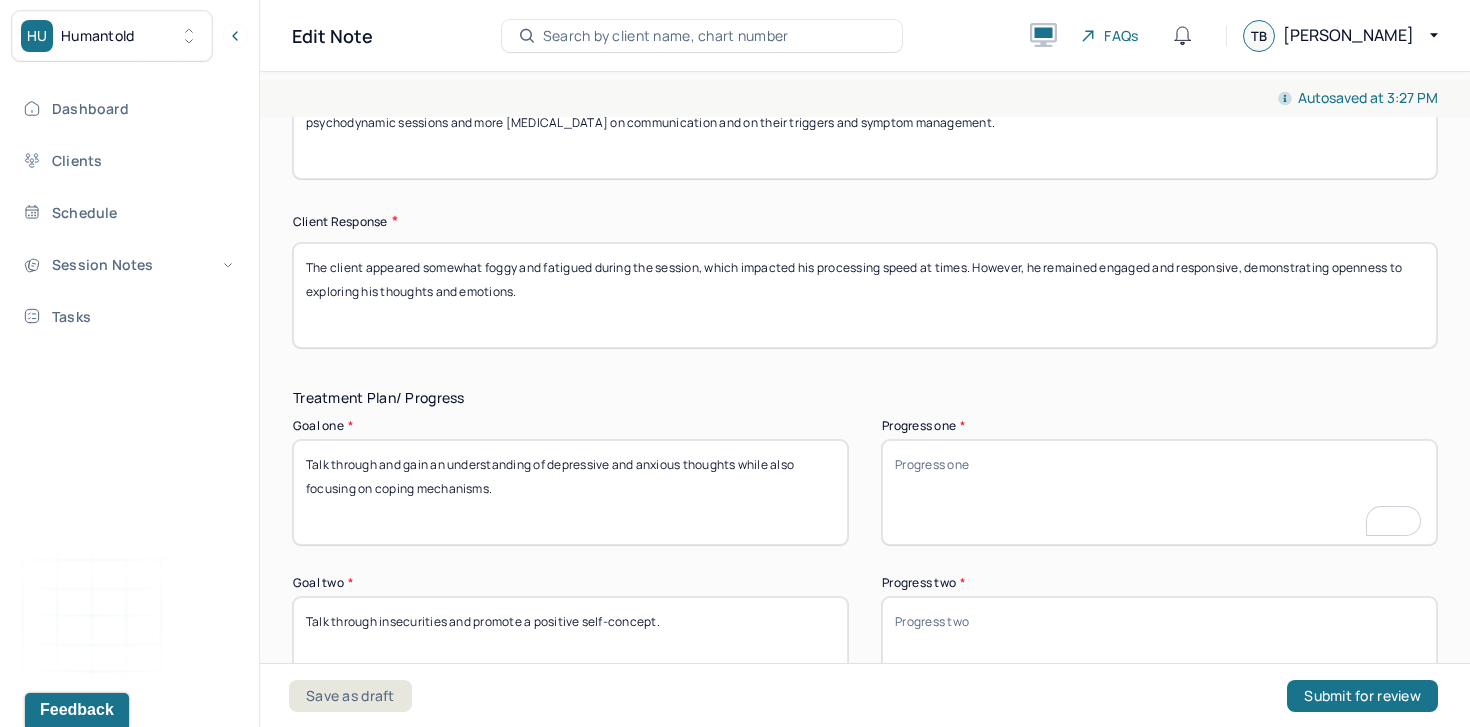 scroll, scrollTop: 3048, scrollLeft: 0, axis: vertical 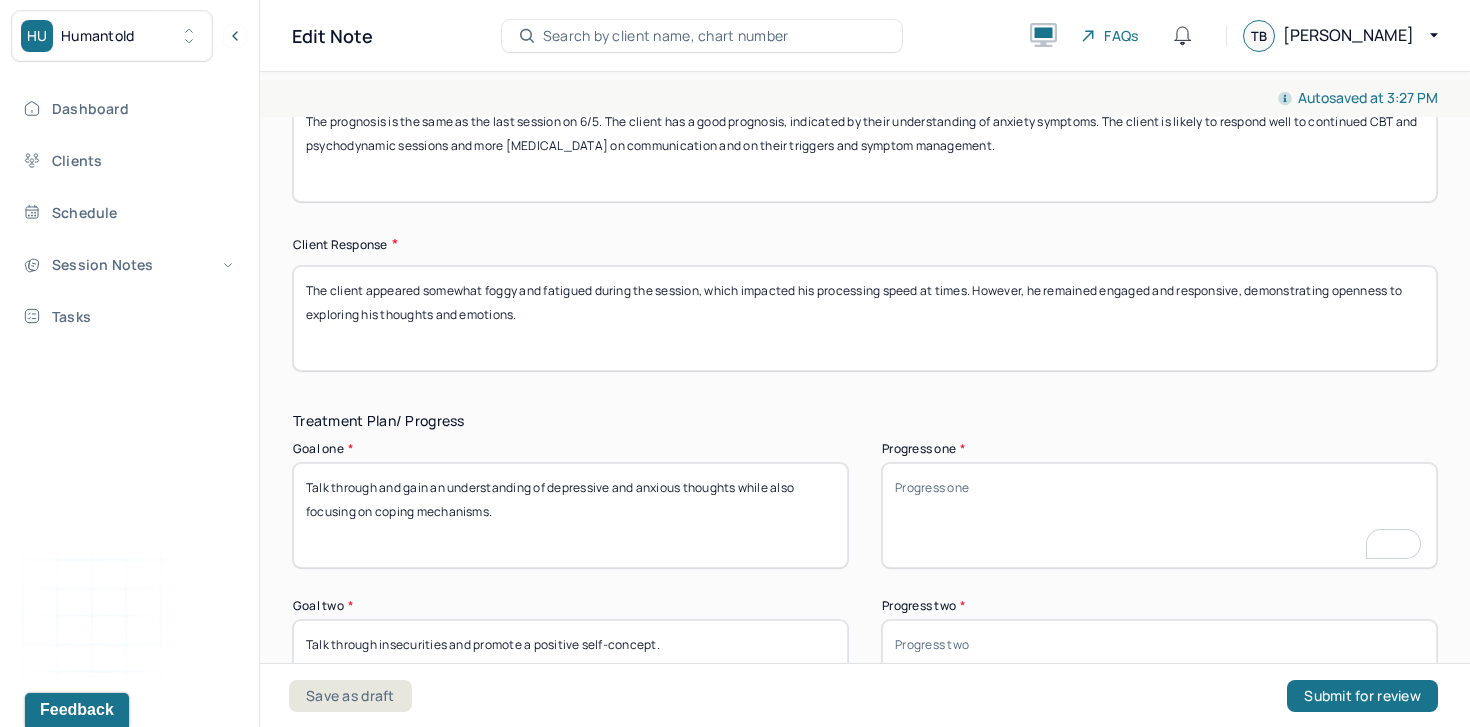 type 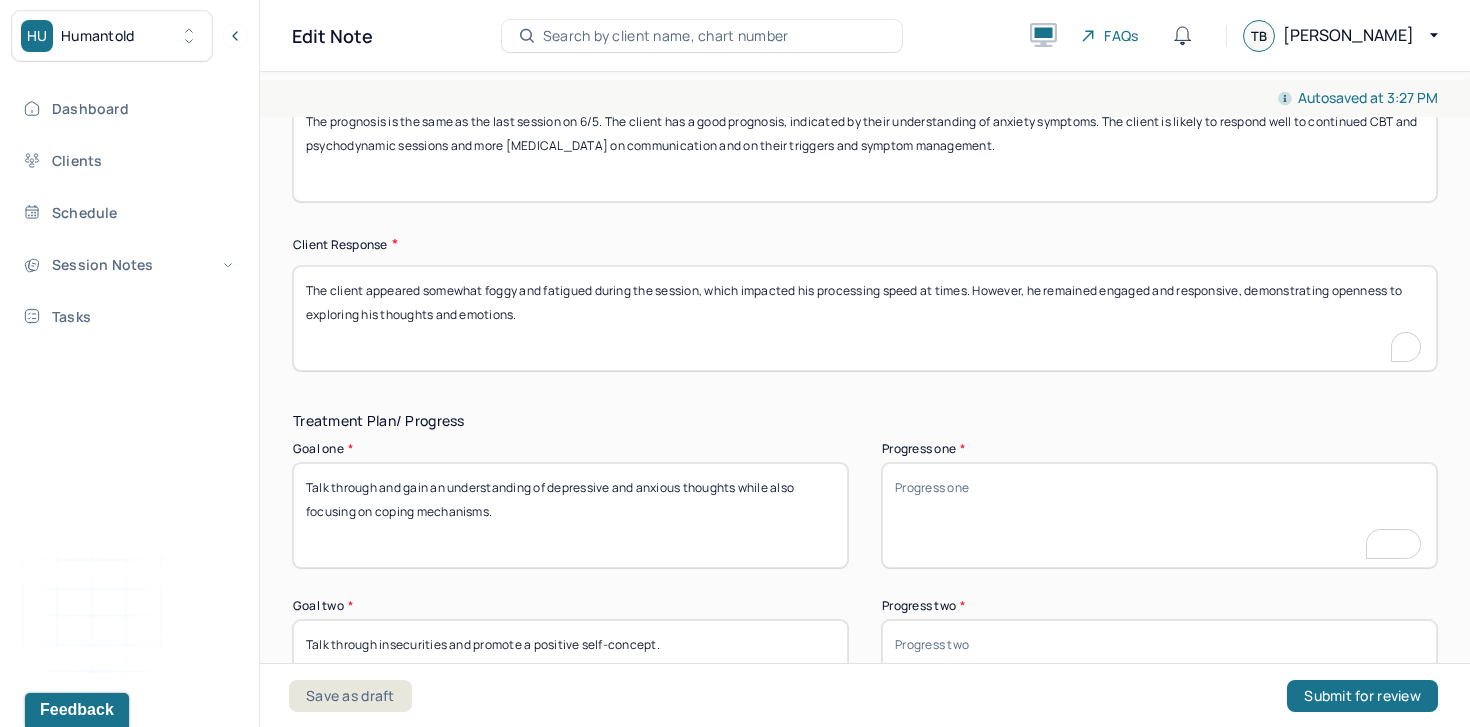 click on "The client appeared somewhat foggy and fatigued during the session, which impacted his processing speed at times. However, he remained engaged and responsive, demonstrating openness to exploring his thoughts and emotions." at bounding box center (865, 318) 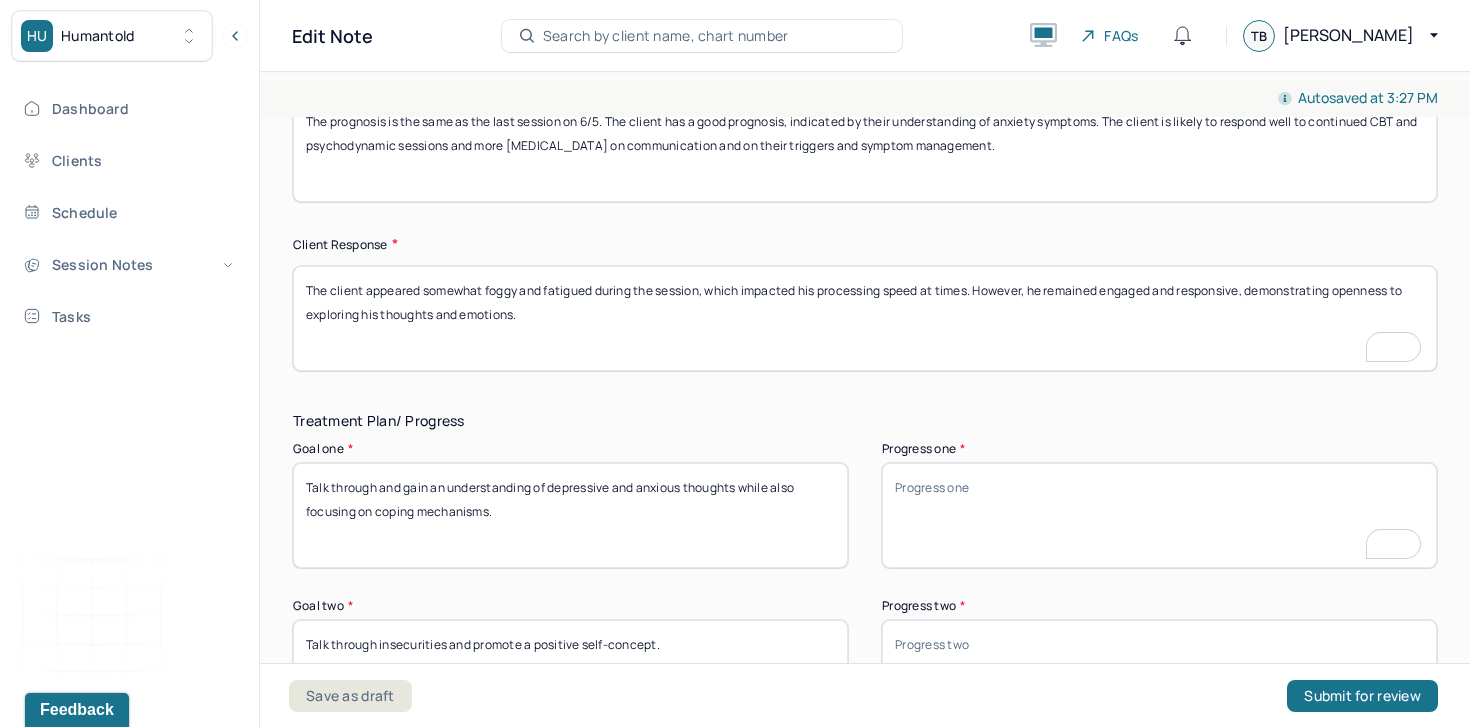 click on "The client appeared somewhat foggy and fatigued during the session, which impacted his processing speed at times. However, he remained engaged and responsive, demonstrating openness to exploring his thoughts and emotions." at bounding box center (865, 318) 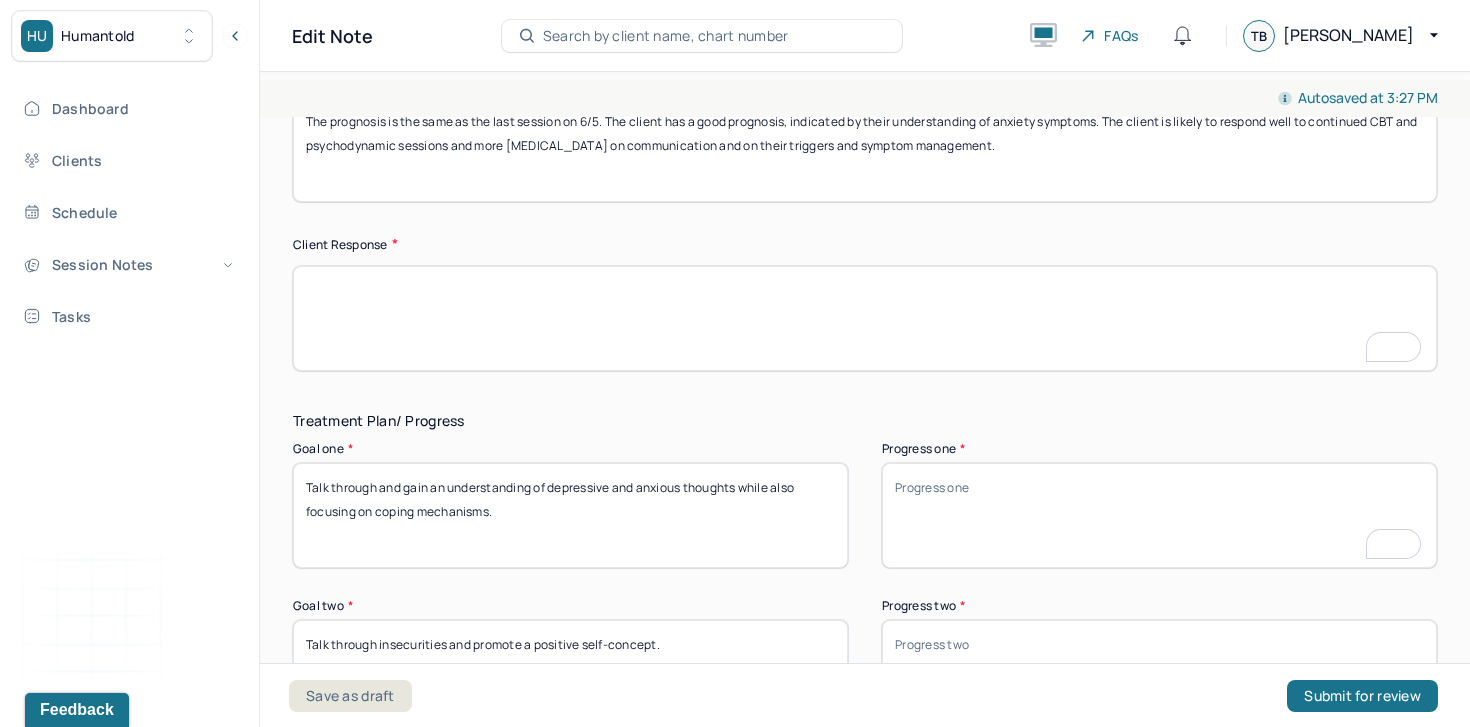 scroll, scrollTop: 3048, scrollLeft: 0, axis: vertical 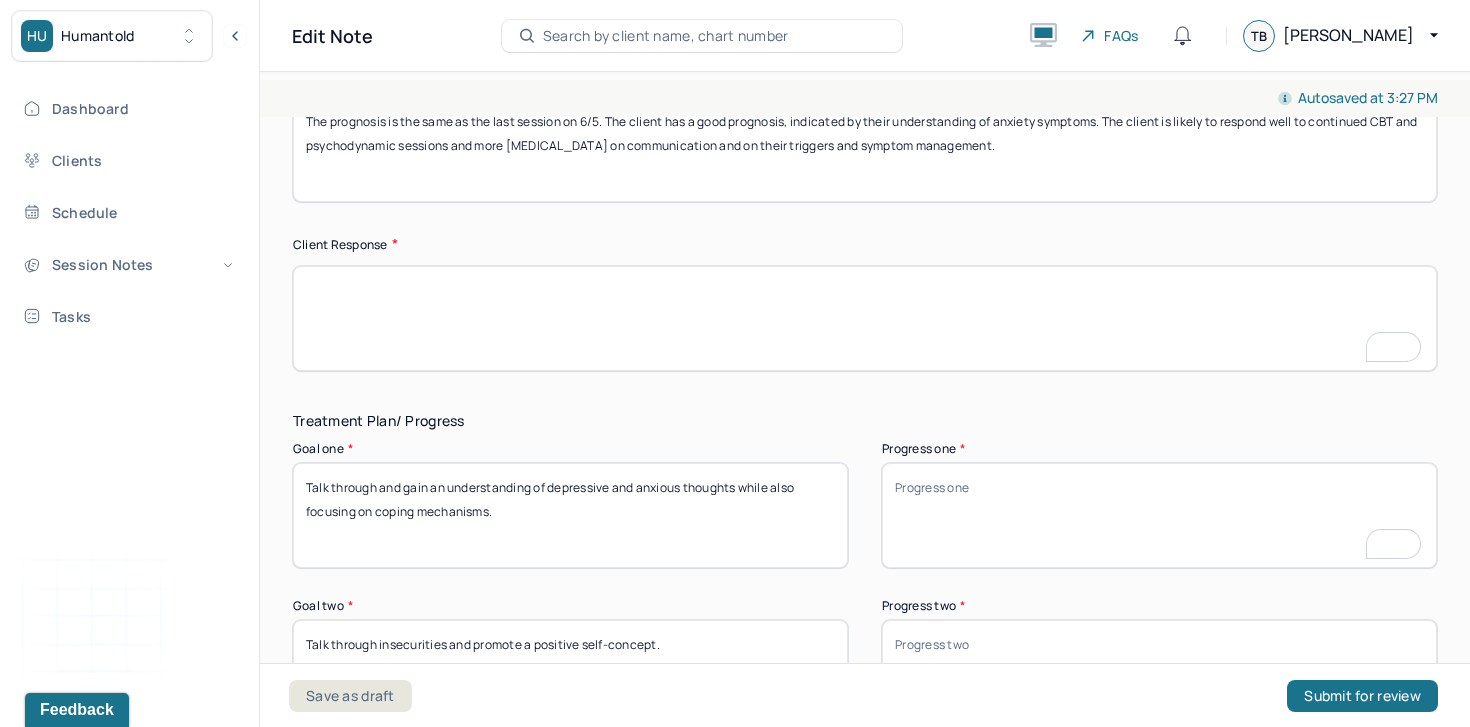 type 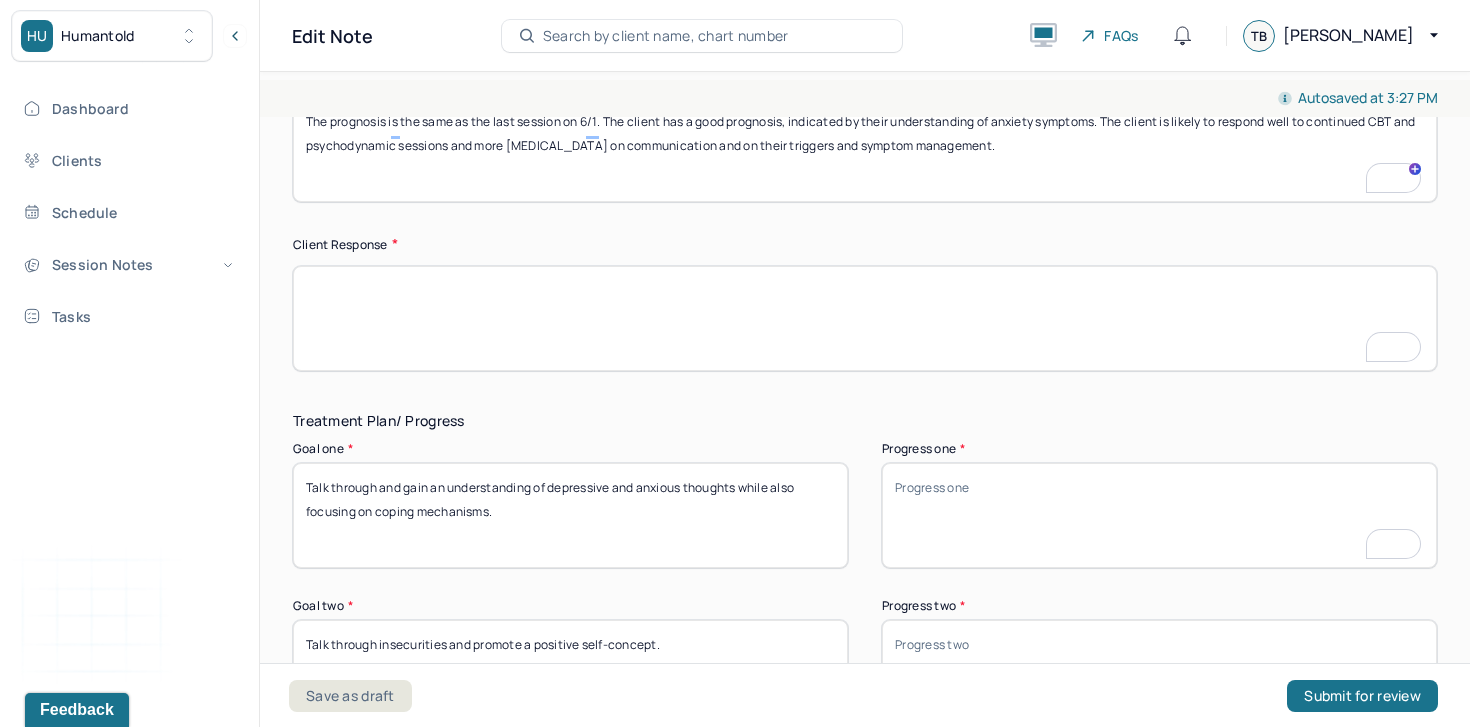 scroll, scrollTop: 3048, scrollLeft: 0, axis: vertical 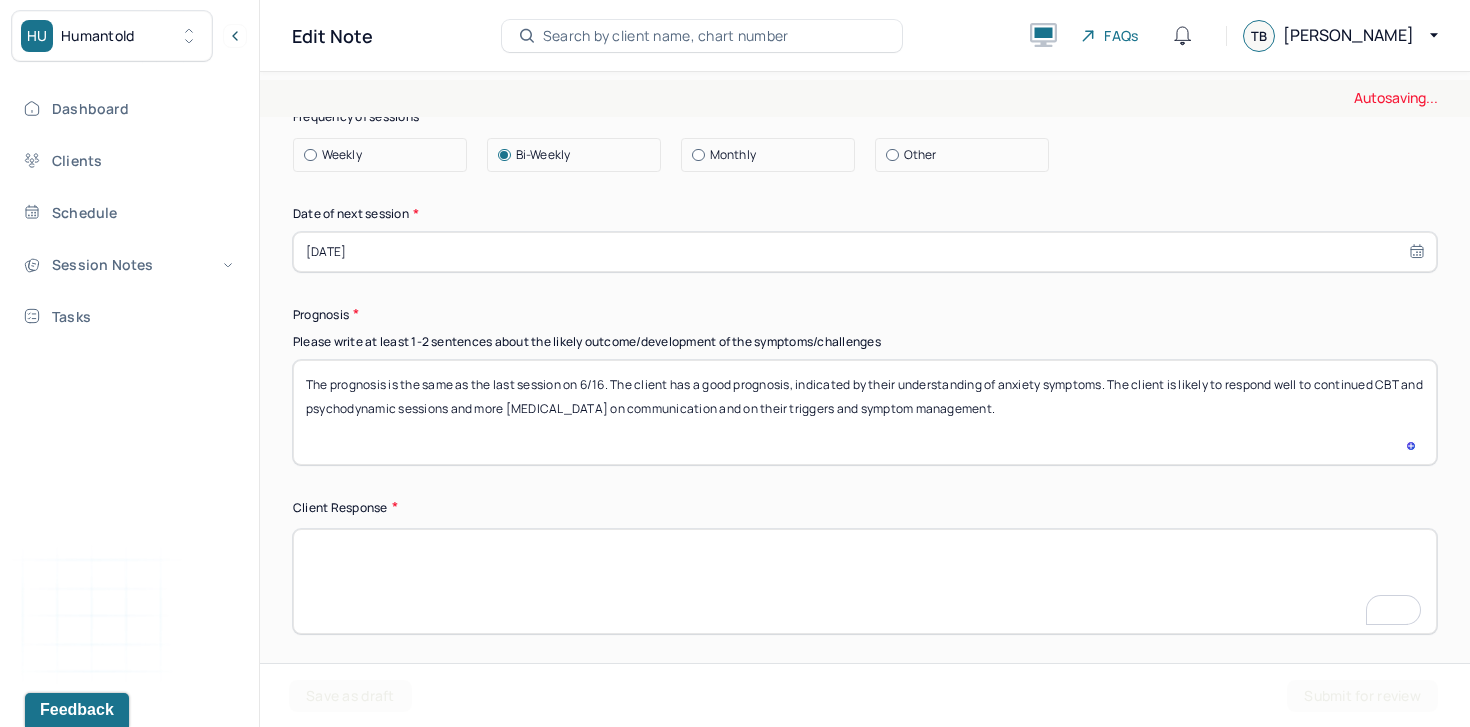 type on "The prognosis is the same as the last session on 6/16. The client has a good prognosis, indicated by their understanding of anxiety symptoms. The client is likely to respond well to continued CBT and psychodynamic sessions and more [MEDICAL_DATA] on communication and on their triggers and symptom management." 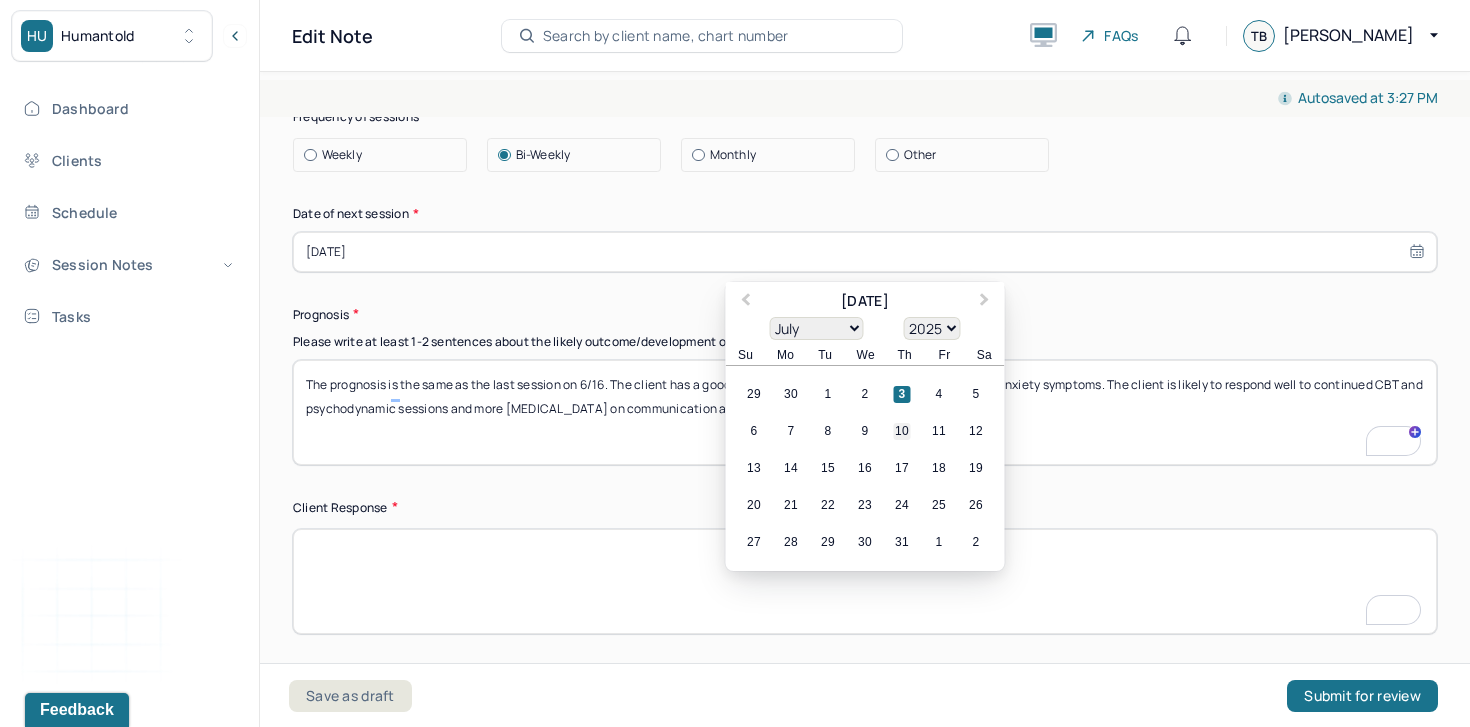 click on "10" at bounding box center [902, 431] 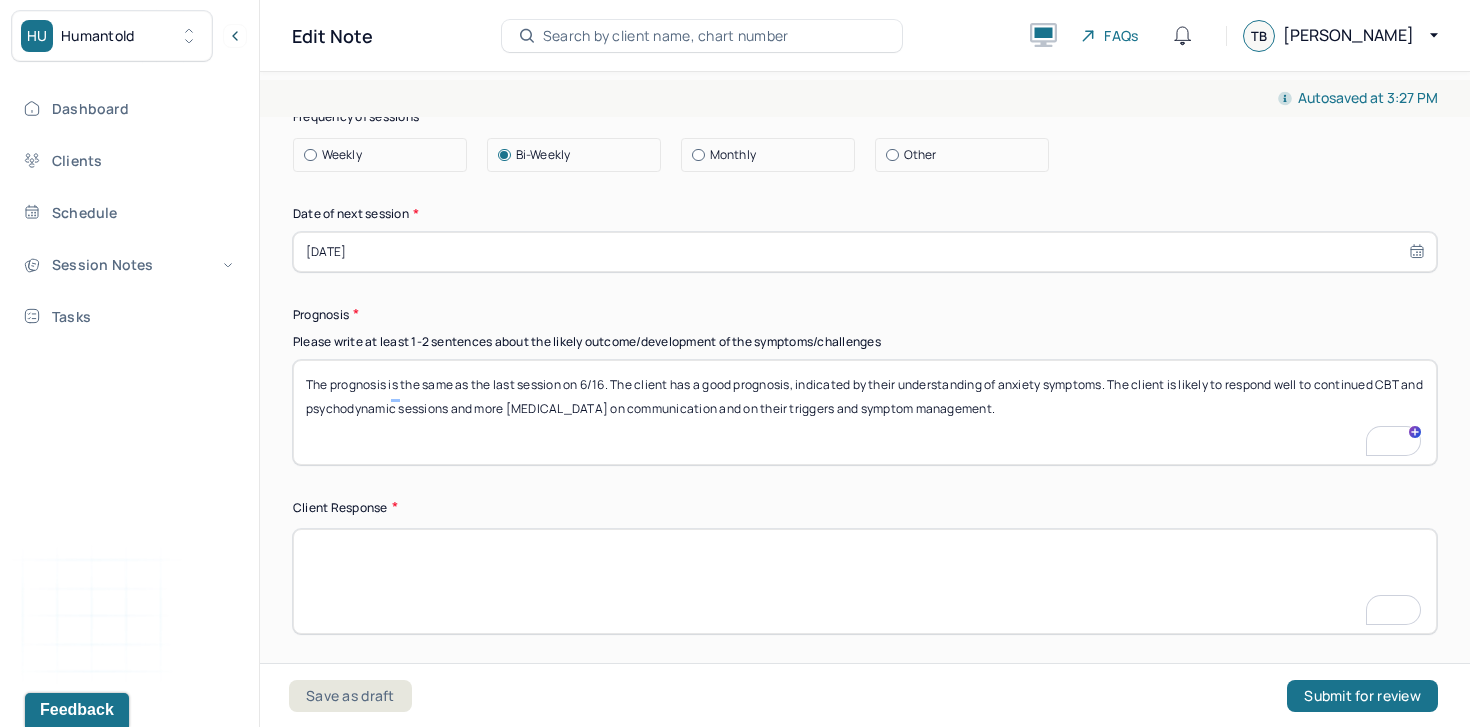 scroll, scrollTop: 2603, scrollLeft: 0, axis: vertical 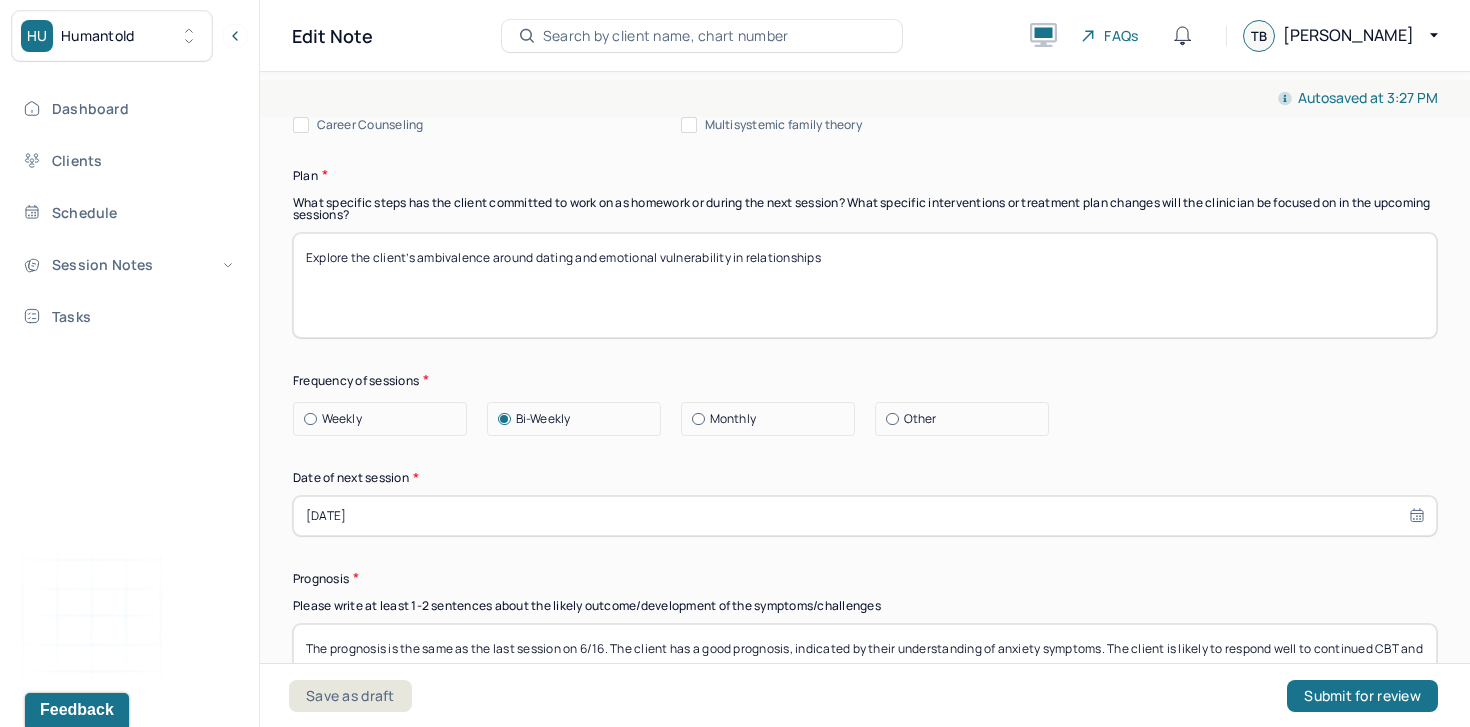 click on "07/10/2025" at bounding box center [865, 516] 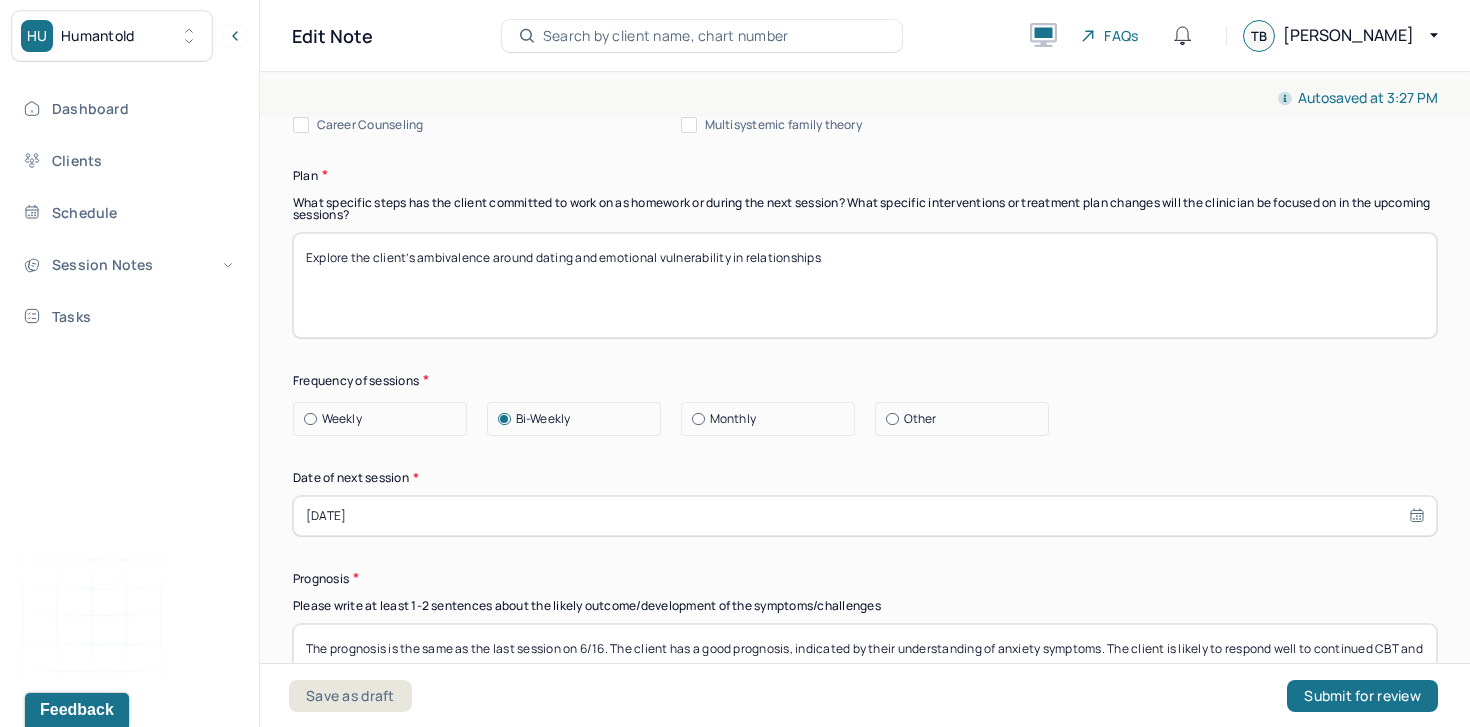 select on "6" 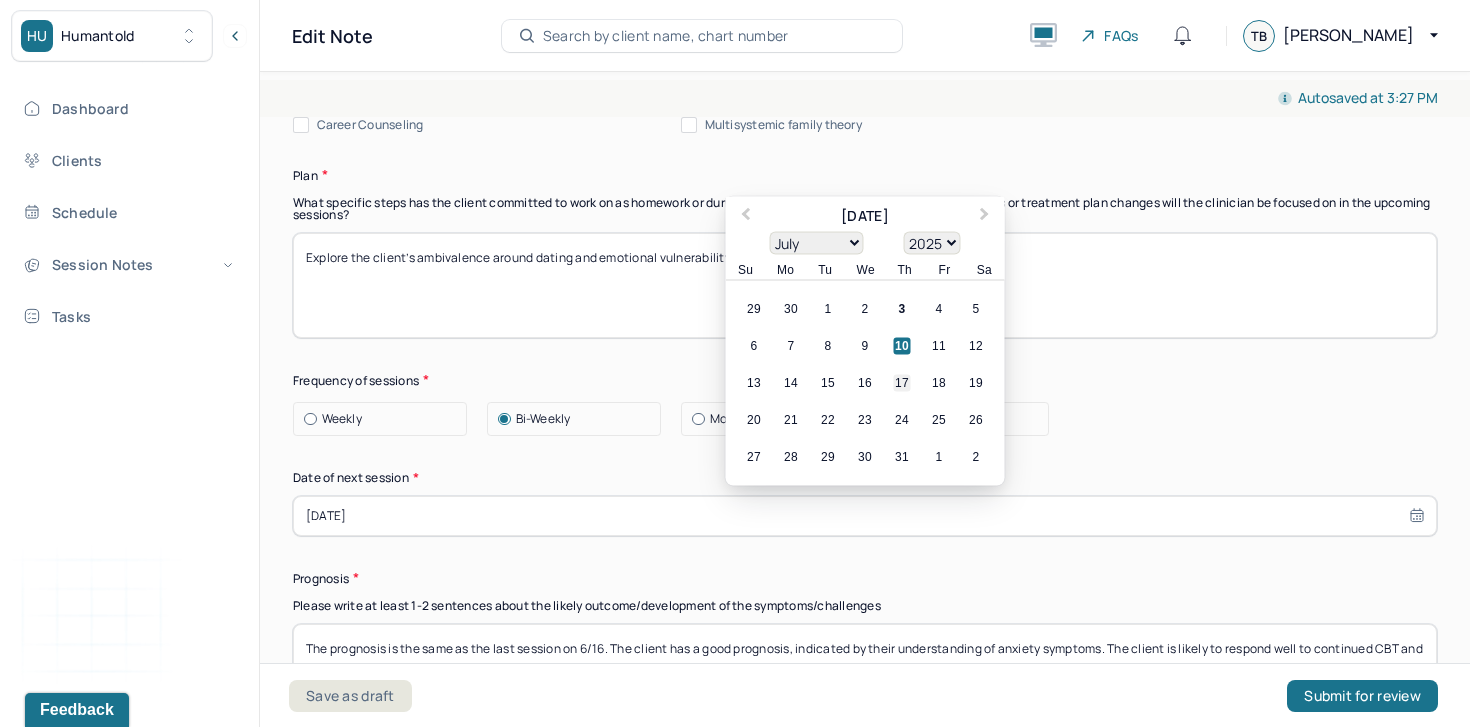 click on "17" at bounding box center [902, 382] 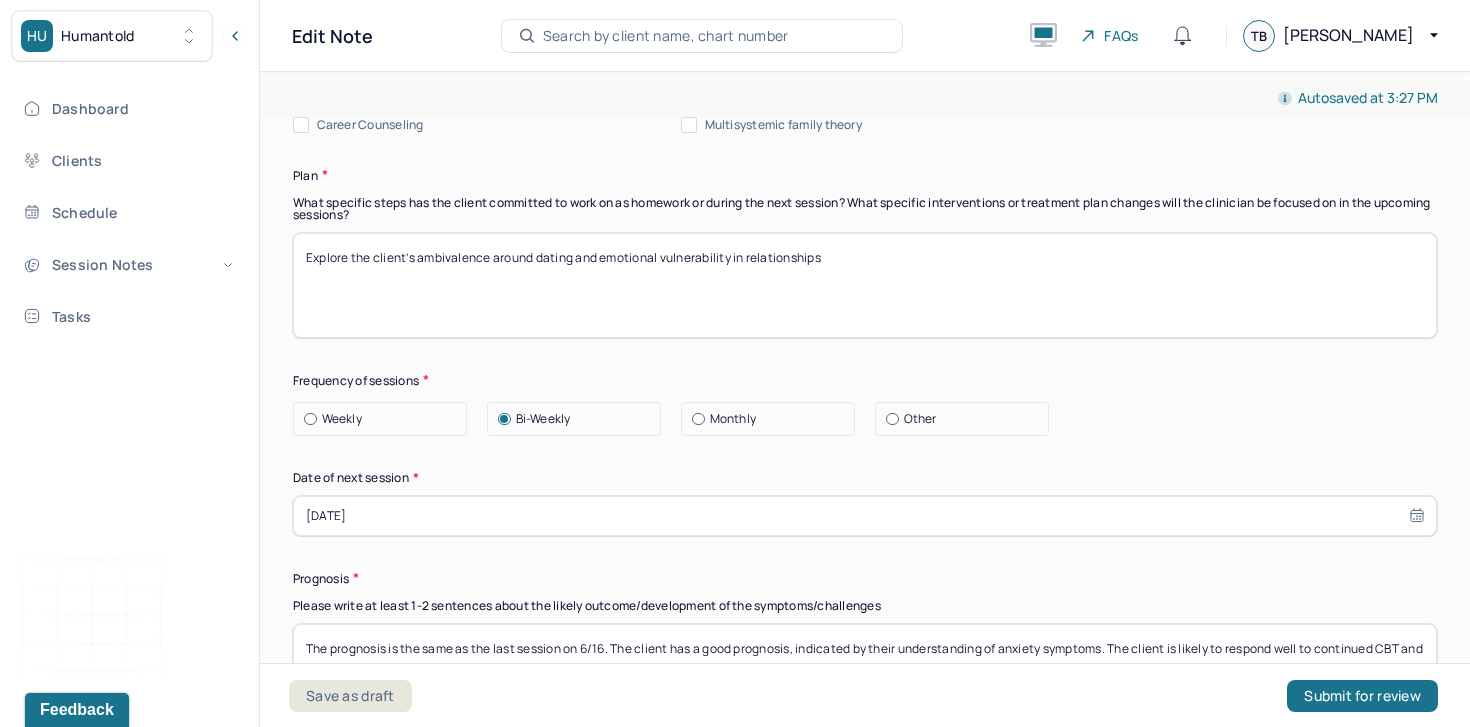 click on "Explore the client’s ambivalence around dating and emotional vulnerability in relationships" at bounding box center (865, 285) 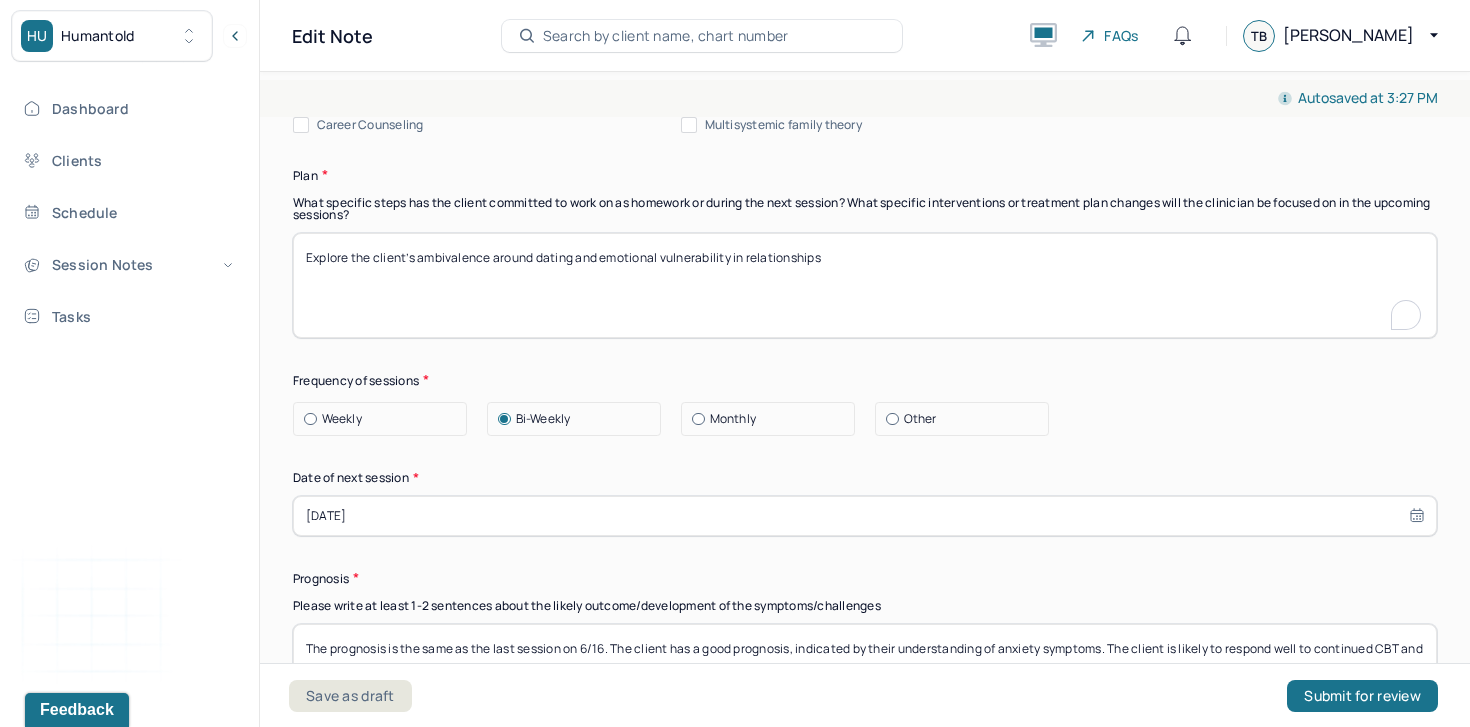 click on "Explore the client’s ambivalence around dating and emotional vulnerability in relationships" at bounding box center [865, 285] 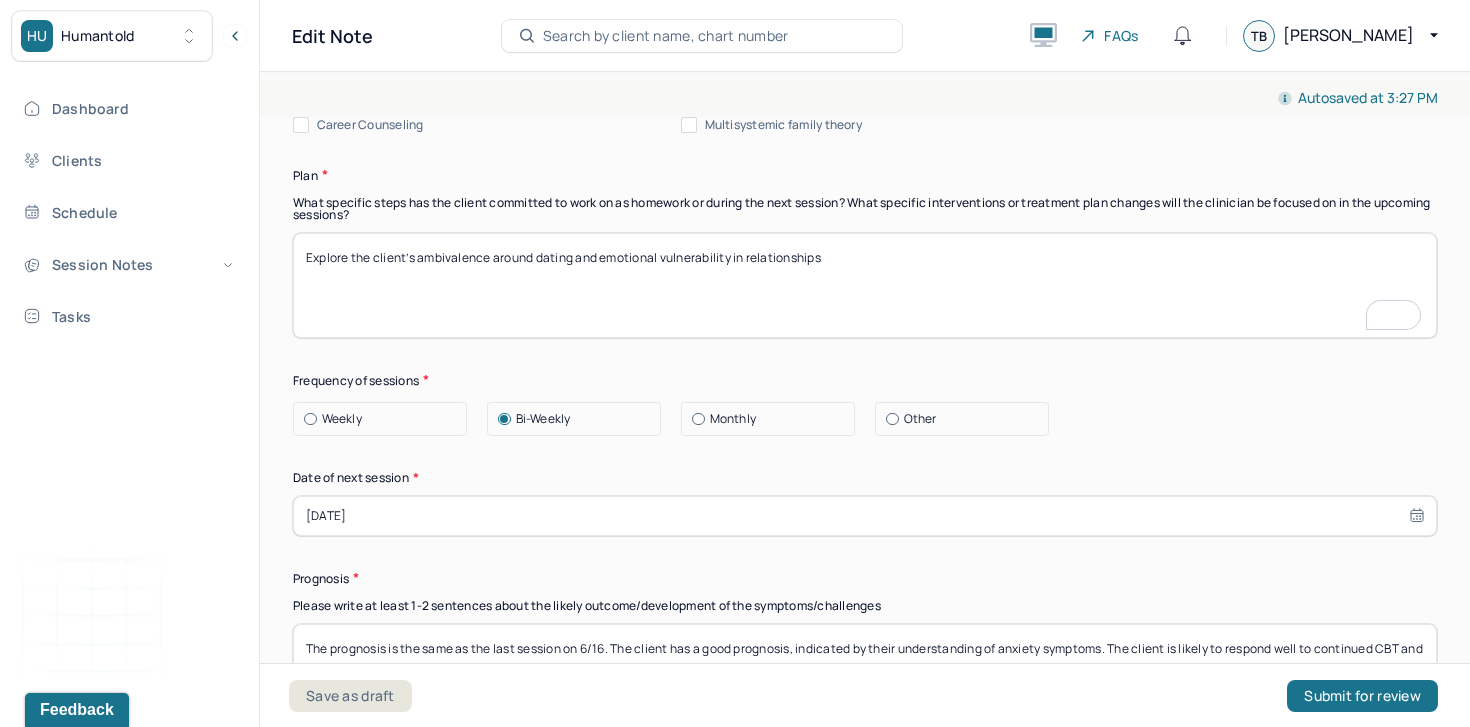 click on "Explore the client’s ambivalence around dating and emotional vulnerability in relationships" at bounding box center (865, 285) 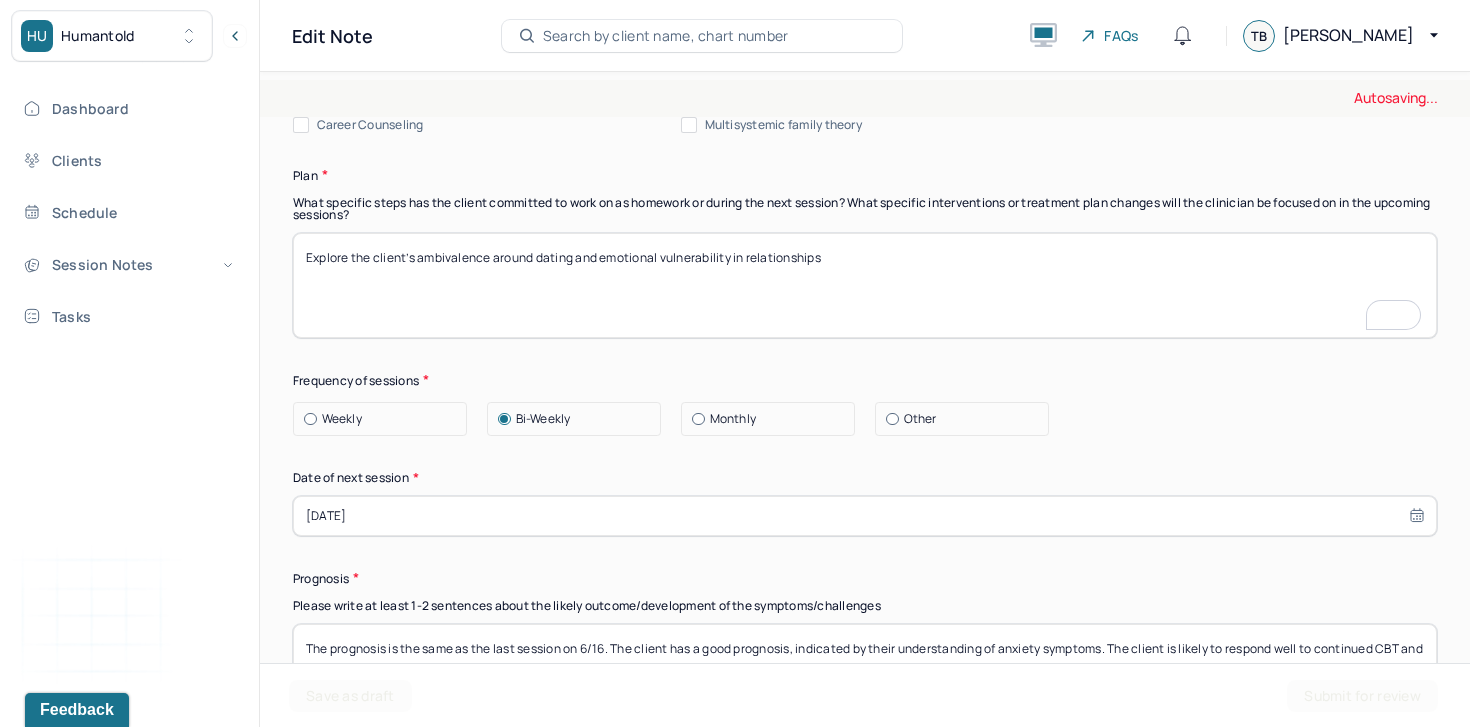 click on "Explore the client’s ambivalence around dating and emotional vulnerability in relationships" at bounding box center (865, 285) 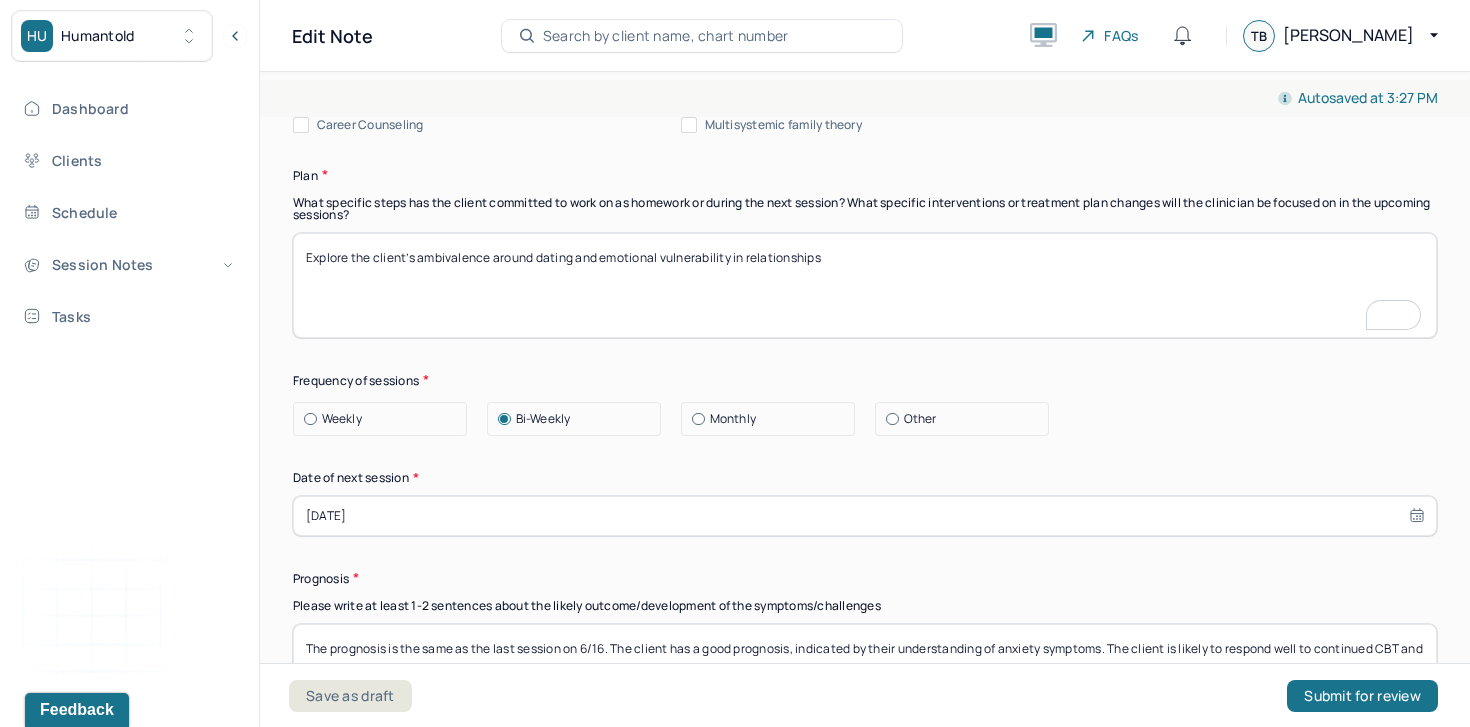 click on "Explore the client’s ambivalence around dating and emotional vulnerability in relationships" at bounding box center (865, 285) 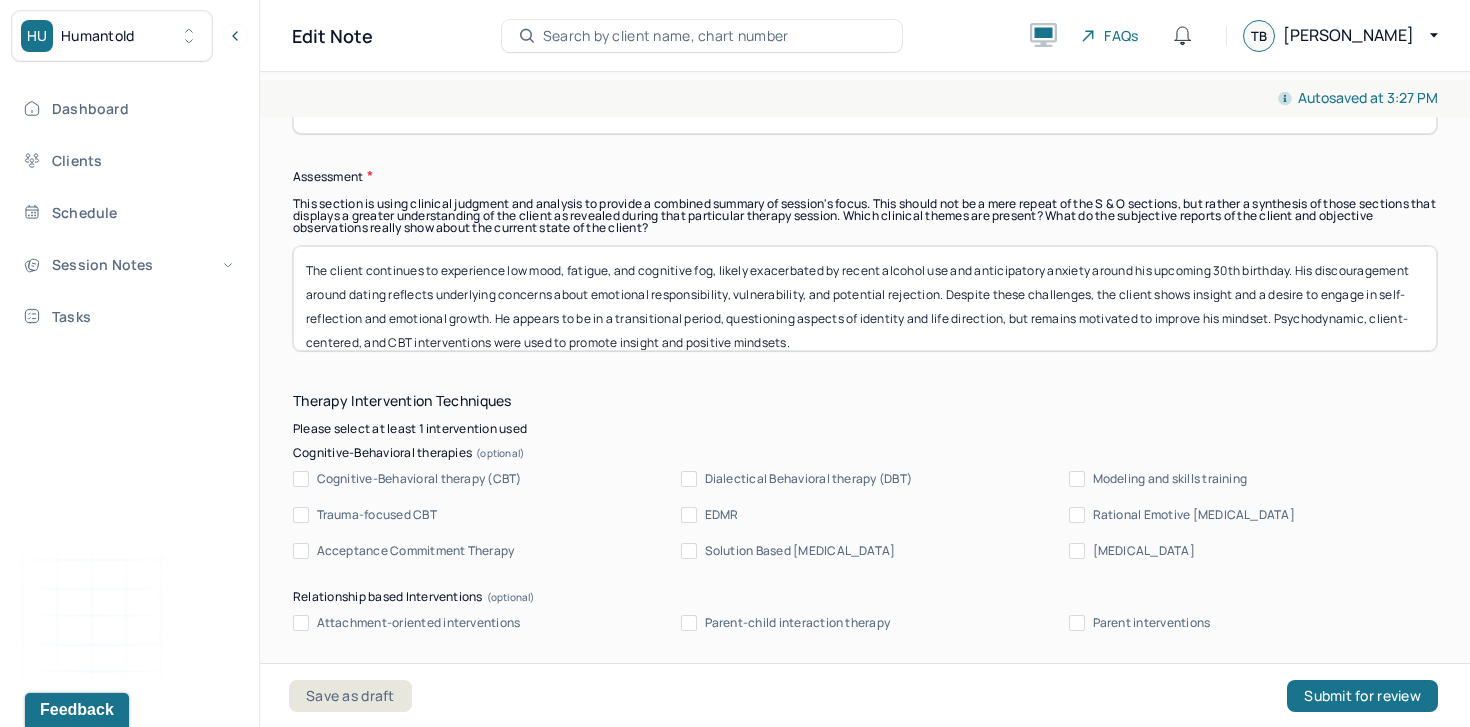 type 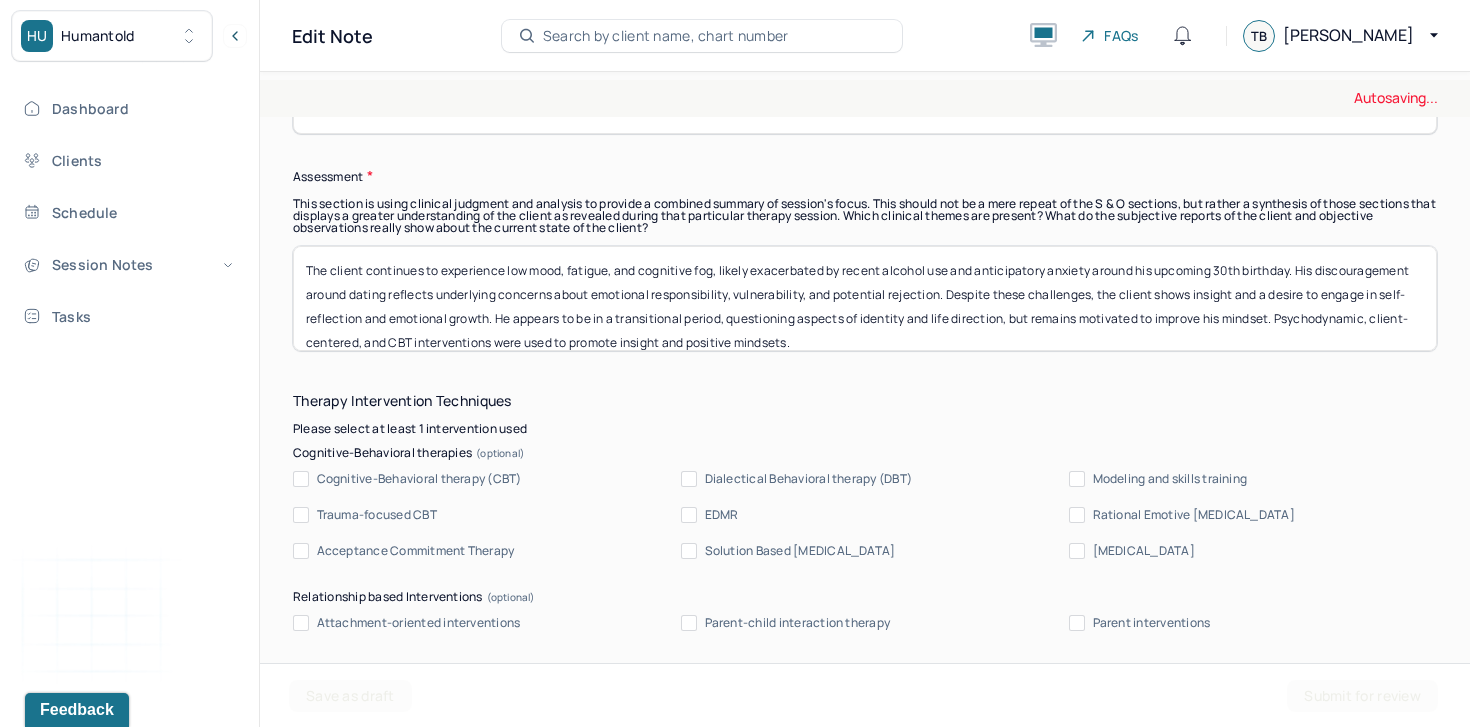 click on "The client continues to experience low mood, fatigue, and cognitive fog, likely exacerbated by recent alcohol use and anticipatory anxiety around his upcoming 30th birthday. His discouragement around dating reflects underlying concerns about emotional responsibility, vulnerability, and potential rejection. Despite these challenges, the client shows insight and a desire to engage in self-reflection and emotional growth. He appears to be in a transitional period, questioning aspects of identity and life direction, but remains motivated to improve his mindset. Psychodynamic, client-centered, and CBT interventions were used to promote insight and positive mindsets." at bounding box center [865, 298] 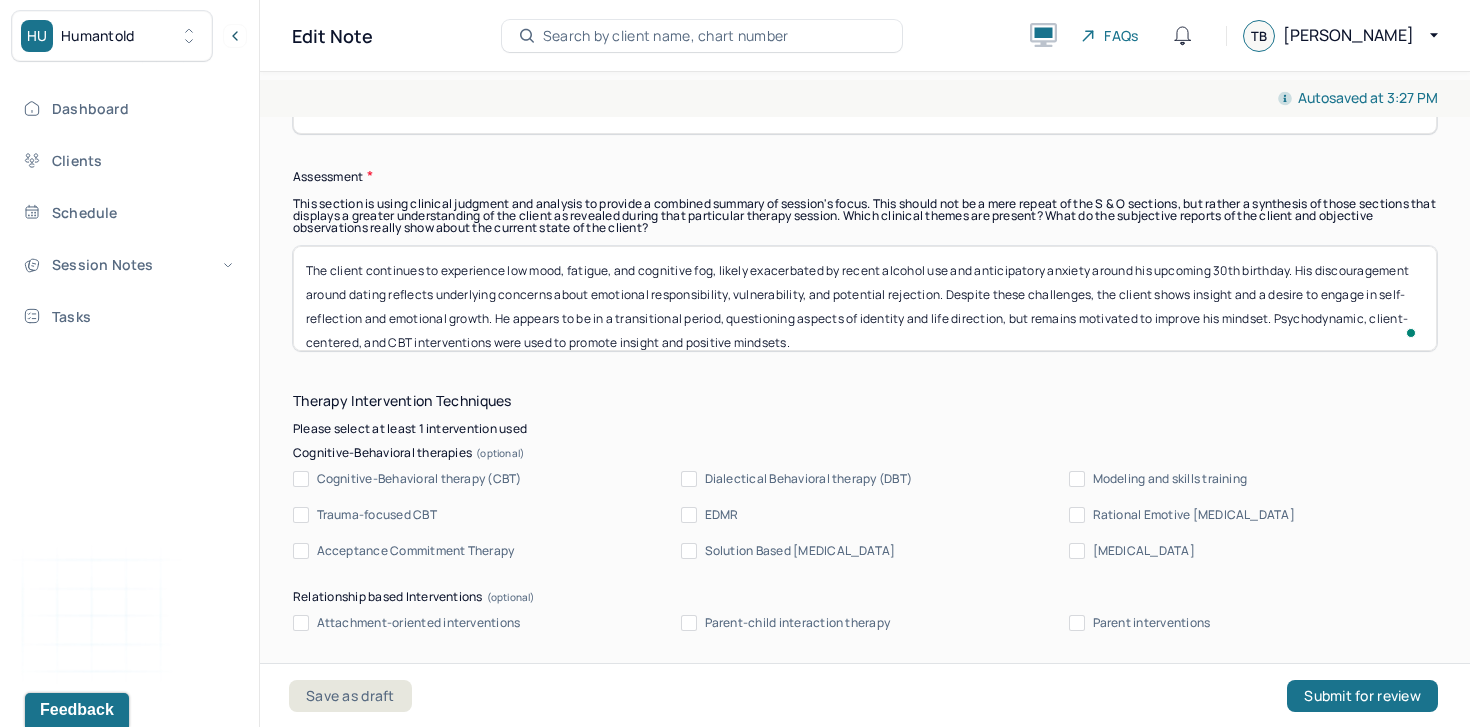 click on "The client continues to experience low mood, fatigue, and cognitive fog, likely exacerbated by recent alcohol use and anticipatory anxiety around his upcoming 30th birthday. His discouragement around dating reflects underlying concerns about emotional responsibility, vulnerability, and potential rejection. Despite these challenges, the client shows insight and a desire to engage in self-reflection and emotional growth. He appears to be in a transitional period, questioning aspects of identity and life direction, but remains motivated to improve his mindset. Psychodynamic, client-centered, and CBT interventions were used to promote insight and positive mindsets." at bounding box center [865, 298] 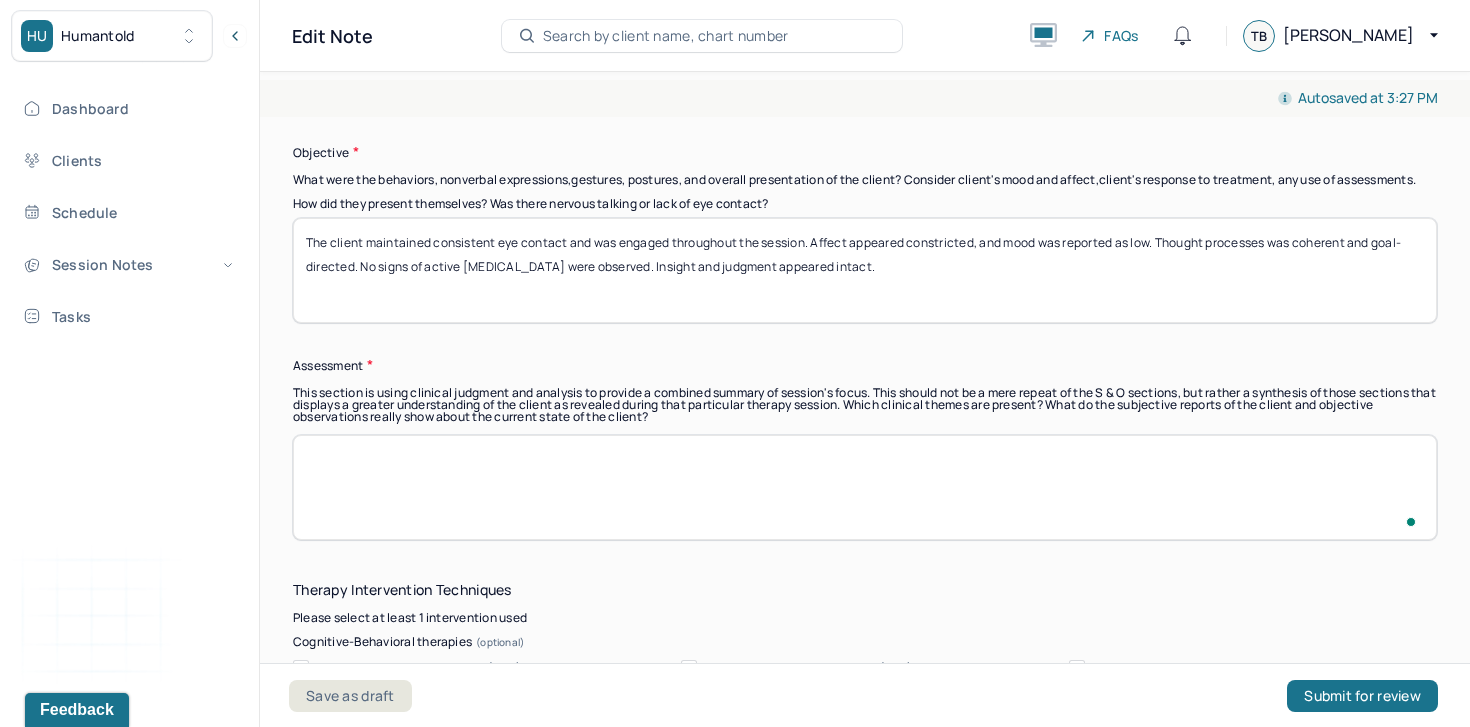 type 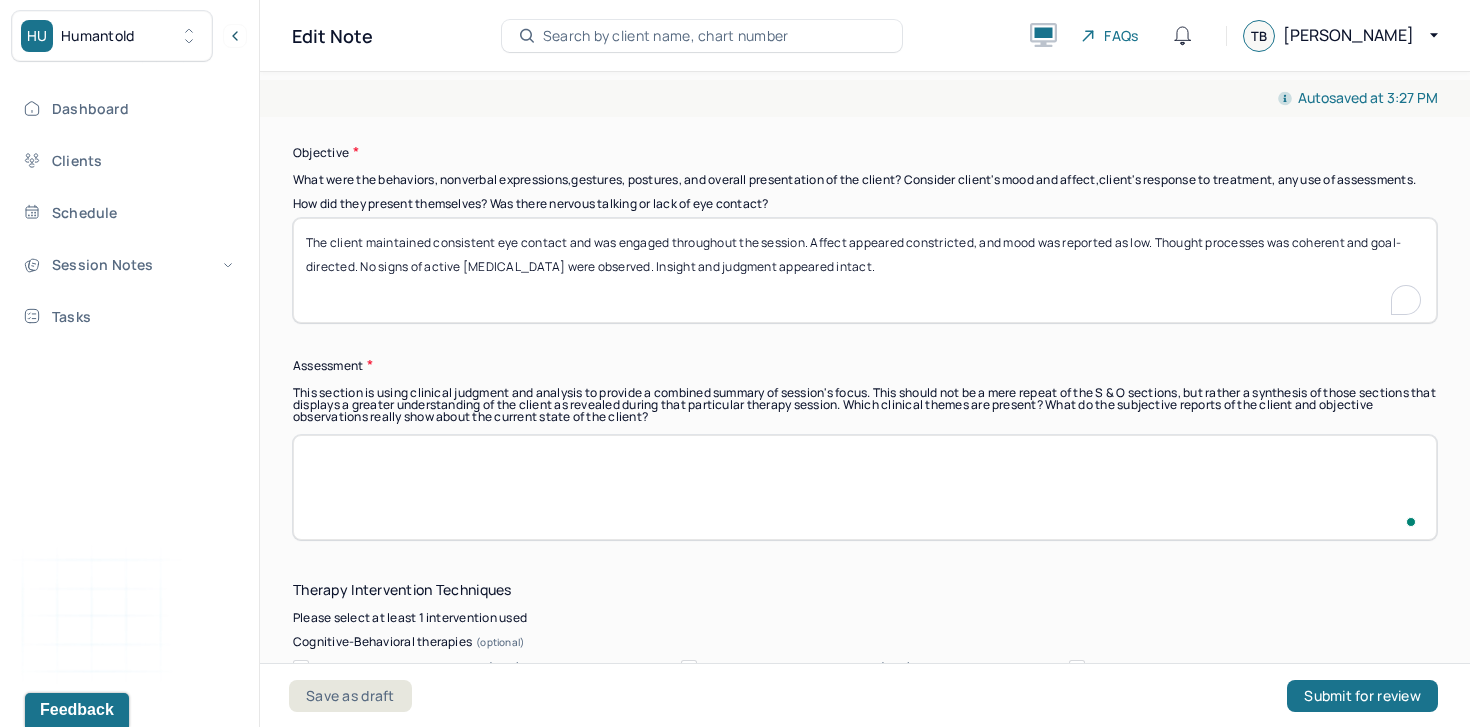 click on "The client maintained consistent eye contact and was engaged throughout the session. Affect appeared constricted, and mood was reported as low. Thought processes was coherent and goal-directed. No signs of active suicidal ideation were observed. Insight and judgment appeared intact." at bounding box center (865, 270) 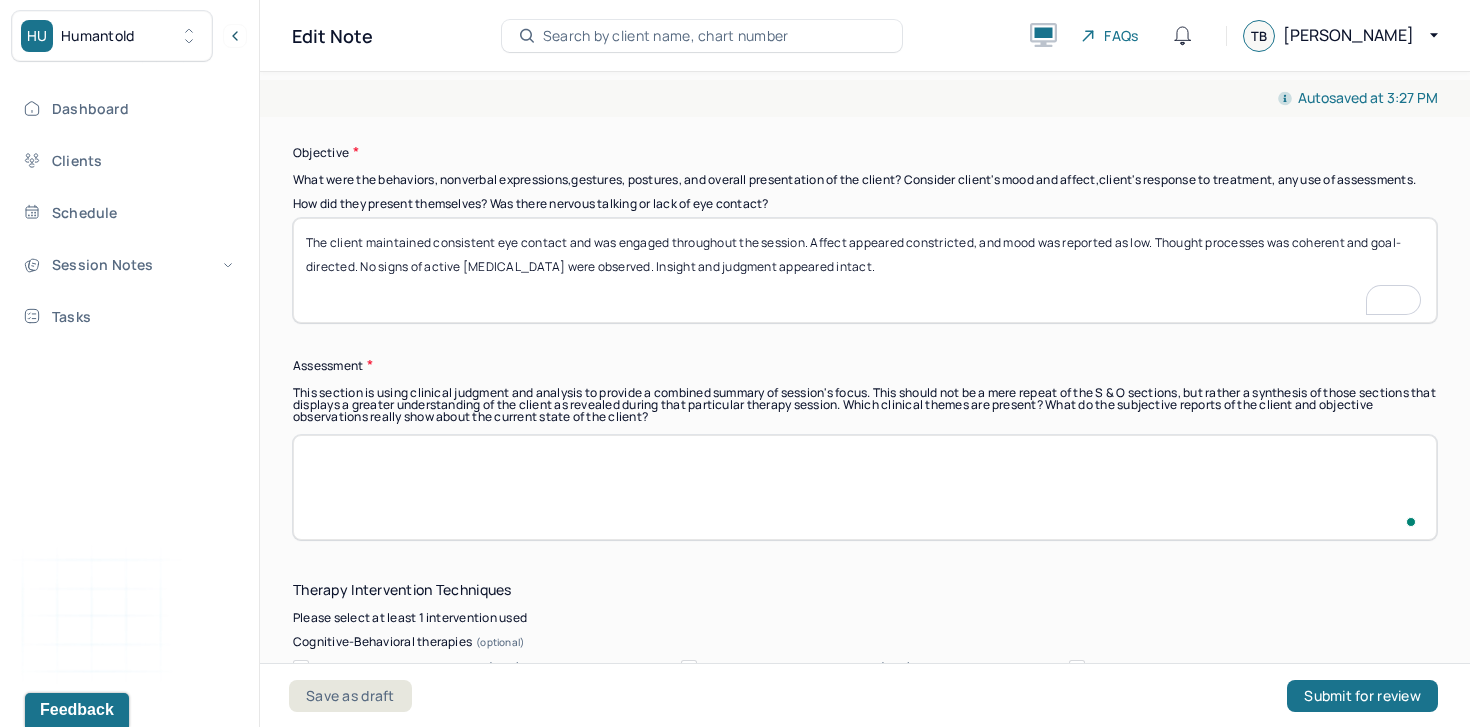 click on "The client maintained consistent eye contact and was engaged throughout the session. Affect appeared constricted, and mood was reported as low. Thought processes was coherent and goal-directed. No signs of active suicidal ideation were observed. Insight and judgment appeared intact." at bounding box center (865, 270) 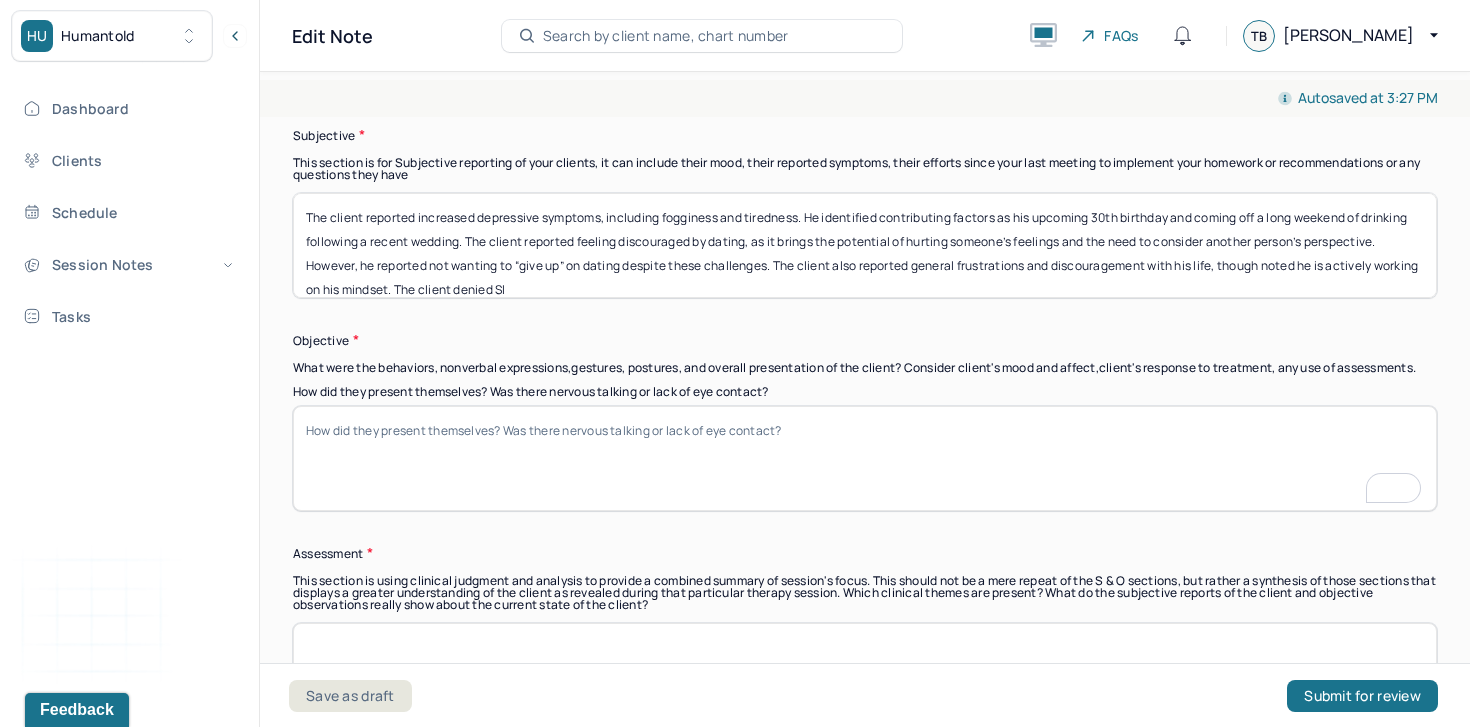type 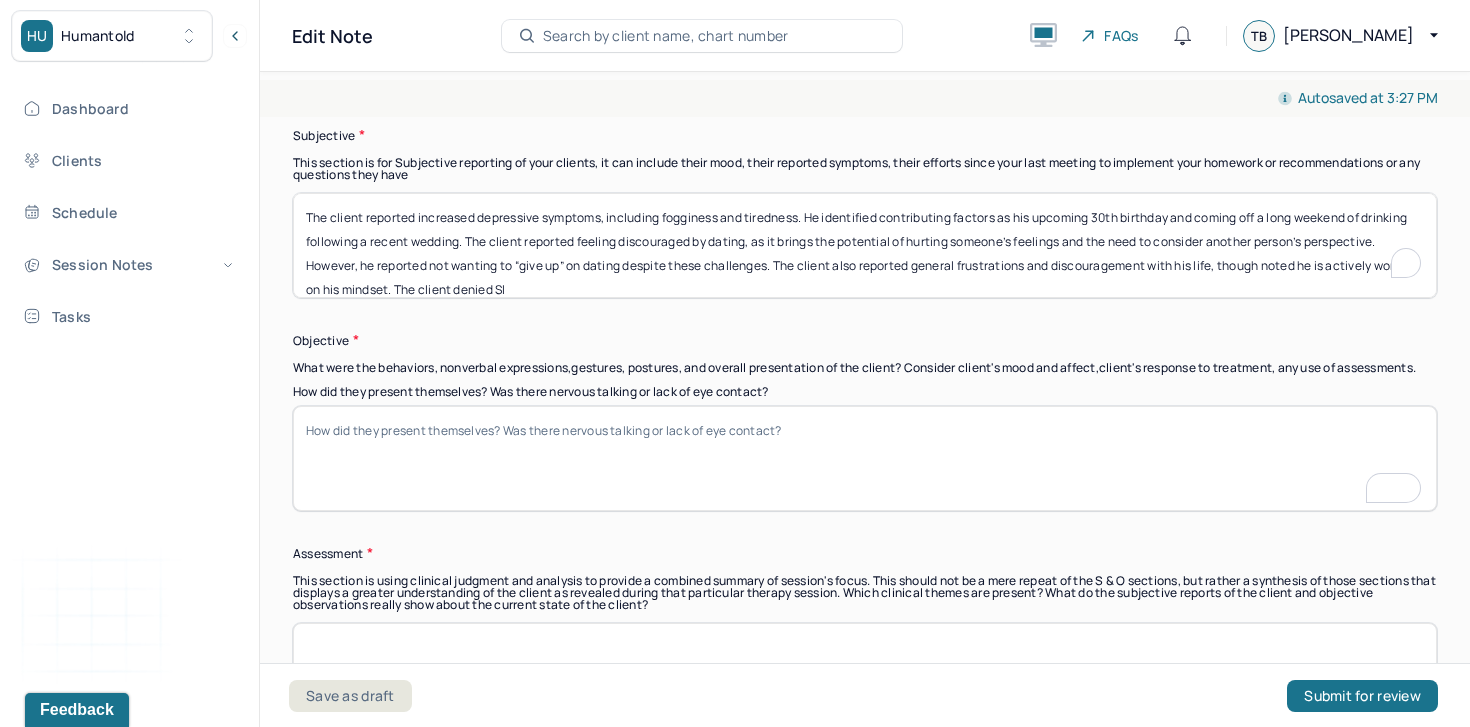 click on "The client reported increased depressive symptoms, including fogginess and tiredness. He identified contributing factors as his upcoming 30th birthday and coming off a long weekend of drinking following a recent wedding. The client reported feeling discouraged by dating, as it brings the potential of hurting someone’s feelings and the need to consider another person’s perspective. However, he reported not wanting to “give up” on dating despite these challenges. The client also reported general frustrations and discouragement with his life, though noted he is actively working on his mindset. The client denied SI" at bounding box center (865, 245) 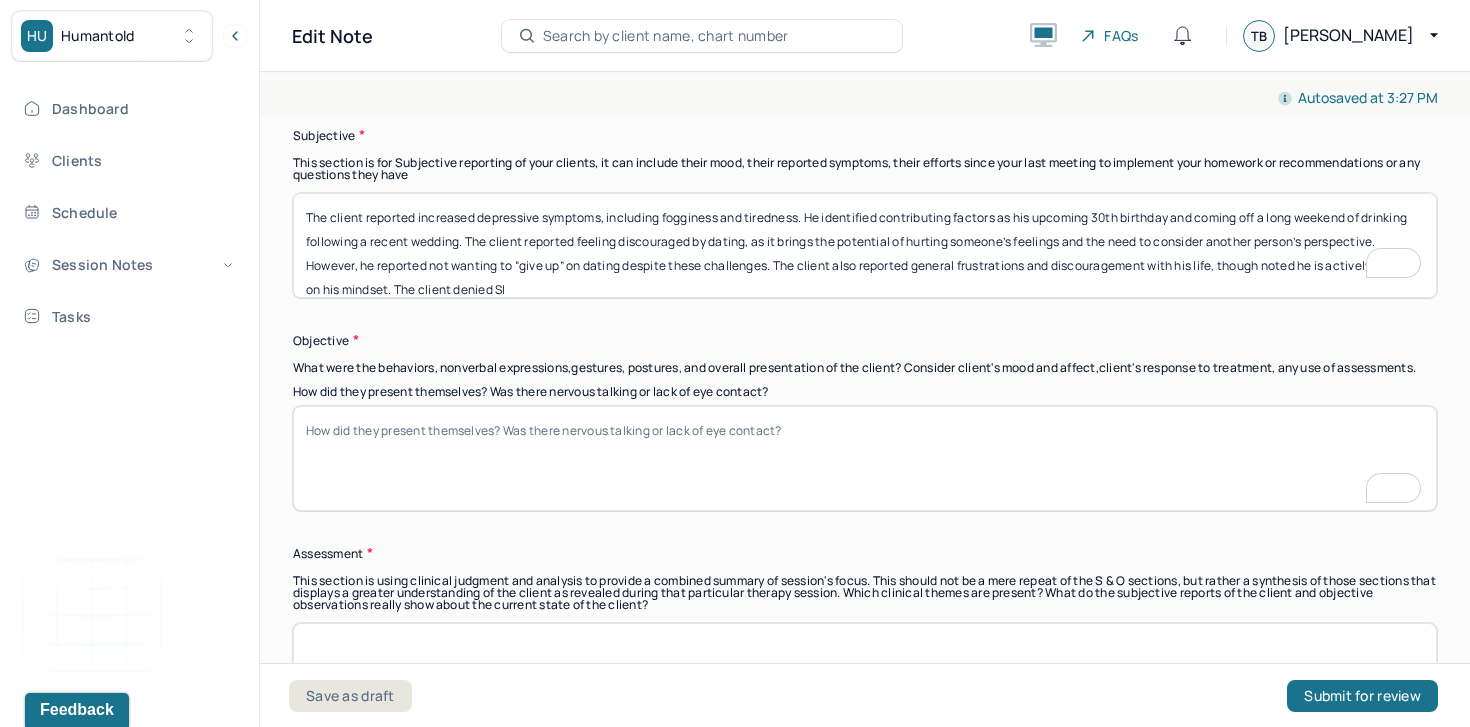 click on "The client reported increased depressive symptoms, including fogginess and tiredness. He identified contributing factors as his upcoming 30th birthday and coming off a long weekend of drinking following a recent wedding. The client reported feeling discouraged by dating, as it brings the potential of hurting someone’s feelings and the need to consider another person’s perspective. However, he reported not wanting to “give up” on dating despite these challenges. The client also reported general frustrations and discouragement with his life, though noted he is actively working on his mindset. The client denied SI" at bounding box center (865, 245) 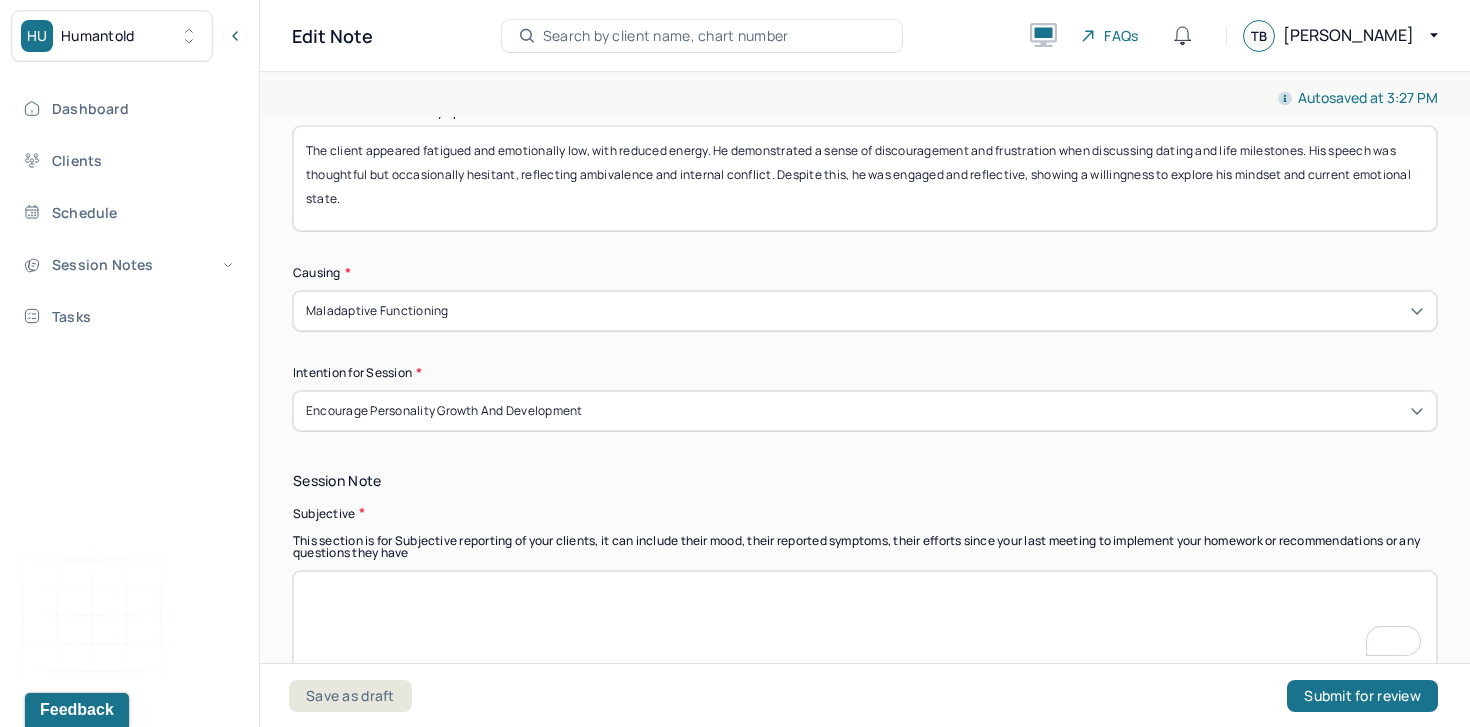 type 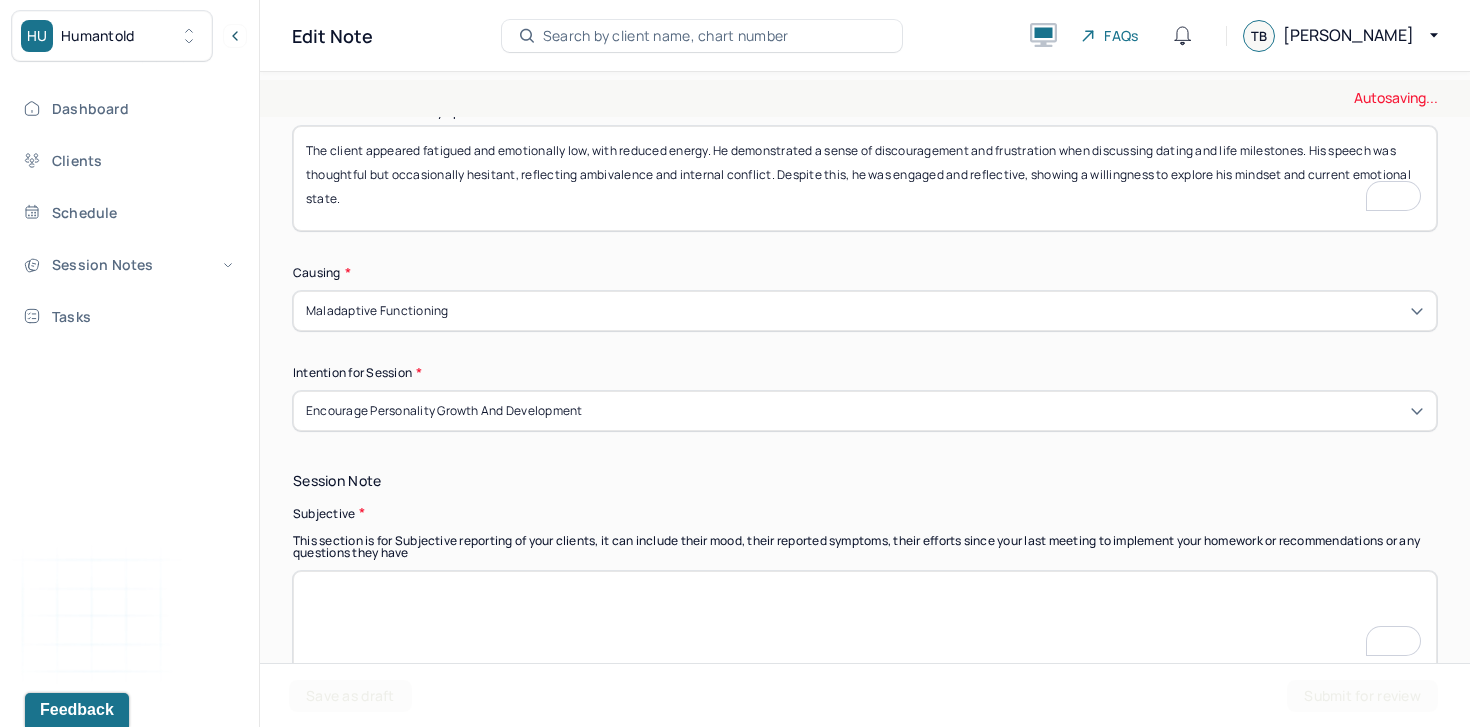 click on "The client appeared fatigued and emotionally low, with reduced energy. He demonstrated a sense of discouragement and frustration when discussing dating and life milestones. His speech was thoughtful but occasionally hesitant, reflecting ambivalence and internal conflict. Despite this, he was engaged and reflective, showing a willingness to explore his mindset and current emotional state." at bounding box center [865, 178] 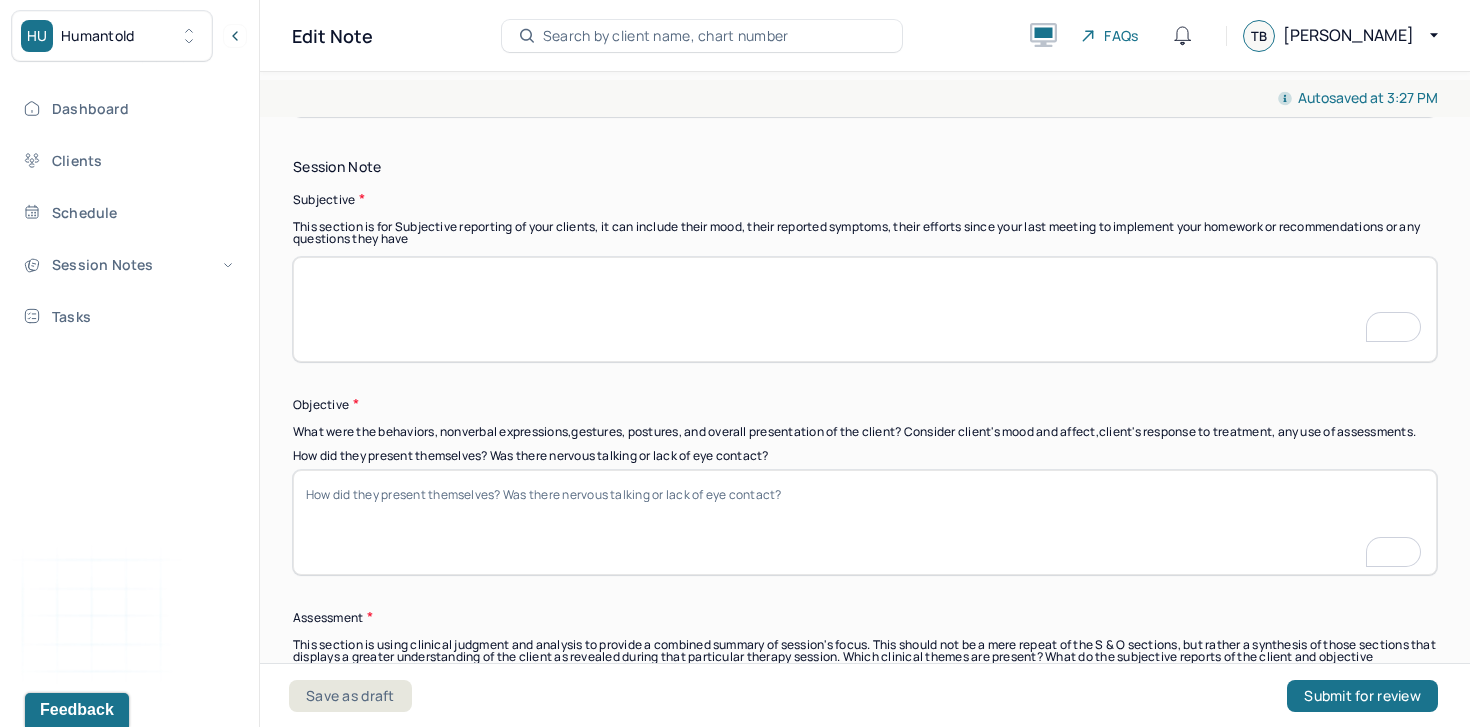type 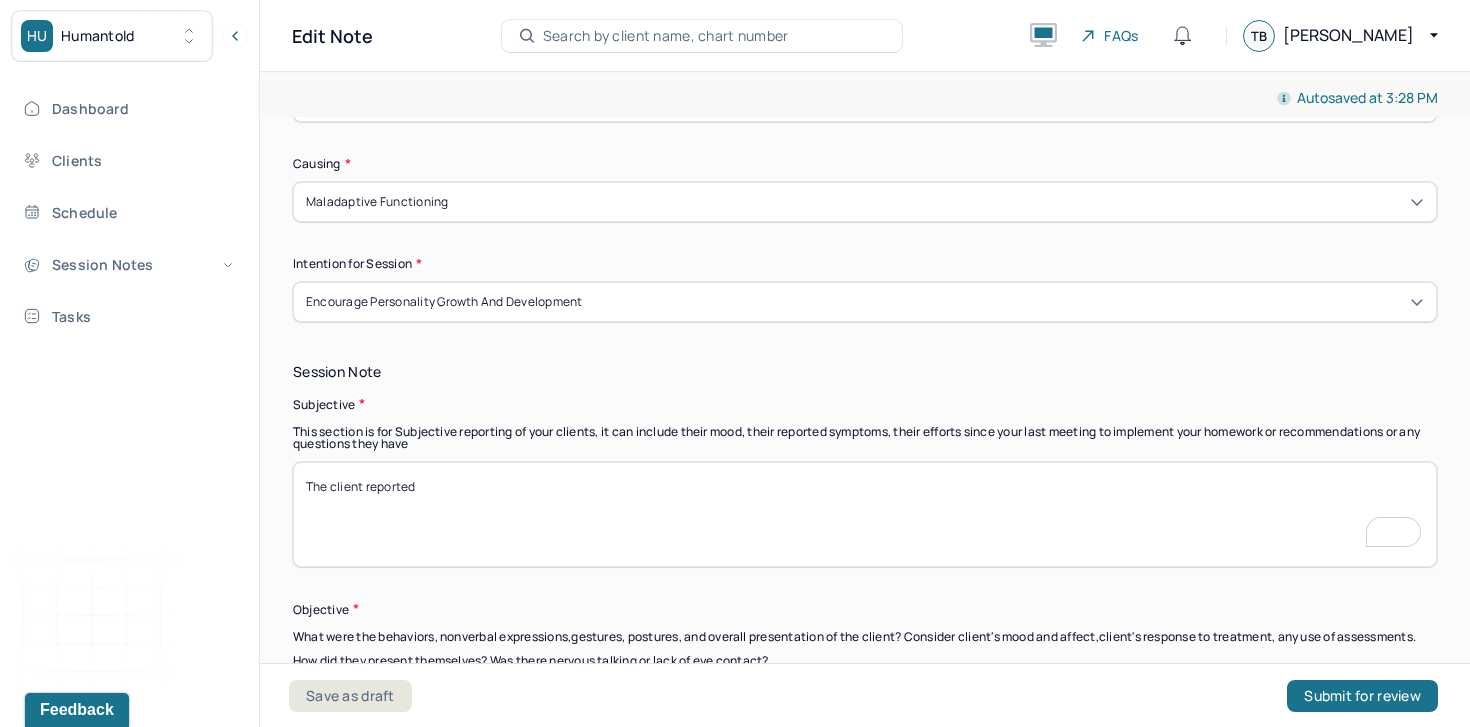 scroll, scrollTop: 1386, scrollLeft: 0, axis: vertical 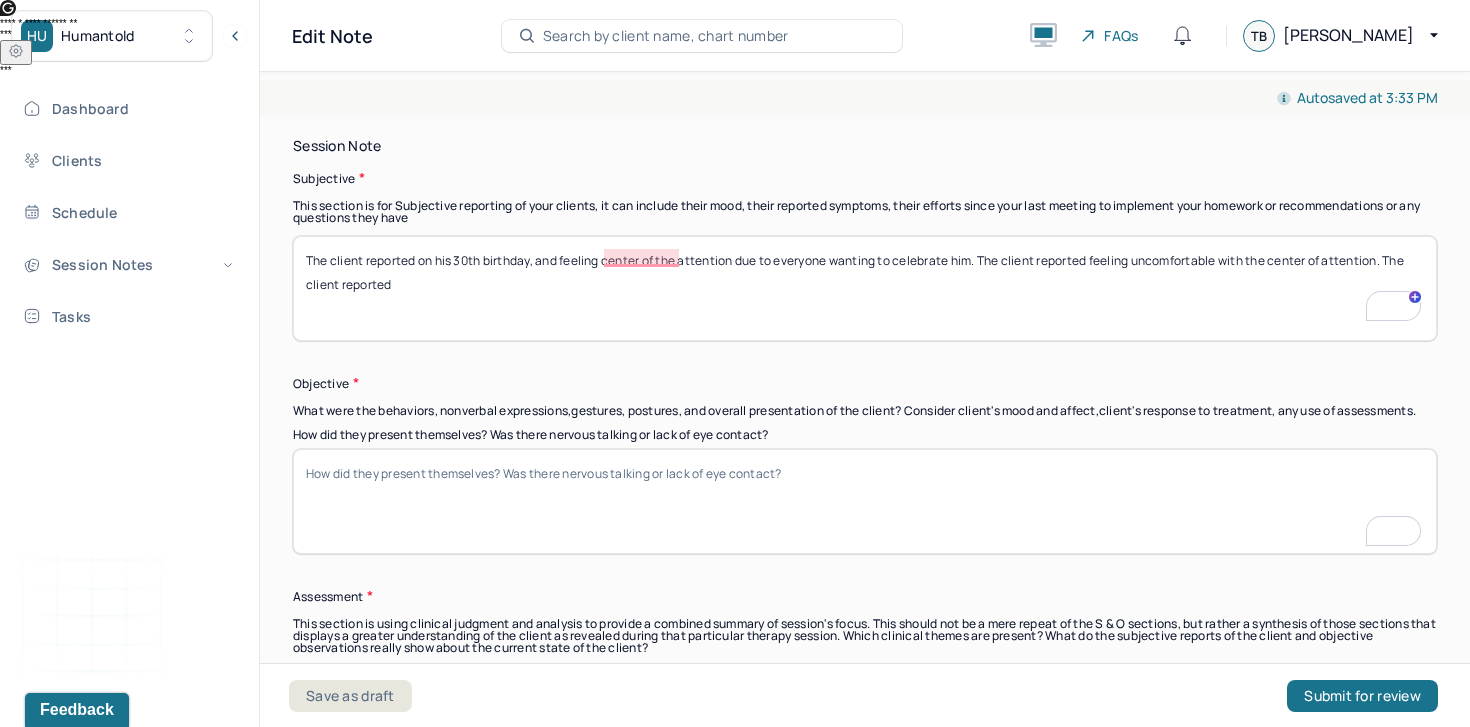 type on "The client reported on his 30th birthday, and feeling center of the attention due to everyone wanting to celebrate him. The client reported feeling uncomfortable with the center of attention. The client reported" 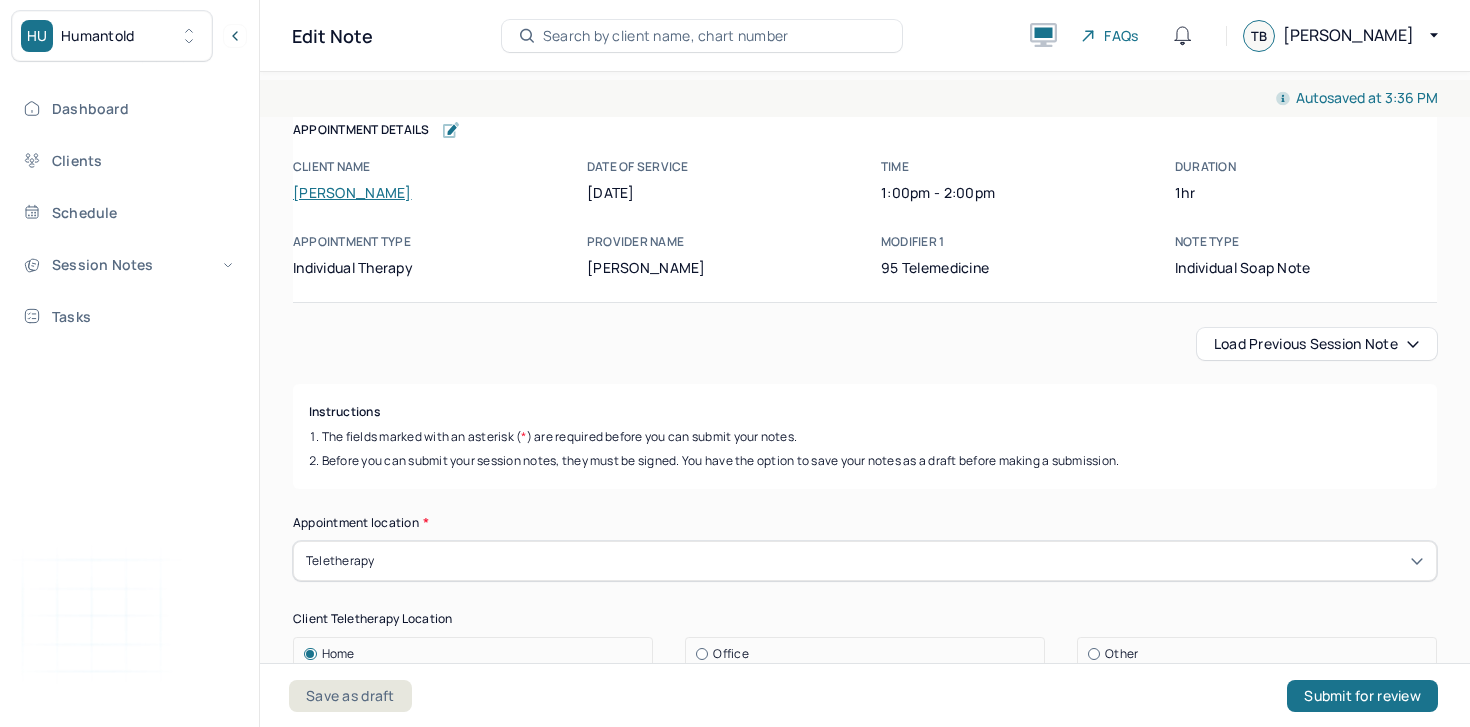 scroll, scrollTop: 0, scrollLeft: 0, axis: both 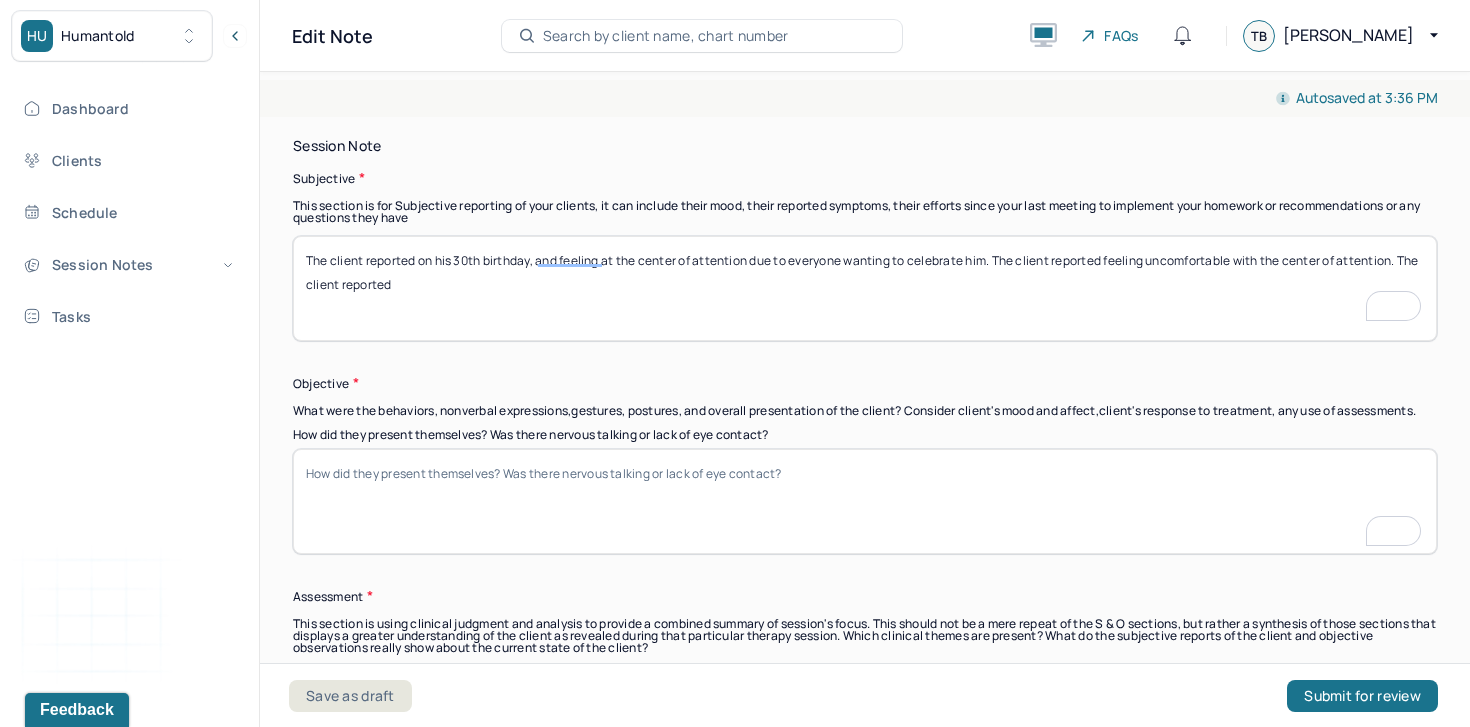 click on "The client reported on his 30th birthday, and feeling at the center of attention due to everyone wanting to celebrate him. The client reported feeling uncomfortable with the center of attention. The client reported" at bounding box center (865, 288) 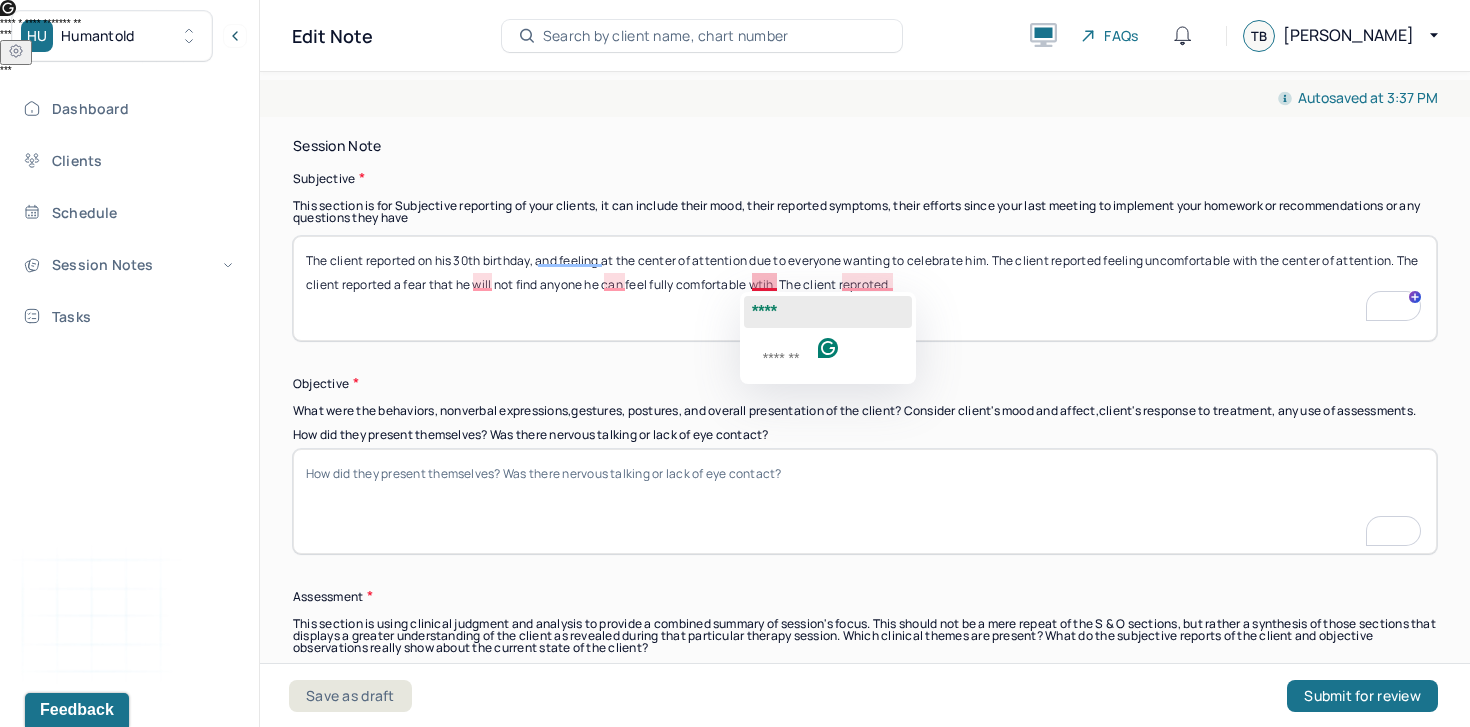 click on "****" 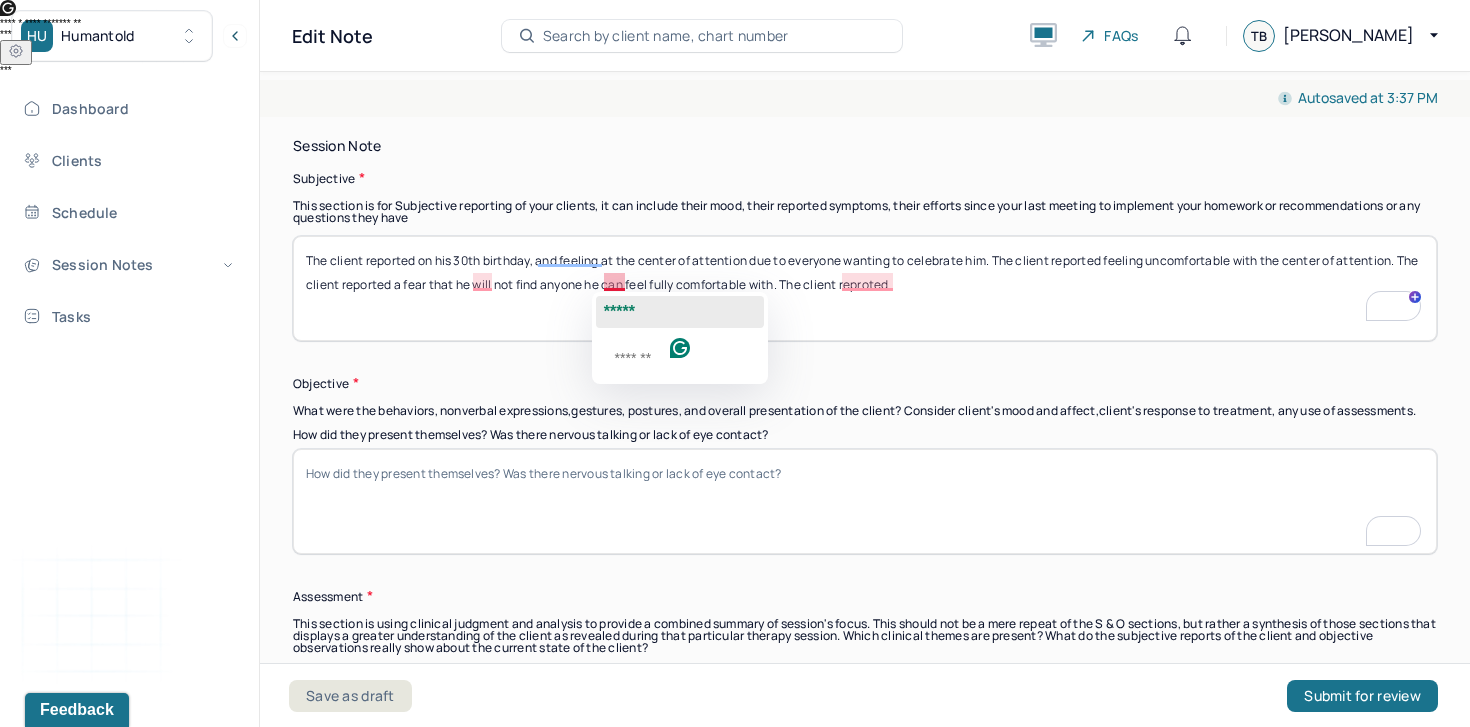 click on "*****" 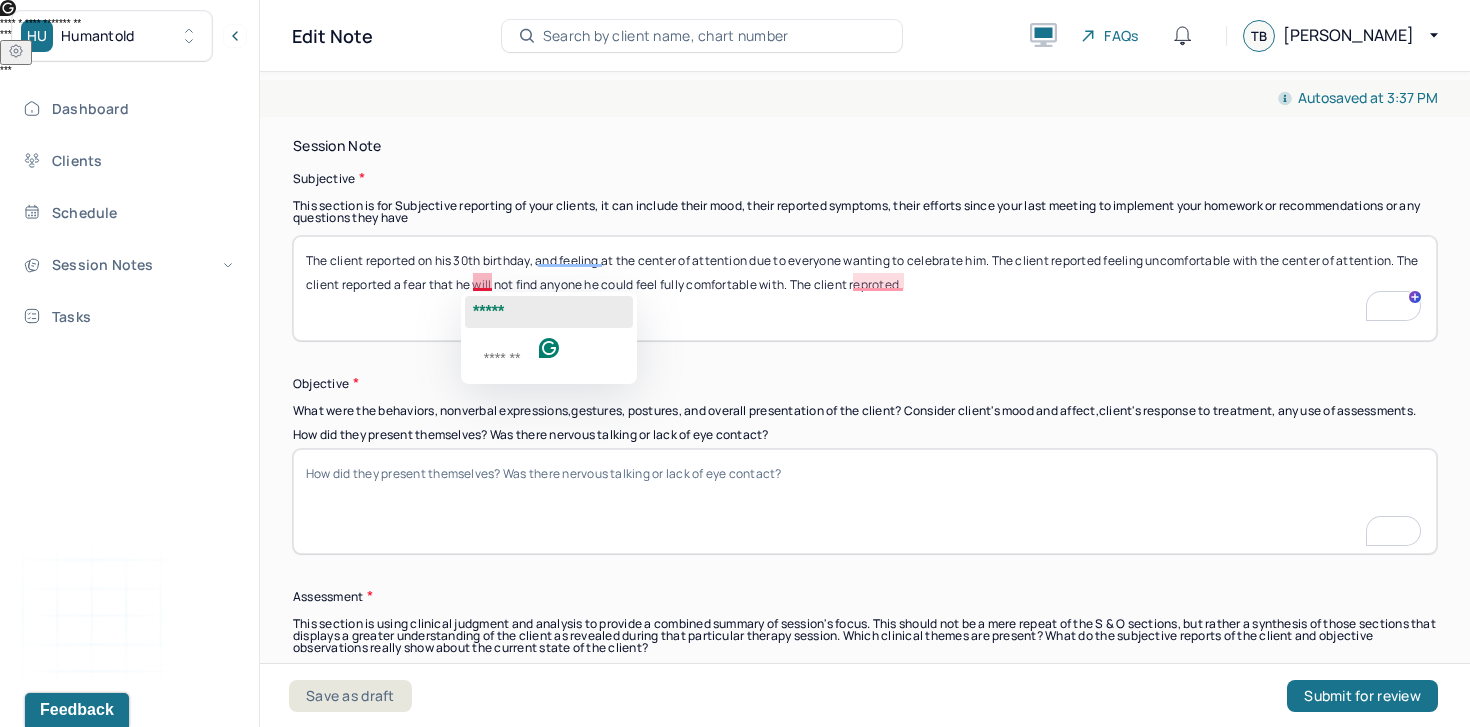 click on "*****" 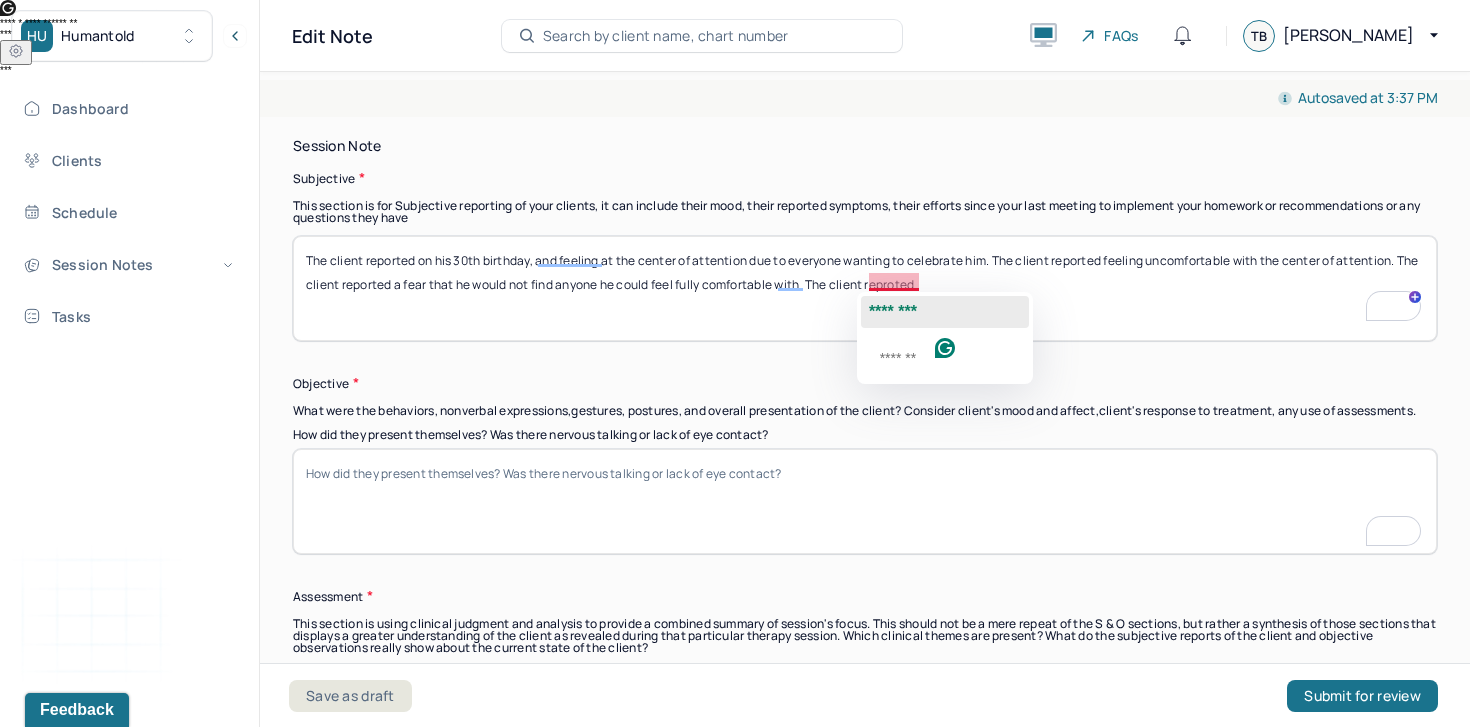 click on "********" 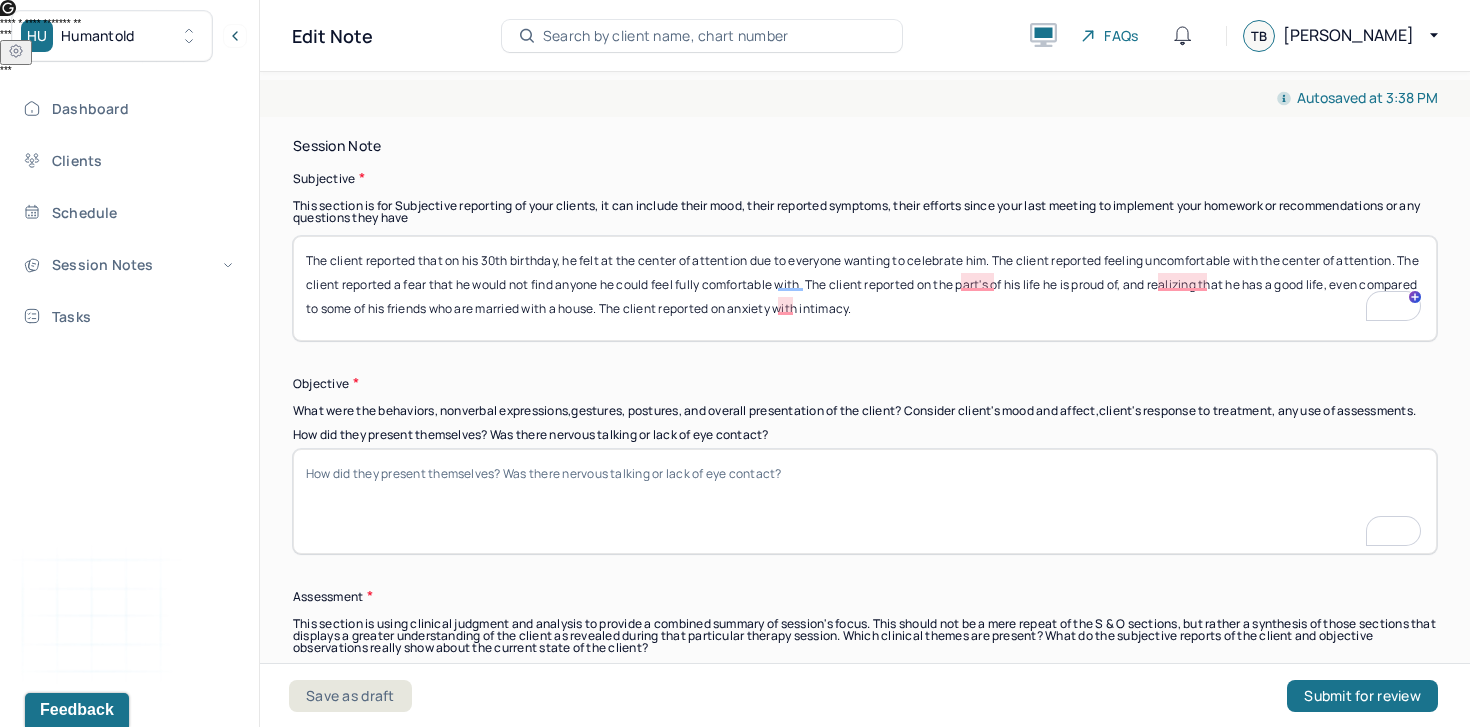 type on "The client reported that on his 30th birthday, he felt at the center of attention due to everyone wanting to celebrate him. The client reported feeling uncomfortable with the center of attention. The client reported a fear that he would not find anyone he could feel fully comfortable with. The client reported on the part's of his life he is proud of, and realizing that he has a good life, even compared to some of his friends who are married with a house. The client reported on anxiety with intimacy." 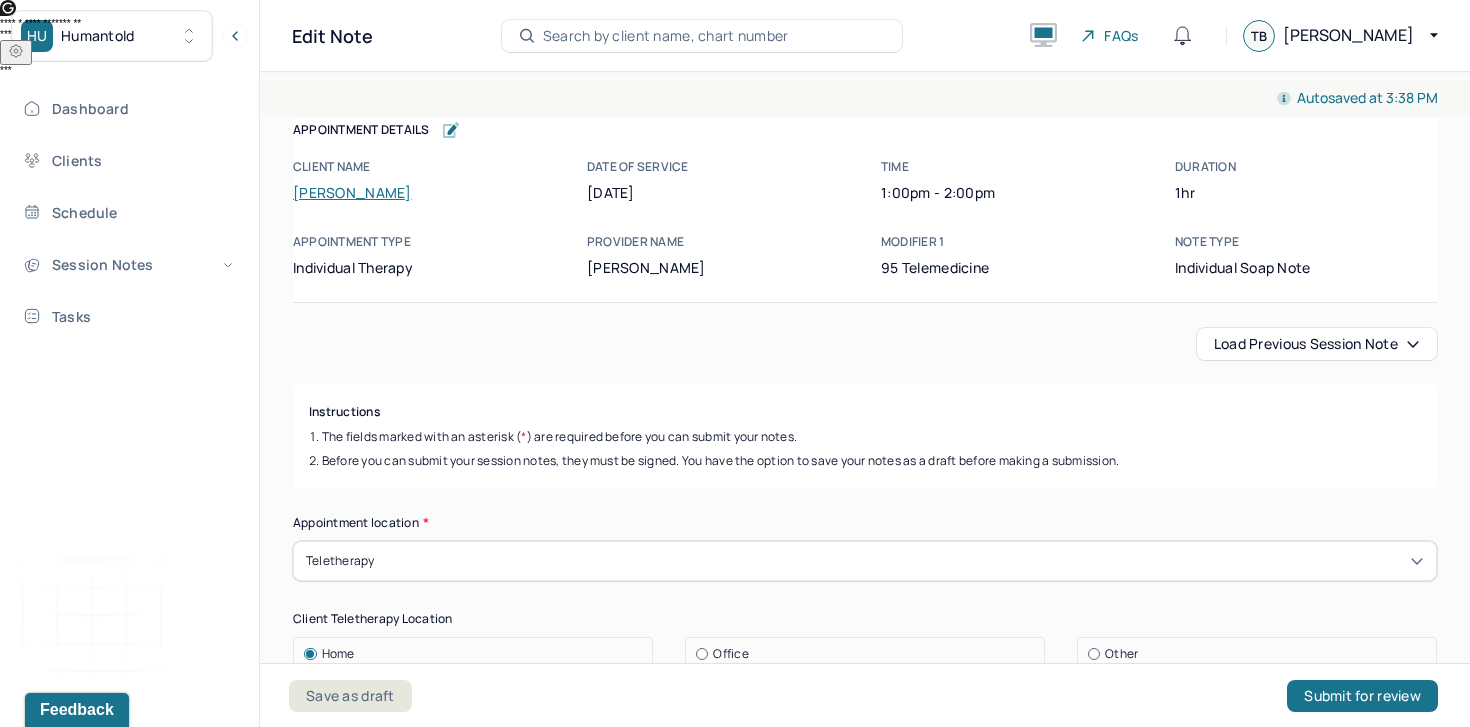 scroll, scrollTop: 0, scrollLeft: 0, axis: both 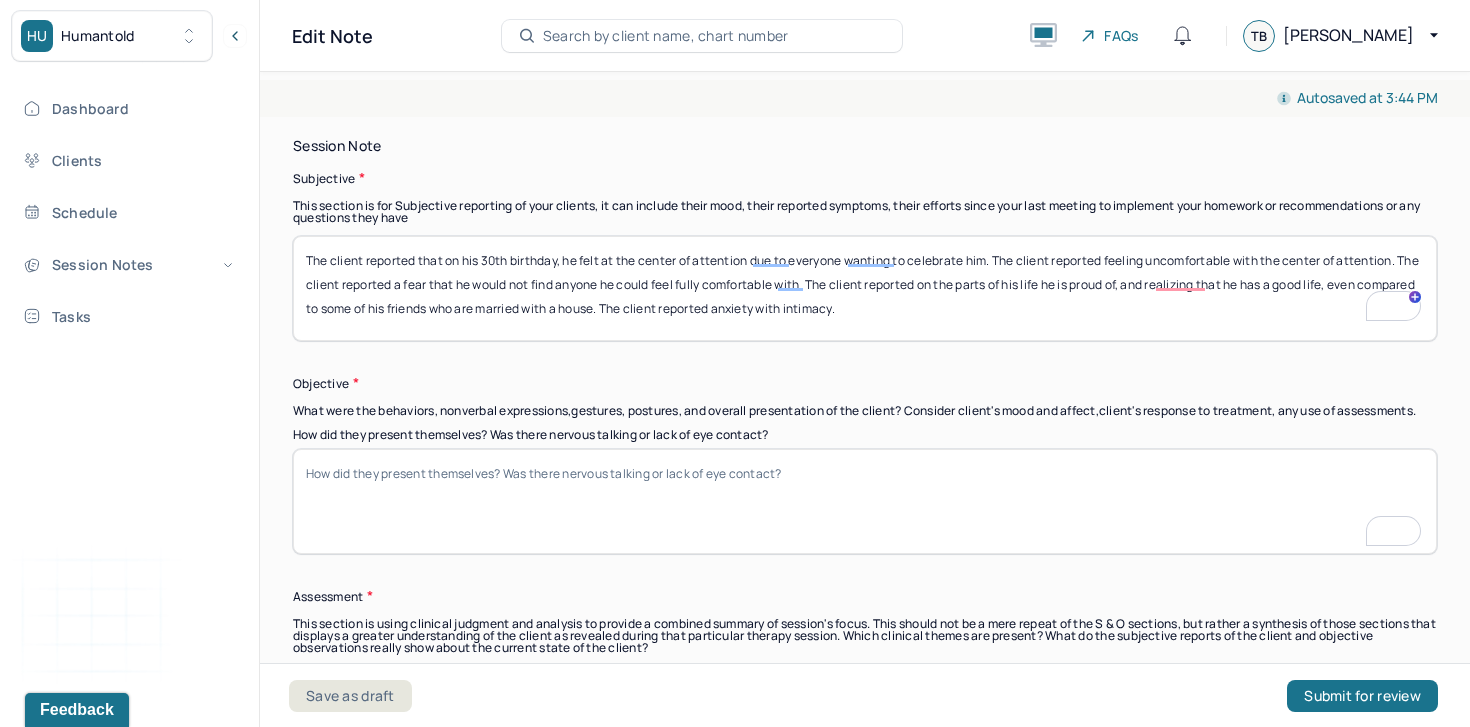 click on "The client reported that on his 30th birthday, he felt at the center of attention due to everyone wanting to celebrate him. The client reported feeling uncomfortable with the center of attention. The client reported a fear that he would not find anyone he could feel fully comfortable with. The client reported on the part's of his life he is proud of, and realizing that he has a good life, even compared to some of his friends who are married with a house. The client reported on anxiety with intimacy." at bounding box center (865, 288) 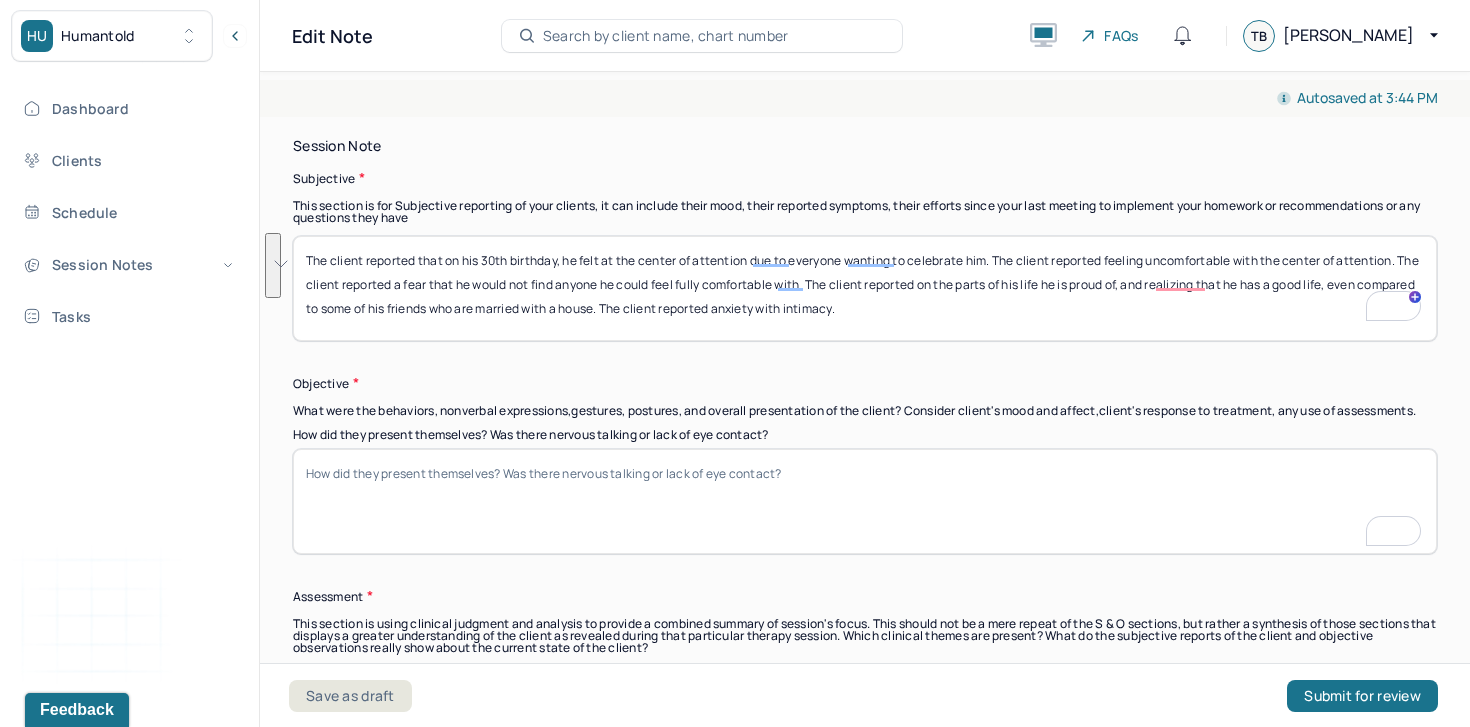 type on "The client reported that on his 30th birthday, he felt at the center of attention due to everyone wanting to celebrate him. The client reported feeling uncomfortable with the center of attention. The client reported a fear that he would not find anyone he could feel fully comfortable with. The client reported on the parts of his life he is proud of, and realizing that he has a good life, even compared to some of his friends who are married with a house. The client reported anxiety with intimacy." 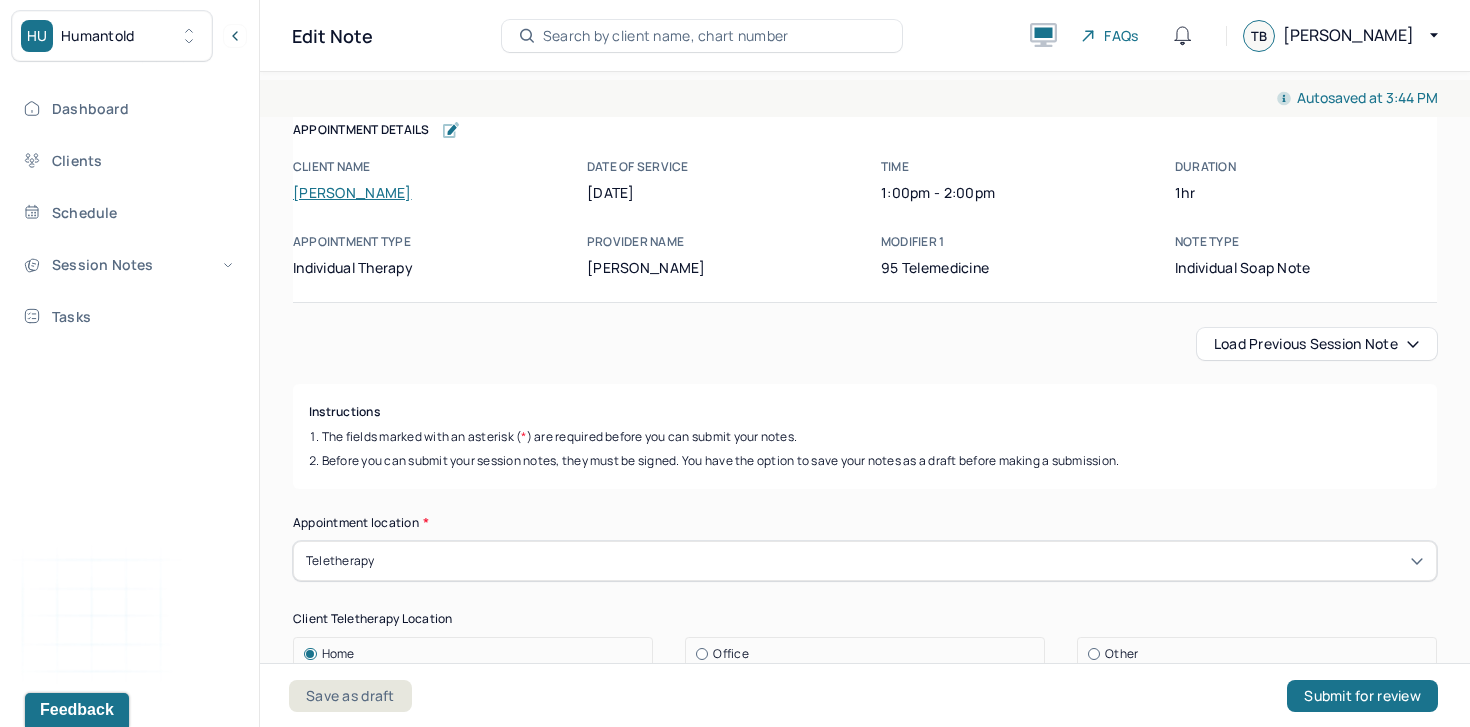 scroll, scrollTop: 0, scrollLeft: 0, axis: both 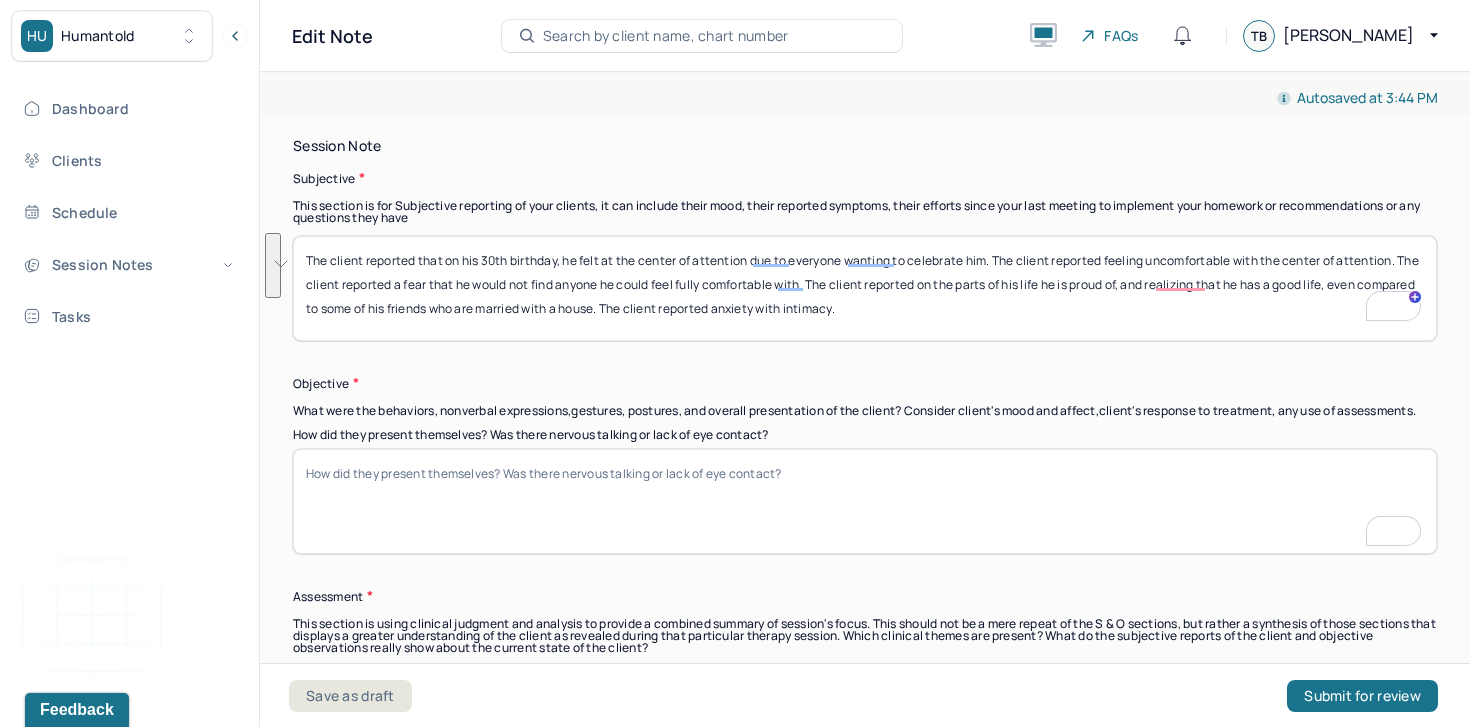 paste on "He reported feeling uncomfortable with being the center of attention. The client reported a fear that he may never find someone with whom he feels fully comfortable. He reported on the parts of his life he is proud of and acknowledged that he has a good life, even compared to some of his friends who are married and own homes. The client also reported experiencing anxiety related to intimacy. The client reproted a fear of rejecting others and being perceived in a negative way. The client reported wishing he had freedom from other's perceptions" 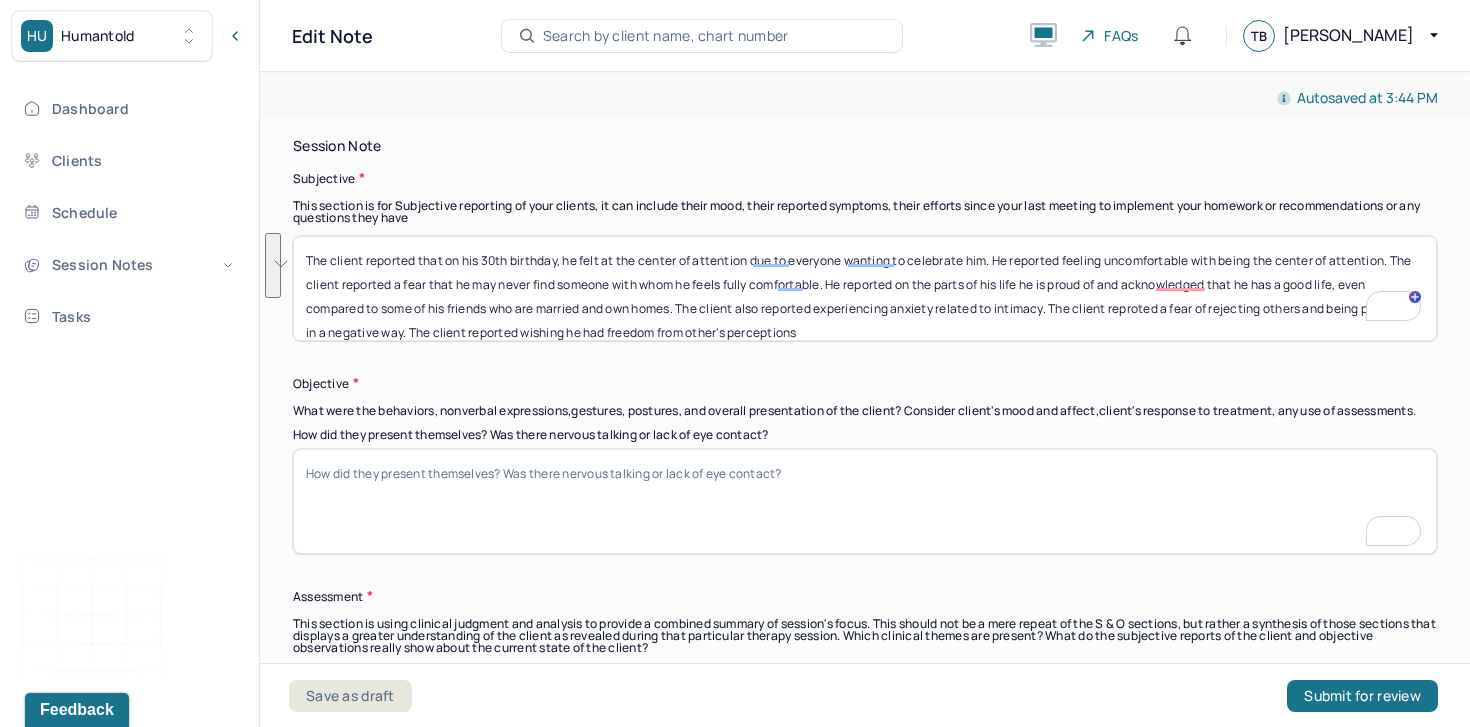 scroll 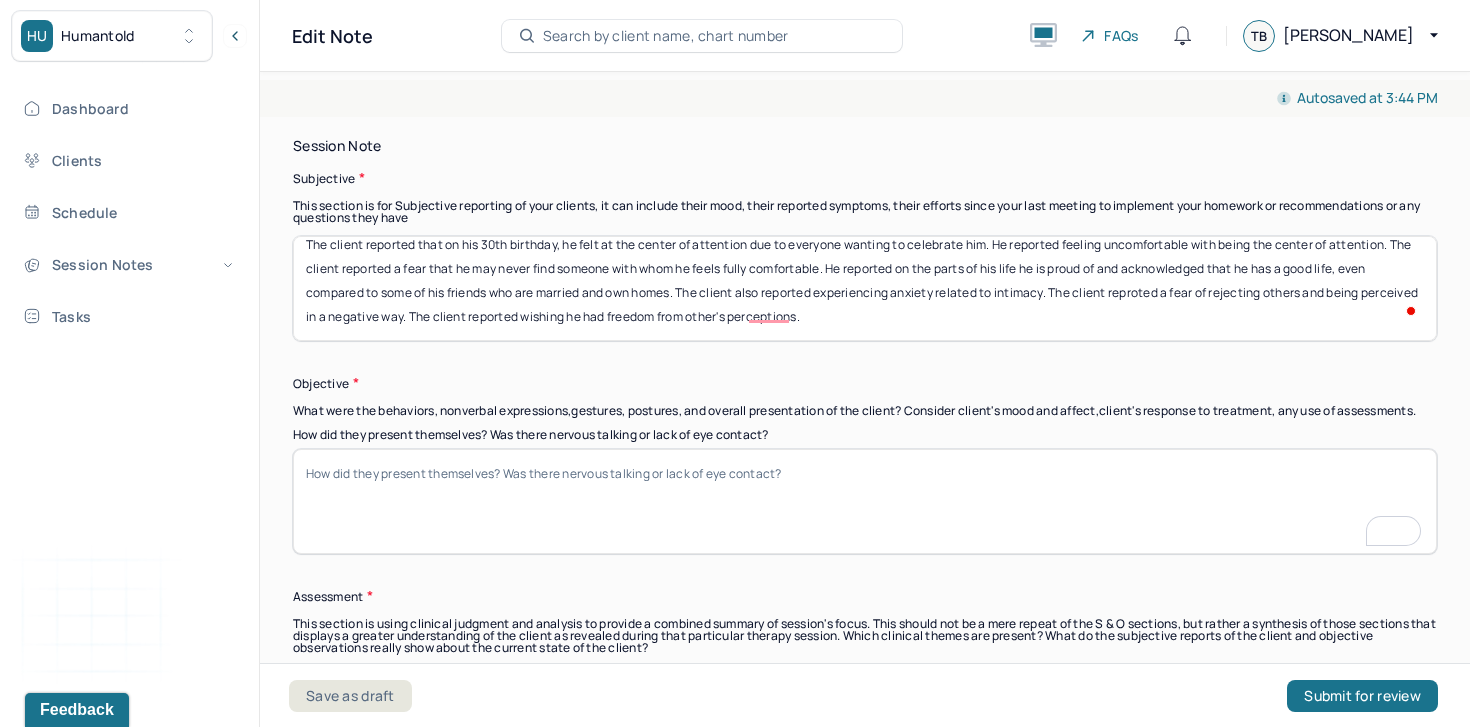 type on "The client reported that on his 30th birthday, he felt at the center of attention due to everyone wanting to celebrate him. He reported feeling uncomfortable with being the center of attention. The client reported a fear that he may never find someone with whom he feels fully comfortable. He reported on the parts of his life he is proud of and acknowledged that he has a good life, even compared to some of his friends who are married and own homes. The client also reported experiencing anxiety related to intimacy. The client reproted a fear of rejecting others and being perceived in a negative way. The client reported wishing he had freedom from other's perceptions." 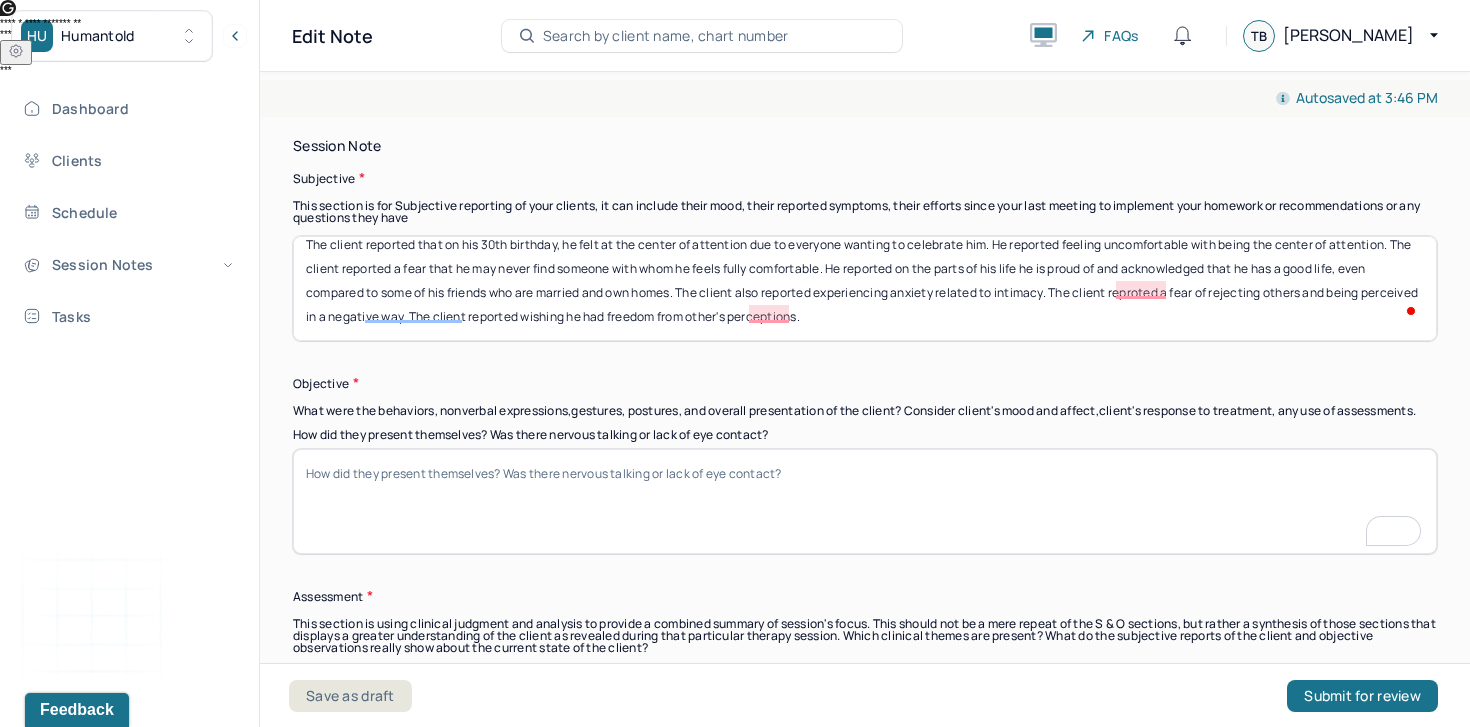 click on "How did they present themselves? Was there nervous talking or lack of eye contact?" at bounding box center [865, 501] 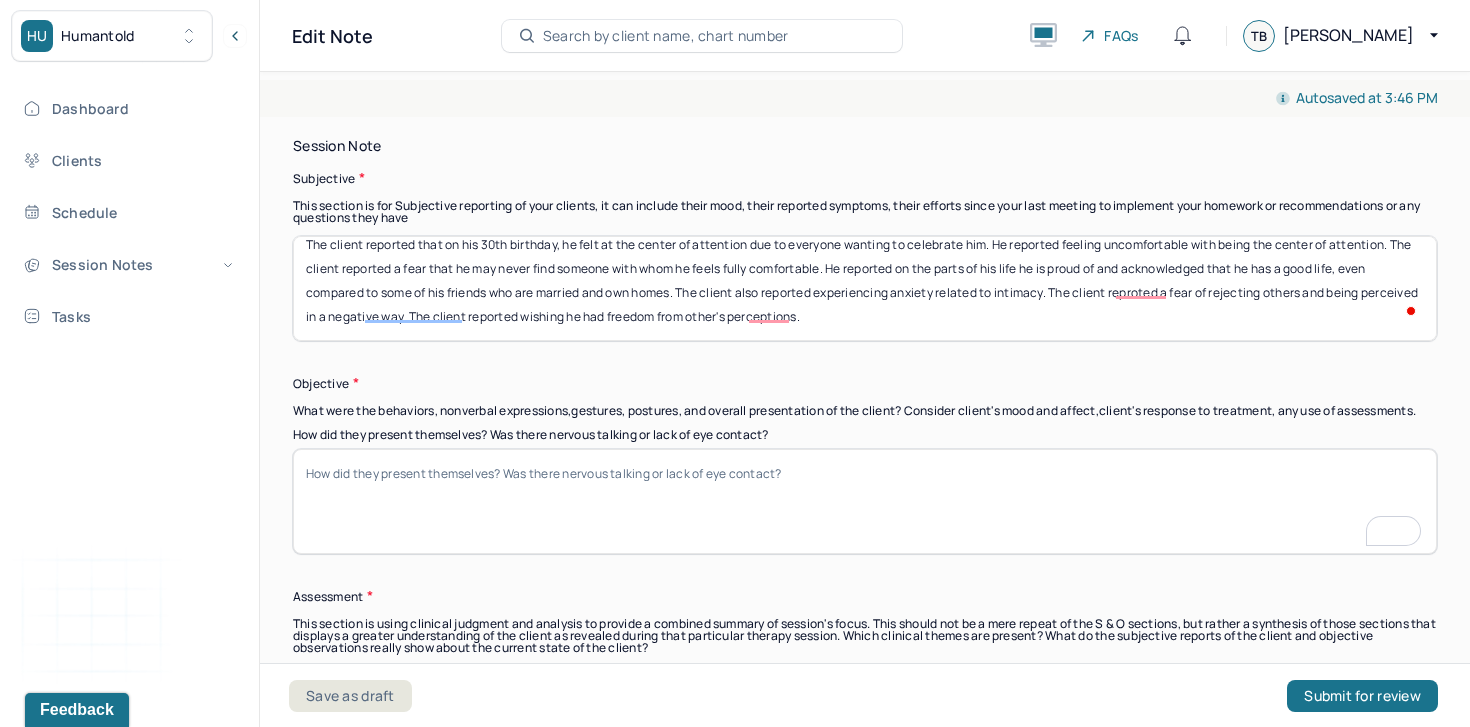 paste on "The client appeared engaged and thoughtful throughout the session. He spoke with insight about his recent birthday experience and reflected on his [MEDICAL_DATA] and social discomfort. Affect was congruent with content; he appeared mildly anxious when discussing intimacy and interpersonal fears but remained articulate and introspective." 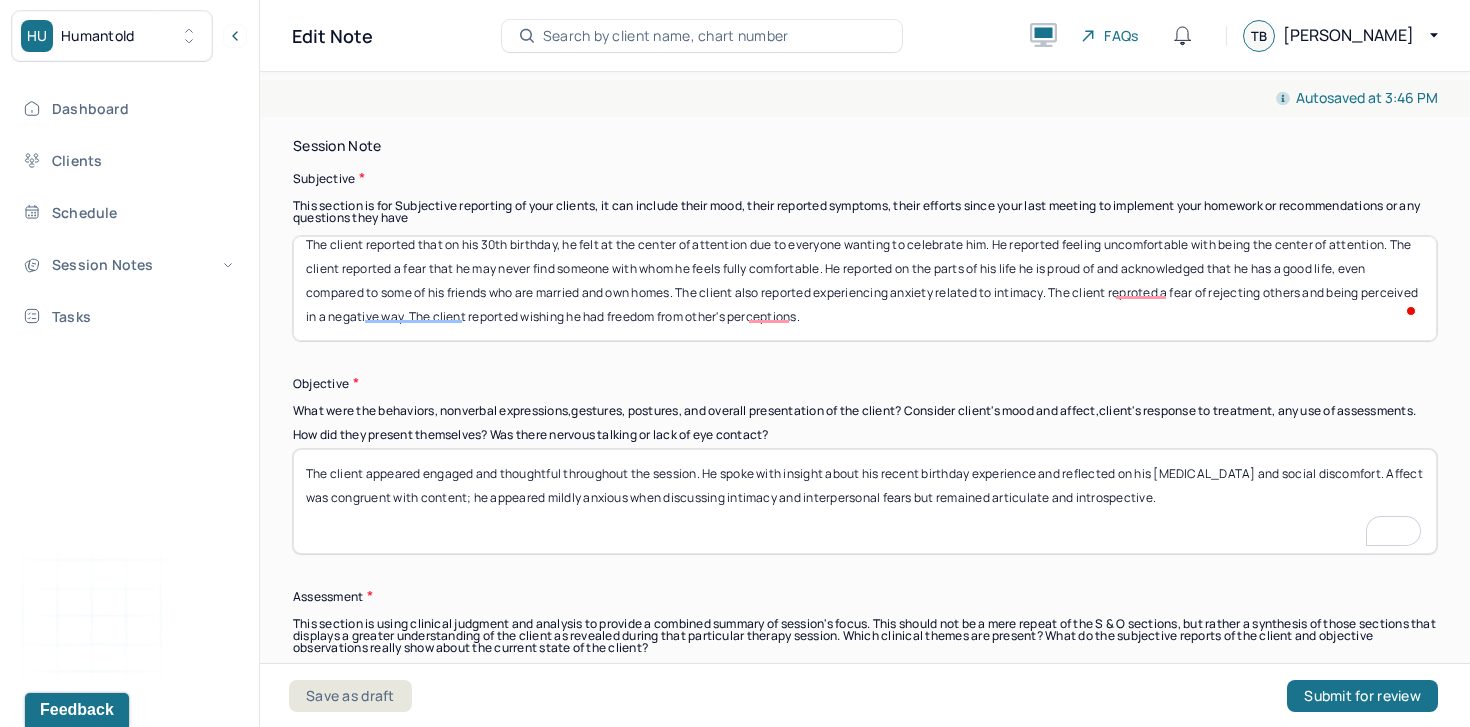 type on "The client appeared engaged and thoughtful throughout the session. He spoke with insight about his recent birthday experience and reflected on his [MEDICAL_DATA] and social discomfort. Affect was congruent with content; he appeared mildly anxious when discussing intimacy and interpersonal fears but remained articulate and introspective." 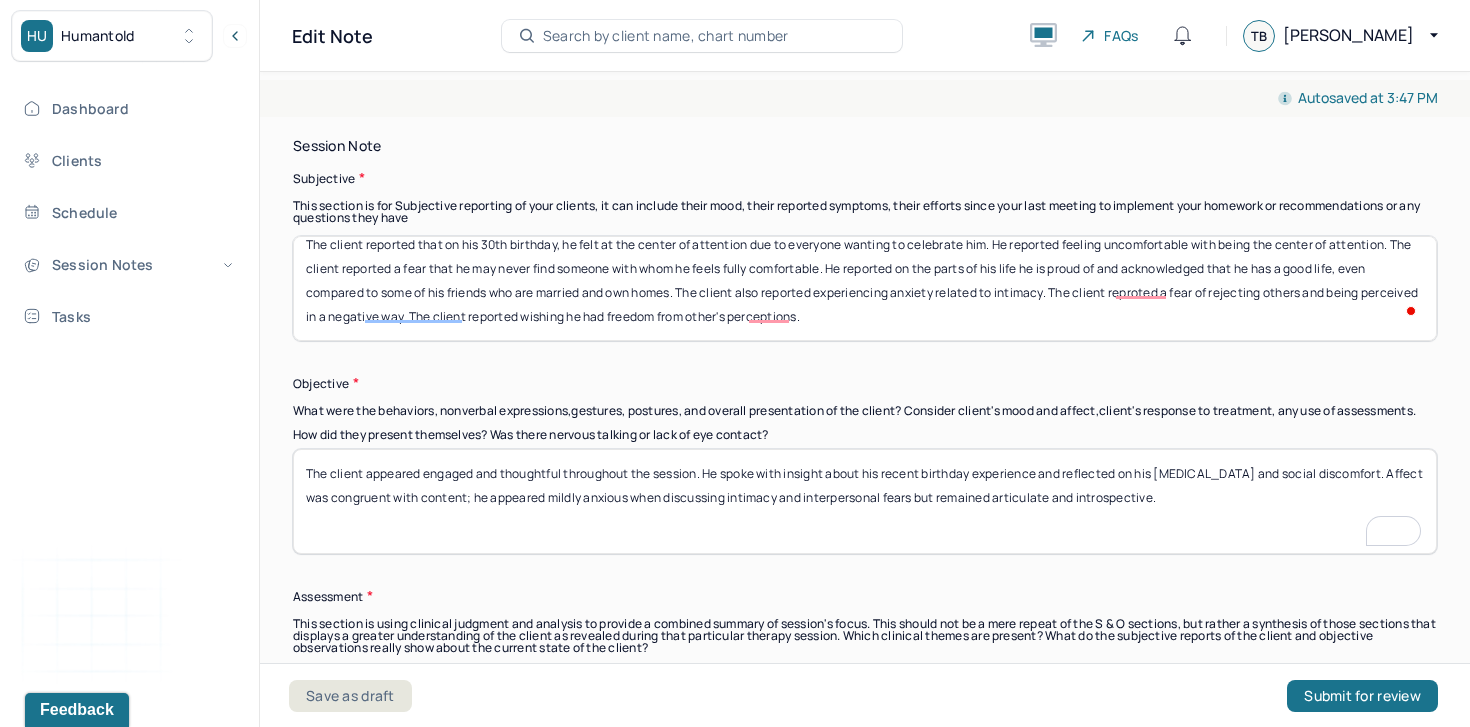 scroll, scrollTop: 1746, scrollLeft: 0, axis: vertical 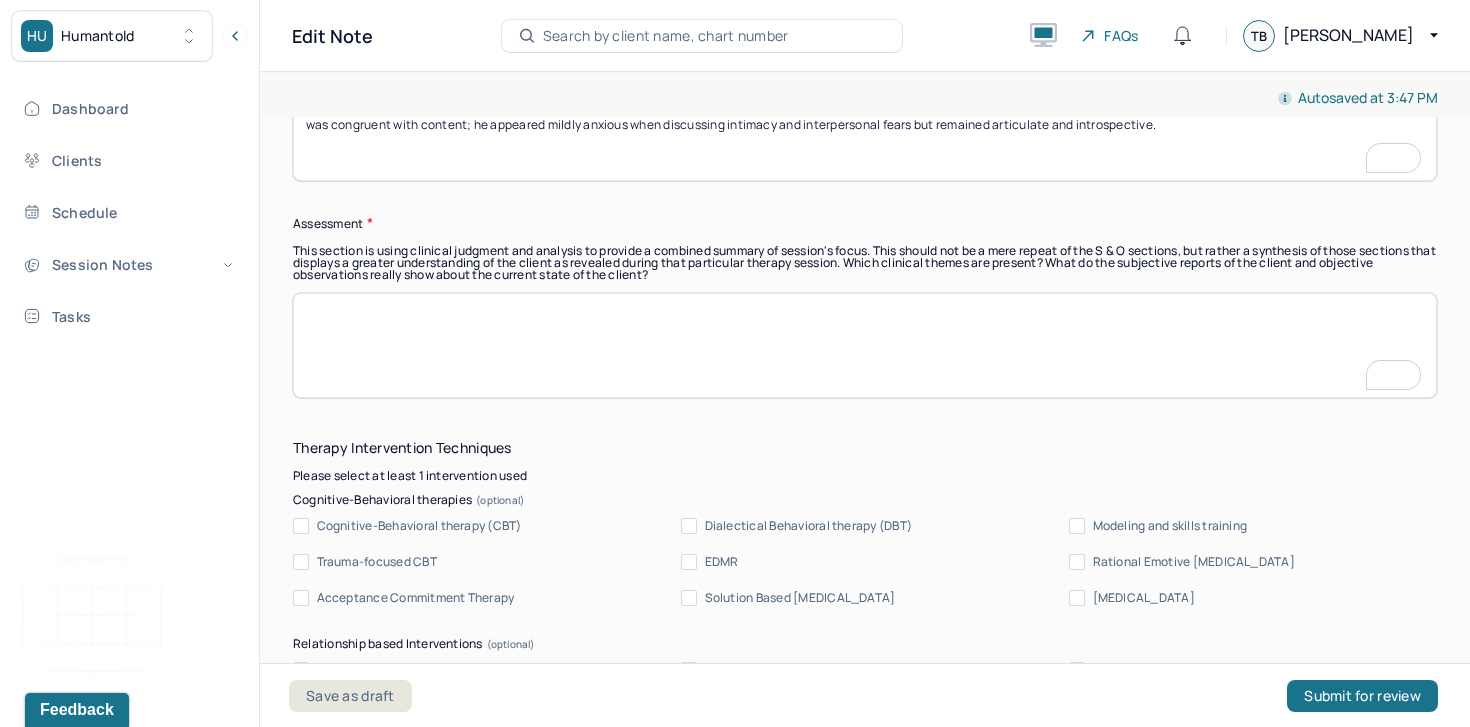 click at bounding box center (865, 345) 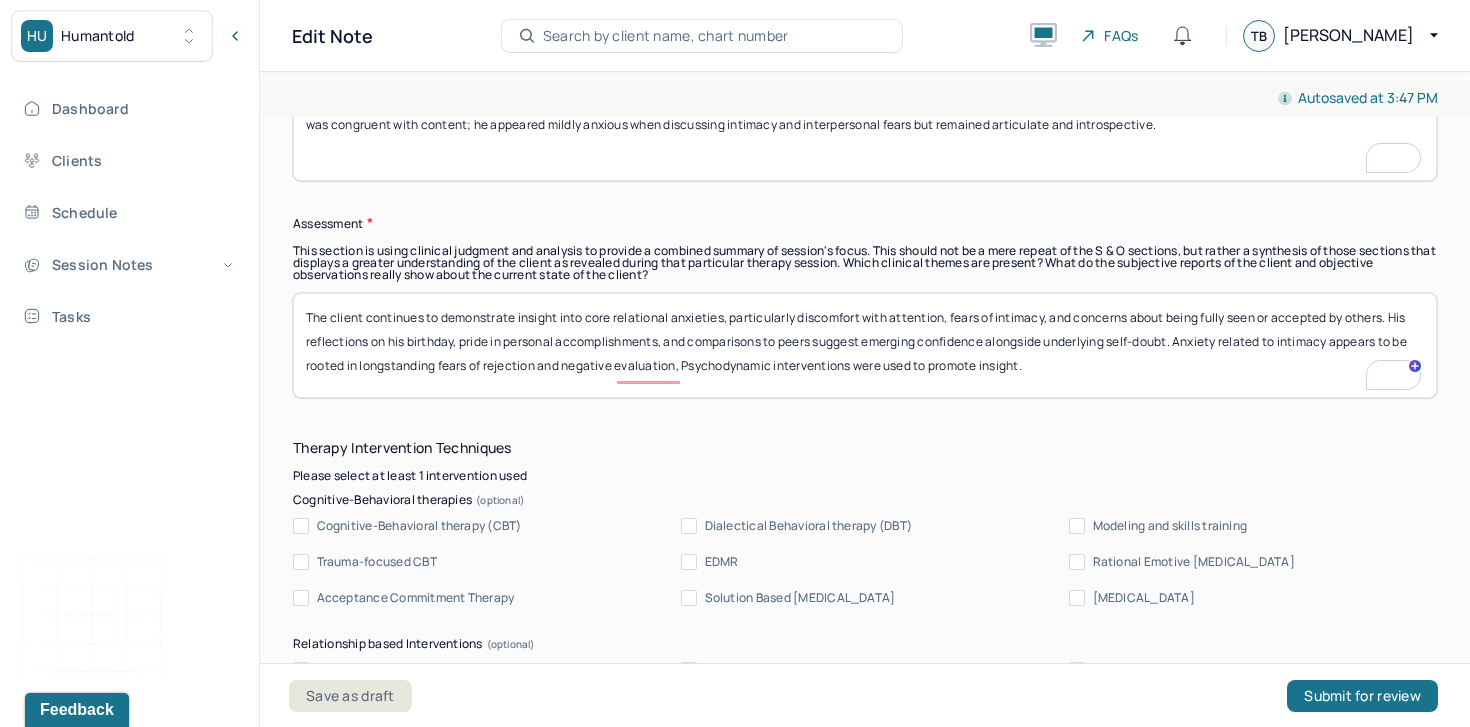 click on "The client continues to demonstrate insight into core relational anxieties, particularly discomfort with attention, fears of intimacy, and concerns about being fully seen or accepted by others. His reflections on his birthday, pride in personal accomplishments, and comparisons to peers suggest emerging confidence alongside underlying self-doubt. Anxiety related to intimacy appears to be rooted in longstanding fears of rejection and negative evaluation, Psychodynamic interventions were used to promote insight." at bounding box center (865, 345) 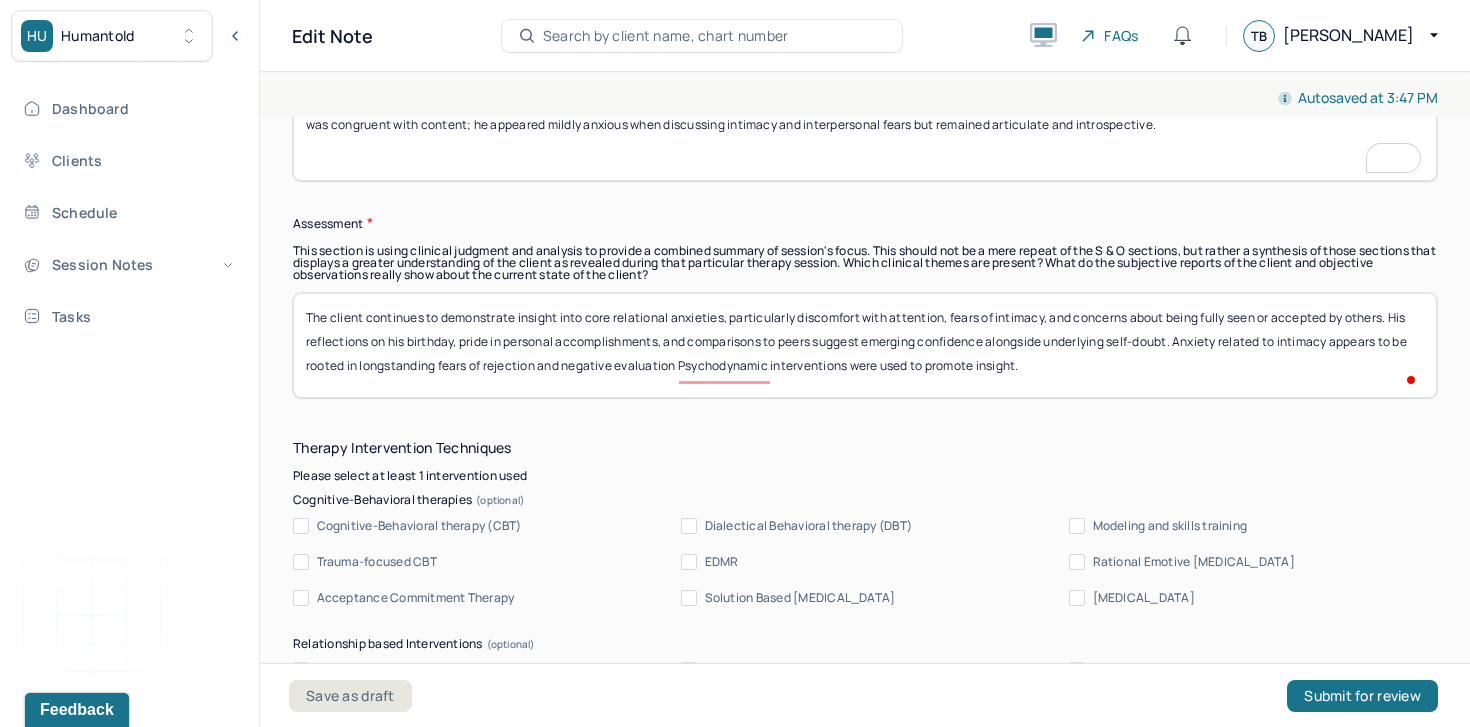 scroll, scrollTop: 1820, scrollLeft: 0, axis: vertical 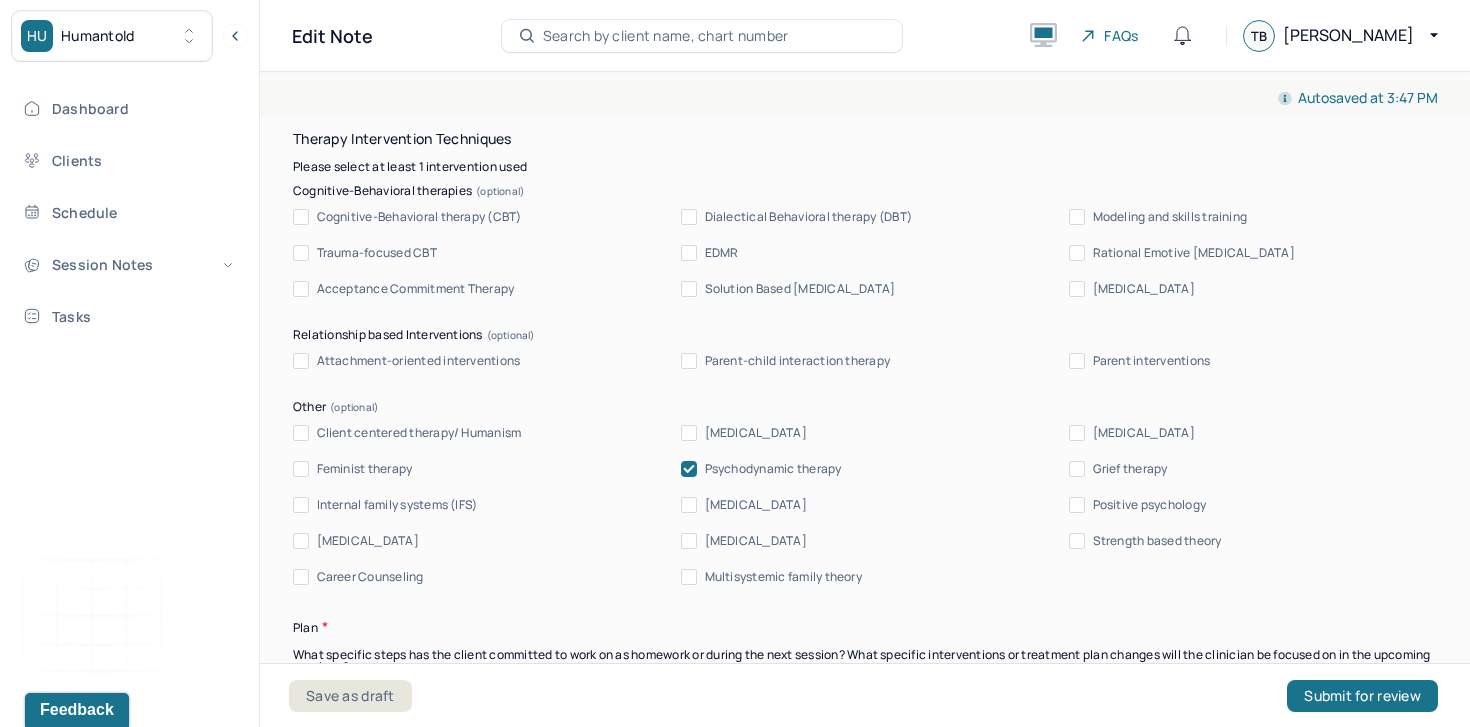 type on "The client continues to demonstrate insight into core relational anxieties, particularly discomfort with attention, fears of intimacy, and concerns about being fully seen or accepted by others. His reflections on his birthday, pride in personal accomplishments, and comparisons to peers suggest emerging confidence alongside underlying self-doubt. Anxiety related to intimacy appears to be rooted in longstanding fears of rejection and negative evaluation. Psychodynamic interventions were used to promote insight." 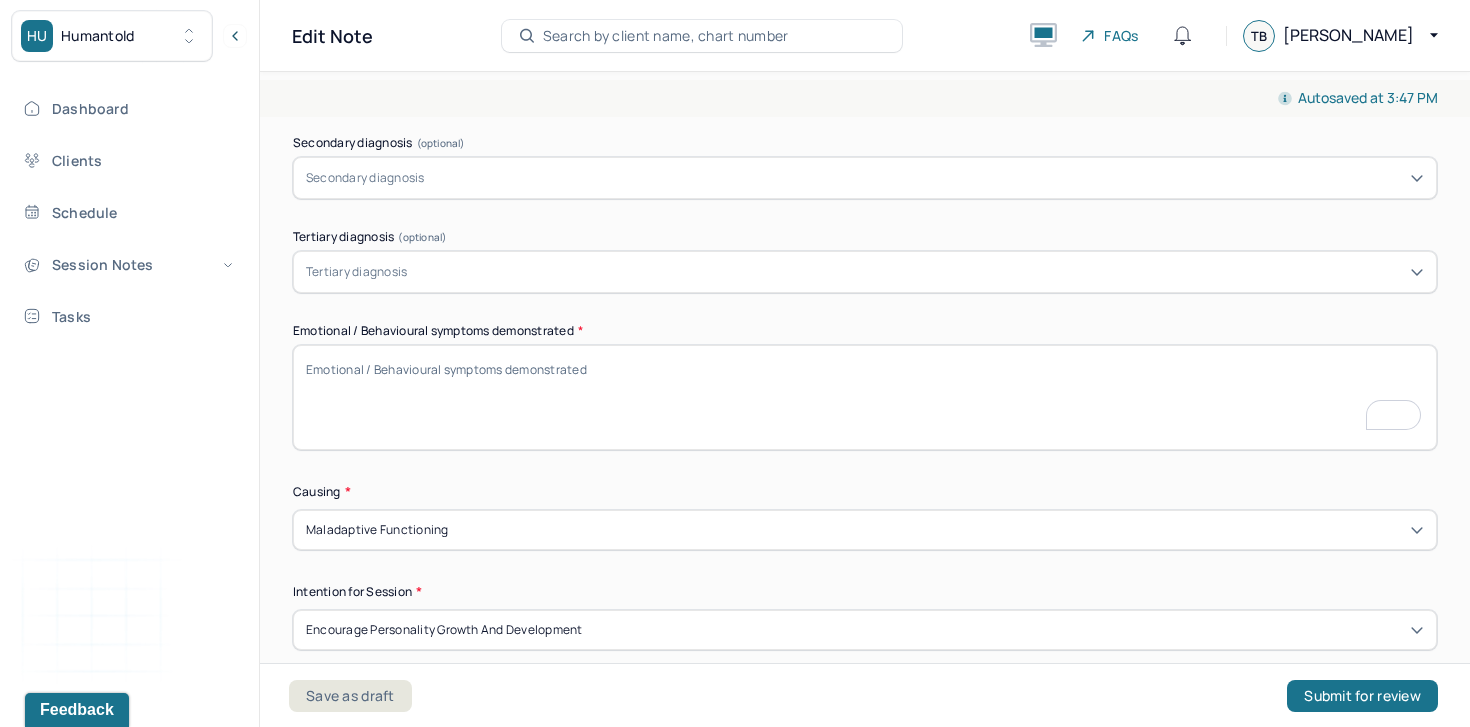 click on "Emotional / Behavioural symptoms demonstrated *" at bounding box center (865, 397) 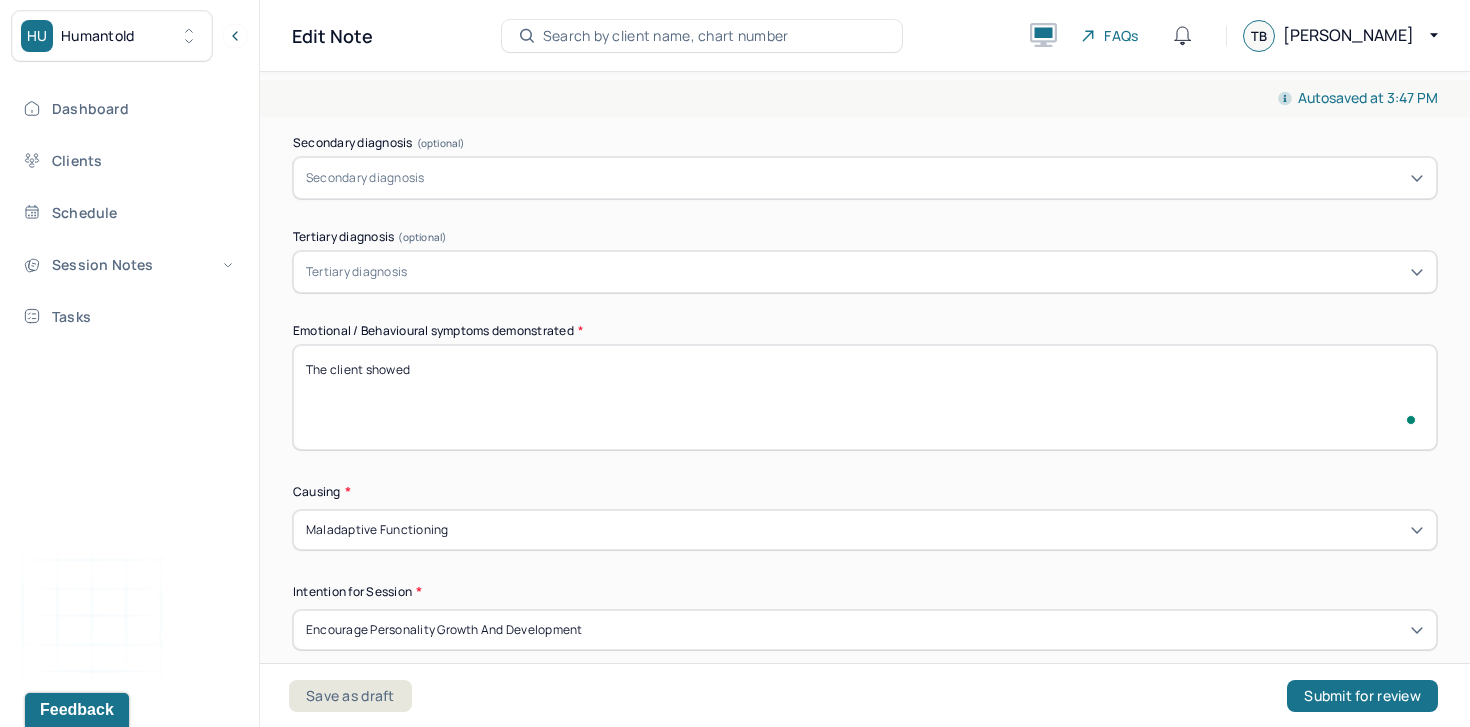 paste on "Mild anxiety when discussing intimacy and connection" 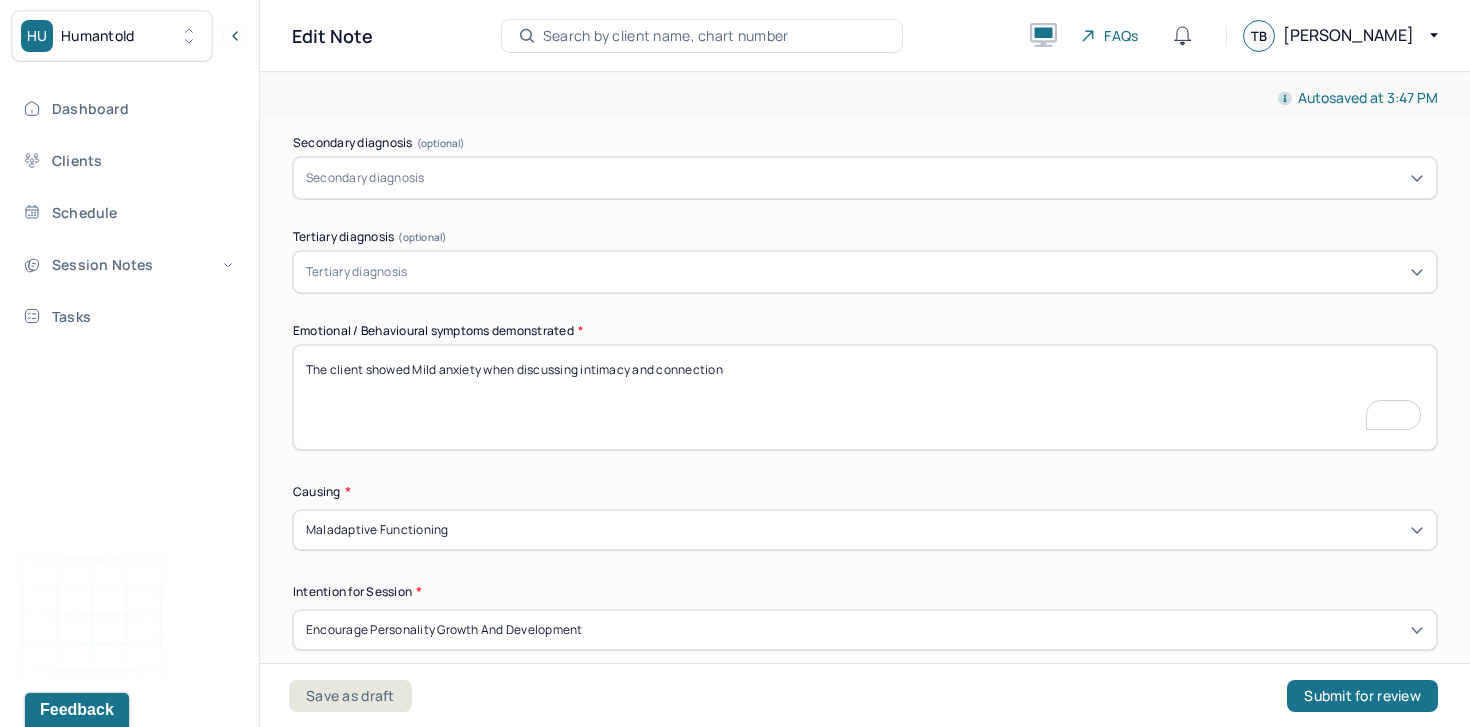 click on "The client showed Mild anxiety when discussing intimacy and connection" at bounding box center (865, 397) 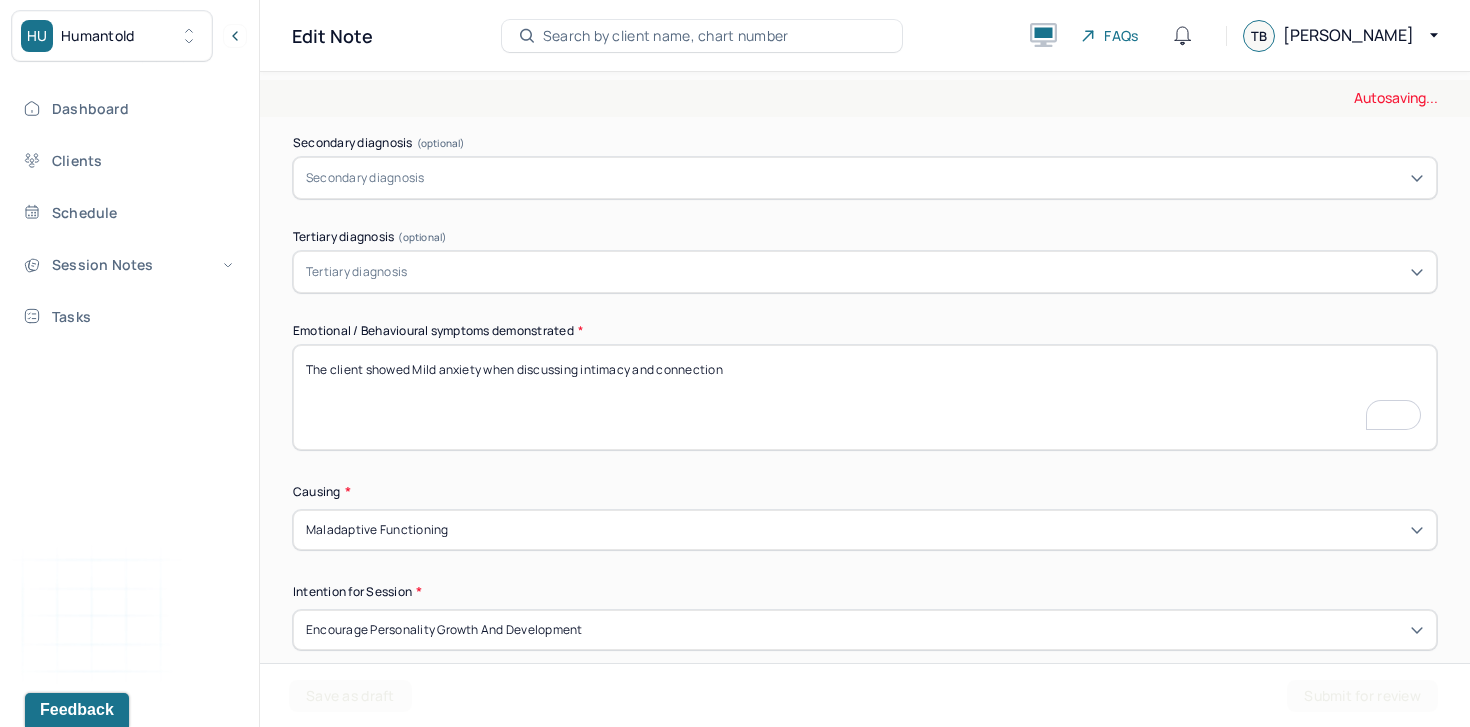 click on "The client showed Mild anxiety when discussing intimacy and connection" at bounding box center [865, 397] 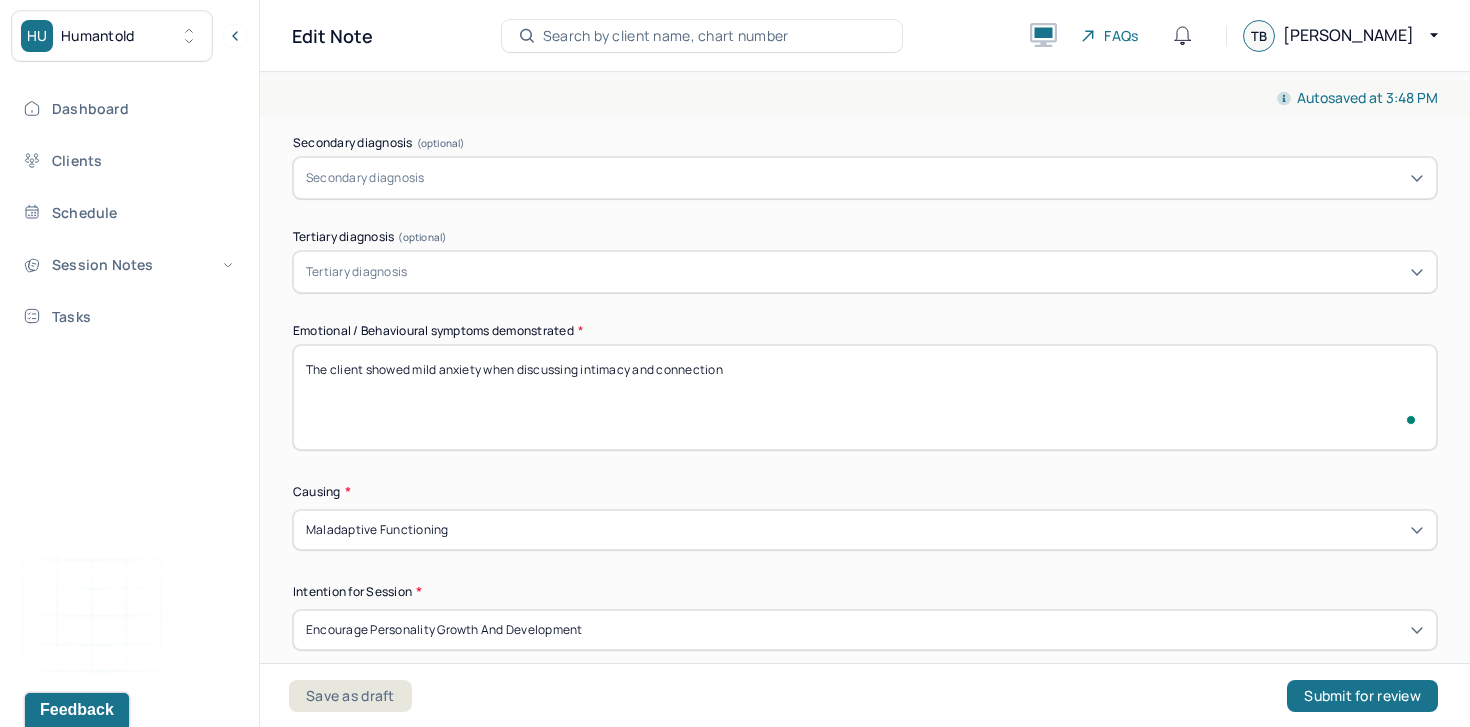 click on "The client showed Mild anxiety when discussing intimacy and connection" at bounding box center (865, 397) 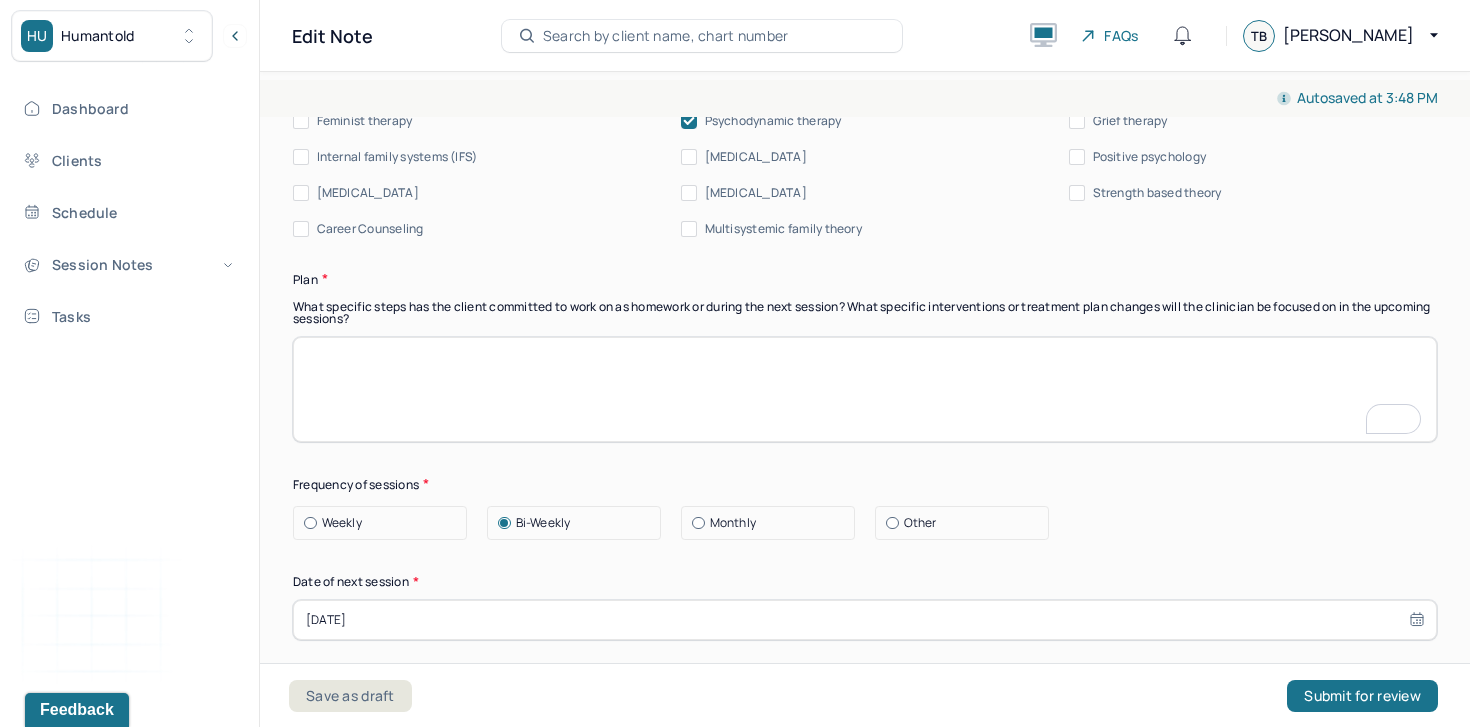 type on "The client showed mild anxiety and self-doubt when discussing intimacy and connection" 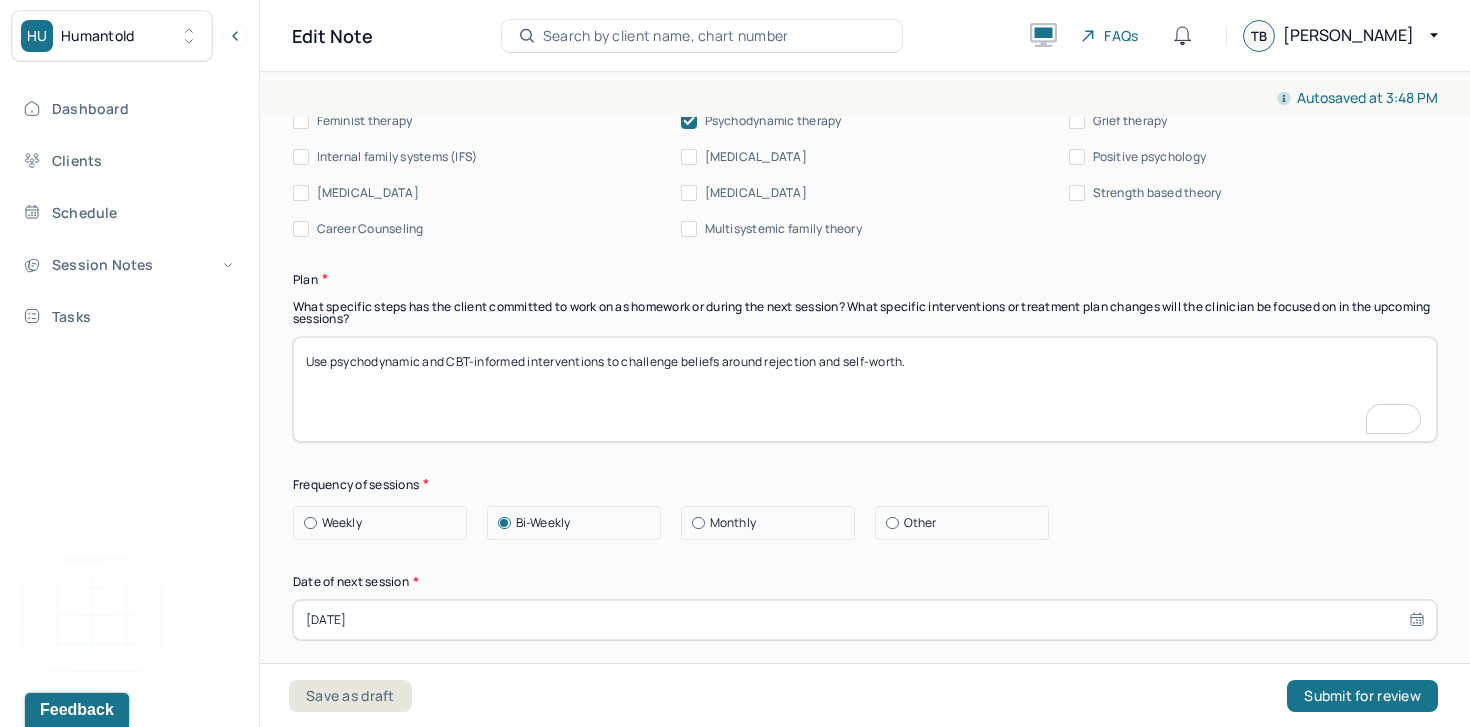 type on "Use psychodynamic and CBT-informed interventions to challenge beliefs around rejection and self-worth." 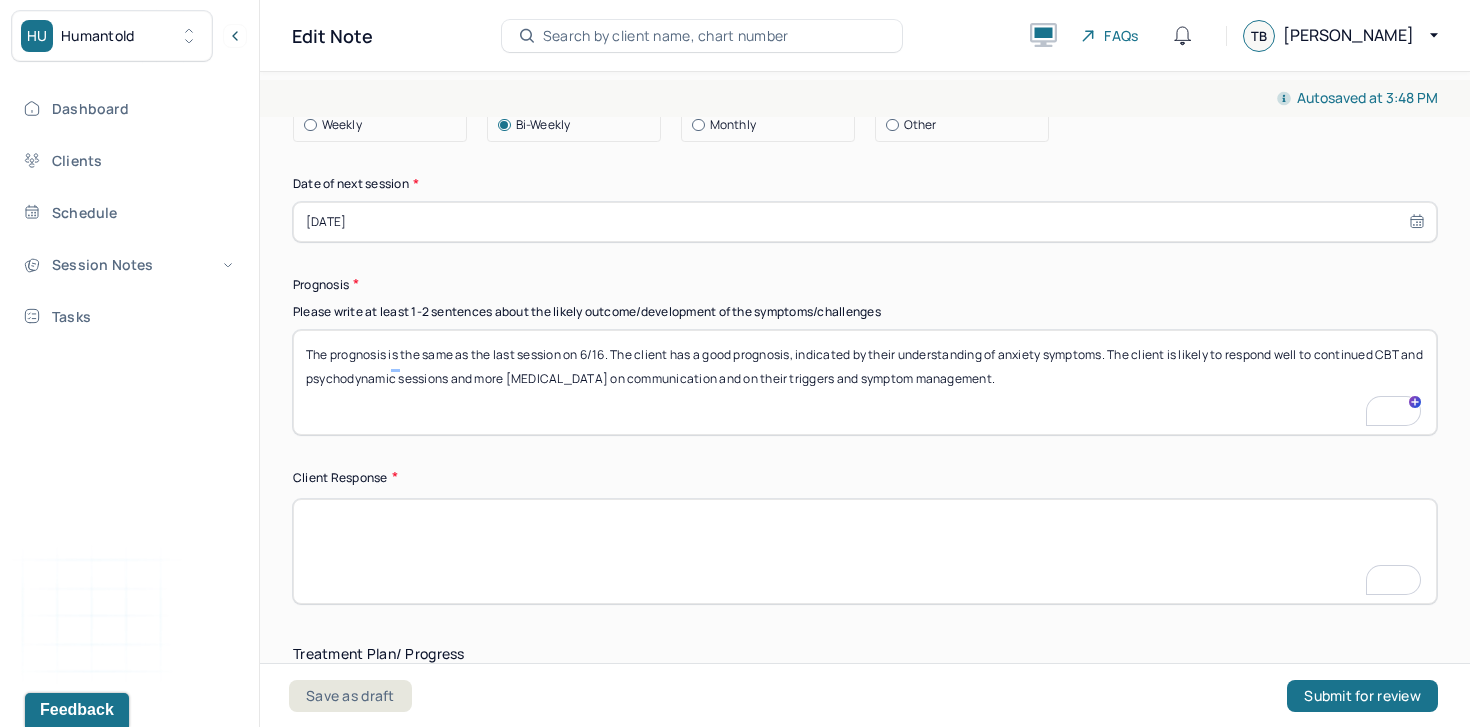 click at bounding box center [865, 551] 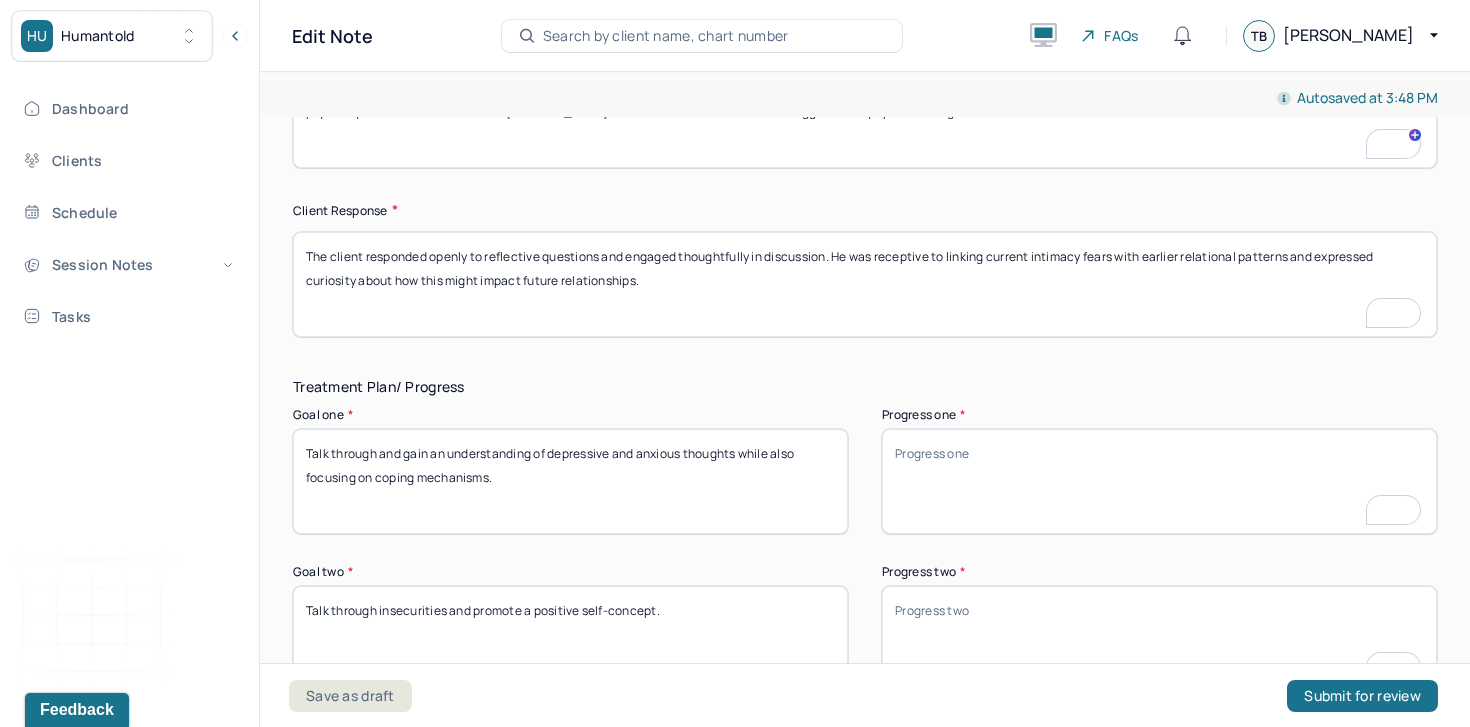 type on "The client responded openly to reflective questions and engaged thoughtfully in discussion. He was receptive to linking current intimacy fears with earlier relational patterns and expressed curiosity about how this might impact future relationships." 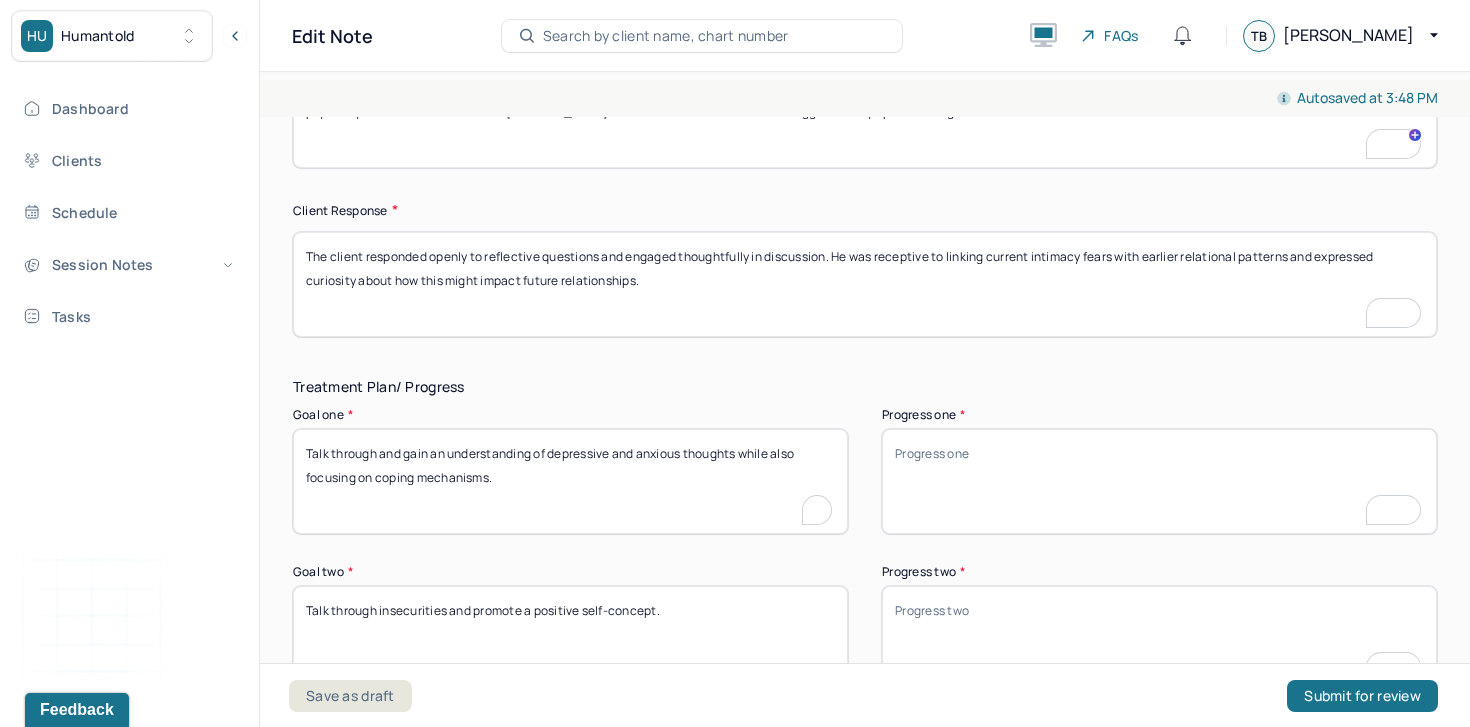 click on "Talk through and gain an understanding of depressive and anxious thoughts while also focusing on coping mechanisms." at bounding box center [570, 481] 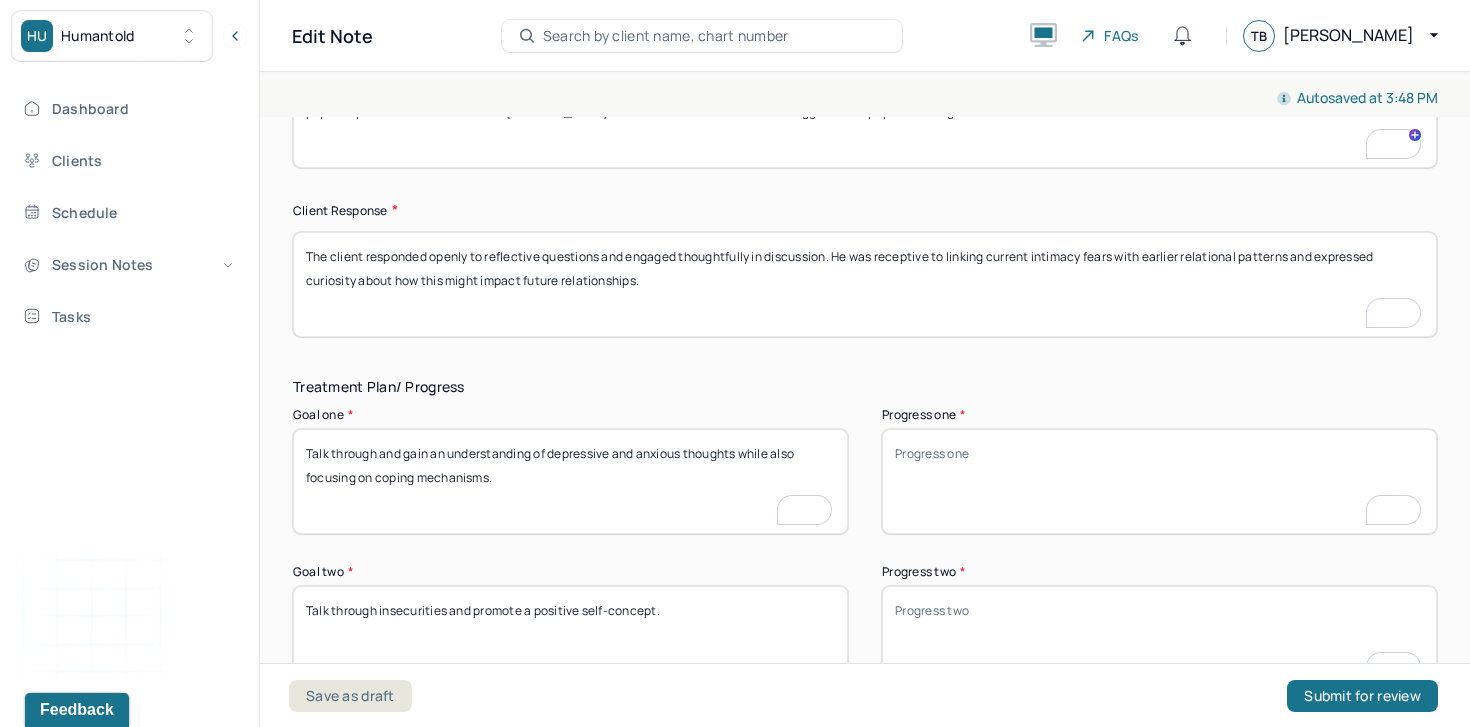 click on "Talk through and gain an understanding of depressive and anxious thoughts while also focusing on coping mechanisms." at bounding box center [570, 481] 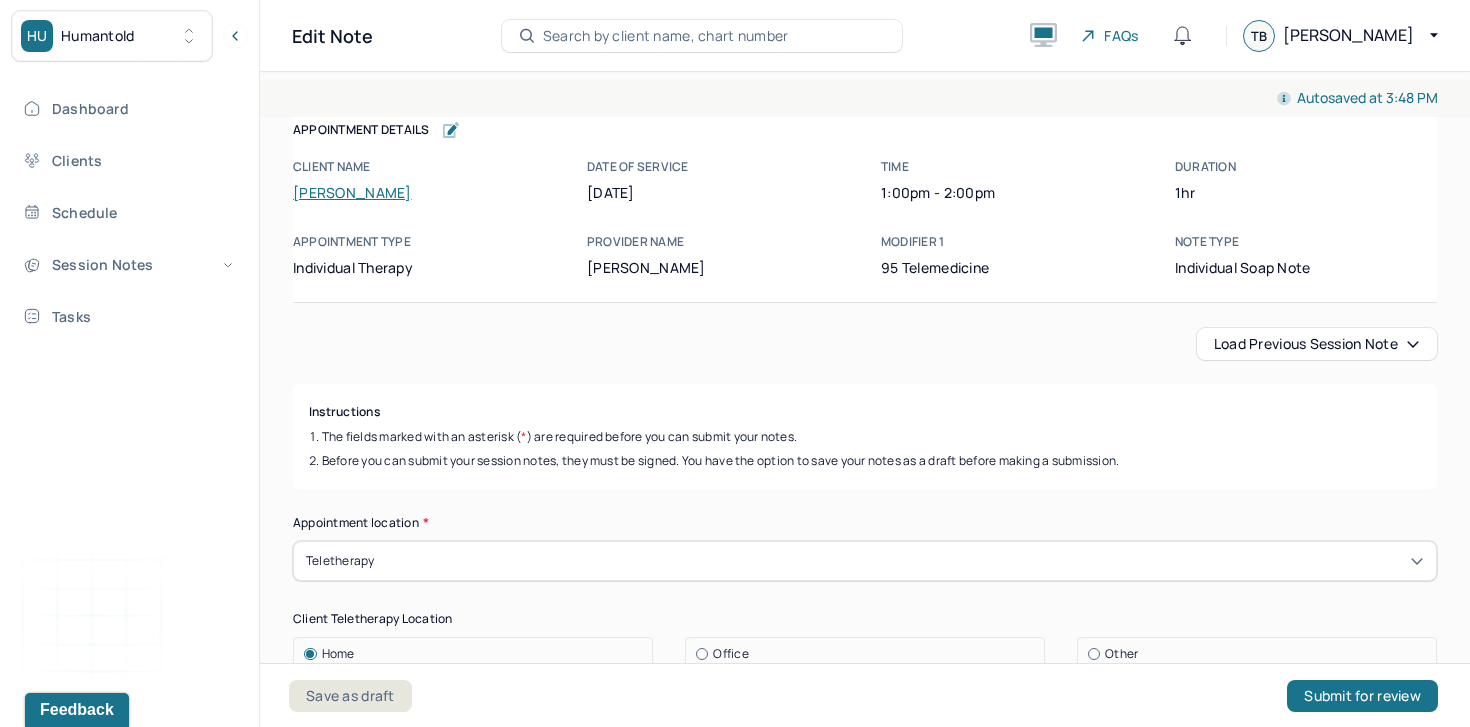 scroll, scrollTop: 0, scrollLeft: 0, axis: both 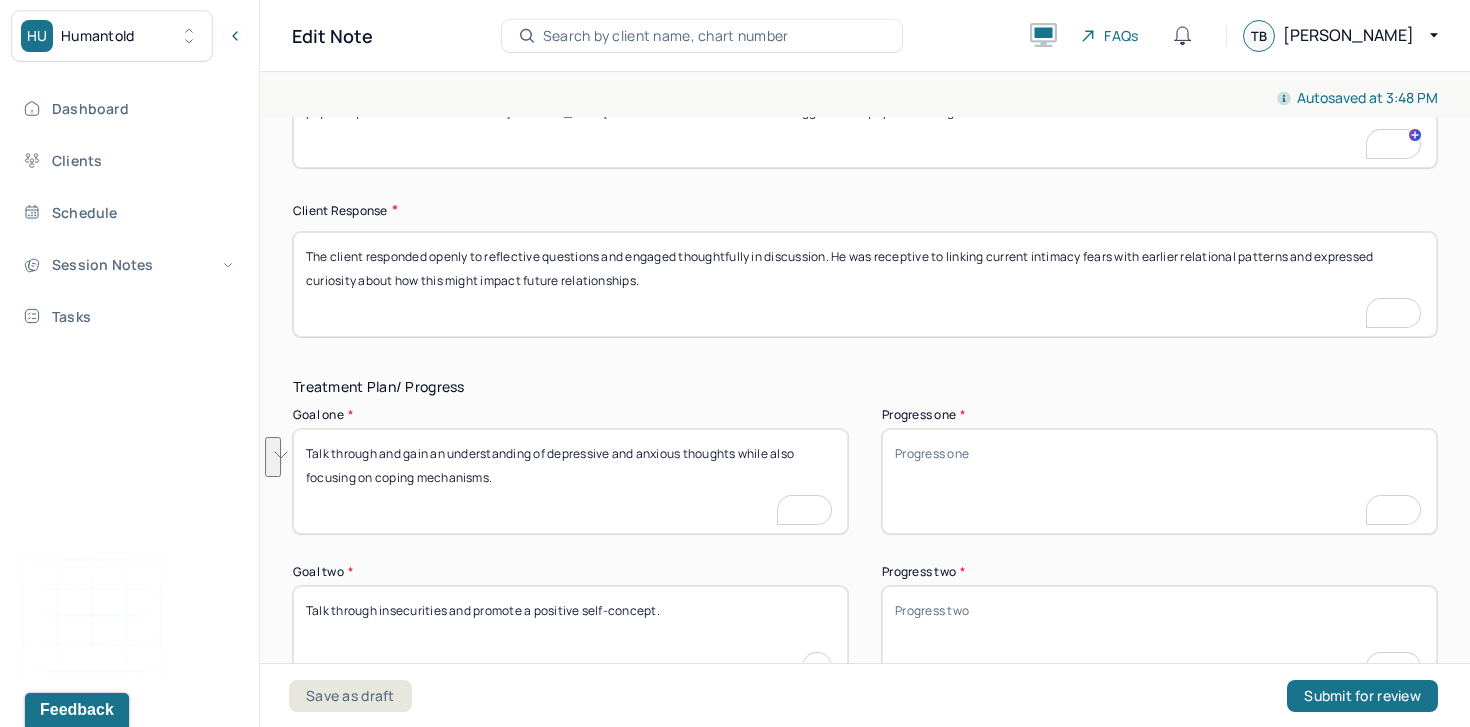 click on "Talk through insecurities and promote a positive self-concept." at bounding box center [570, 638] 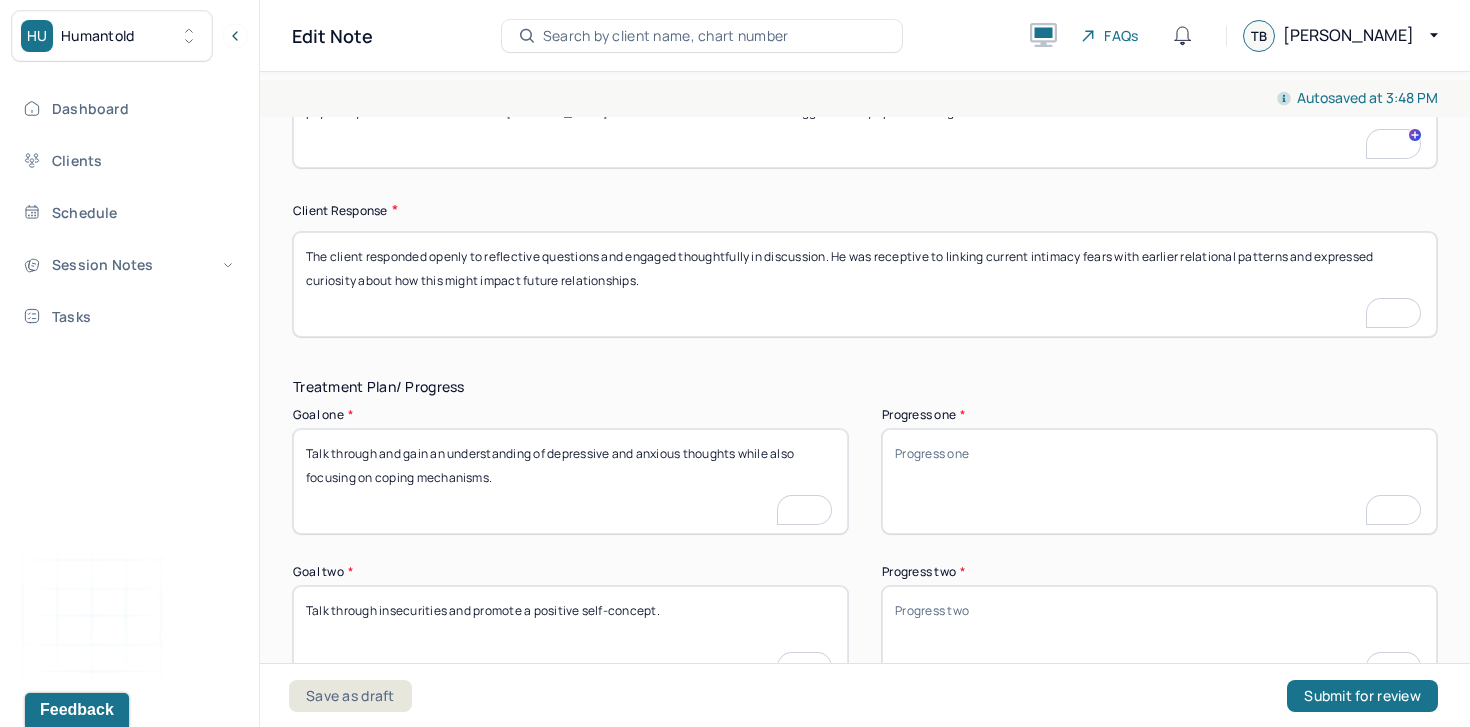 click on "Talk through insecurities and promote a positive self-concept." at bounding box center (570, 638) 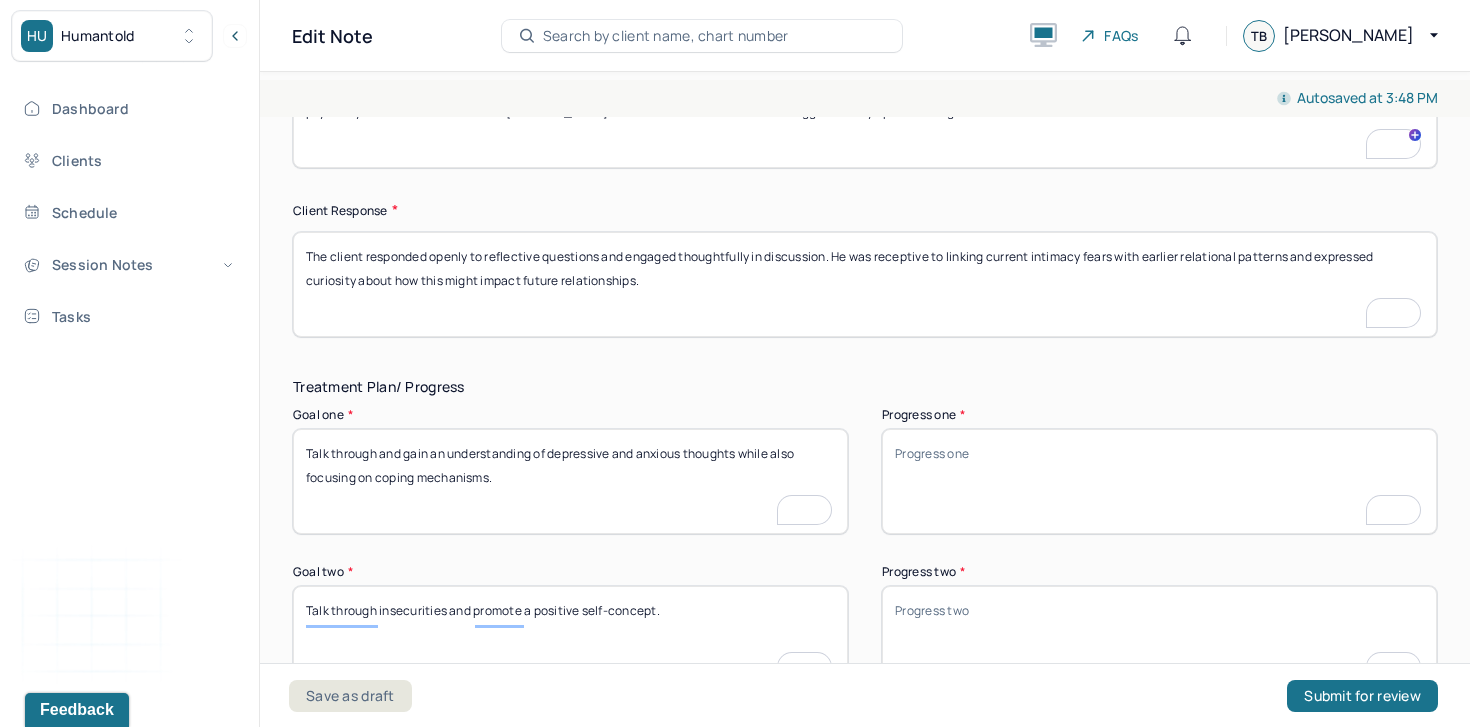 scroll, scrollTop: 3082, scrollLeft: 0, axis: vertical 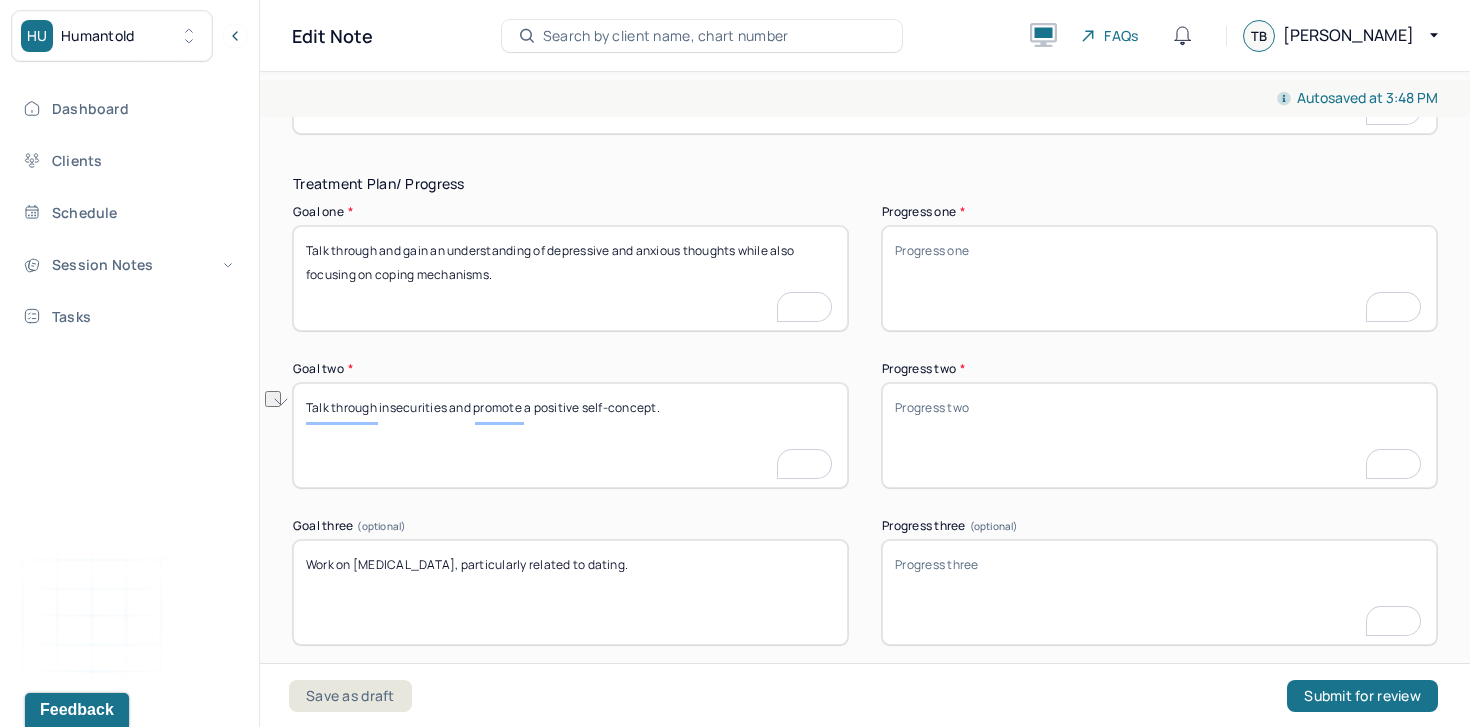 click on "Work on [MEDICAL_DATA], particularly related to dating." at bounding box center (570, 592) 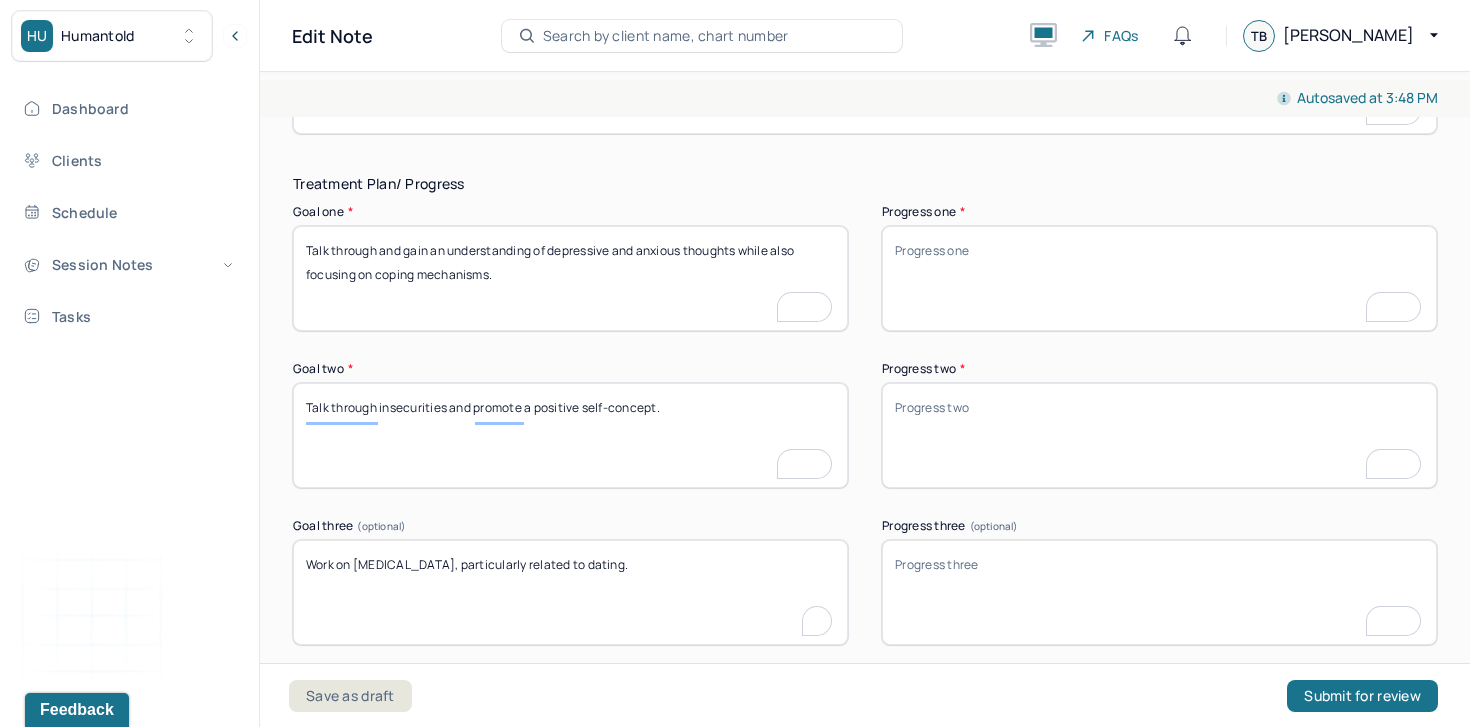 click on "Work on [MEDICAL_DATA], particularly related to dating." at bounding box center [570, 592] 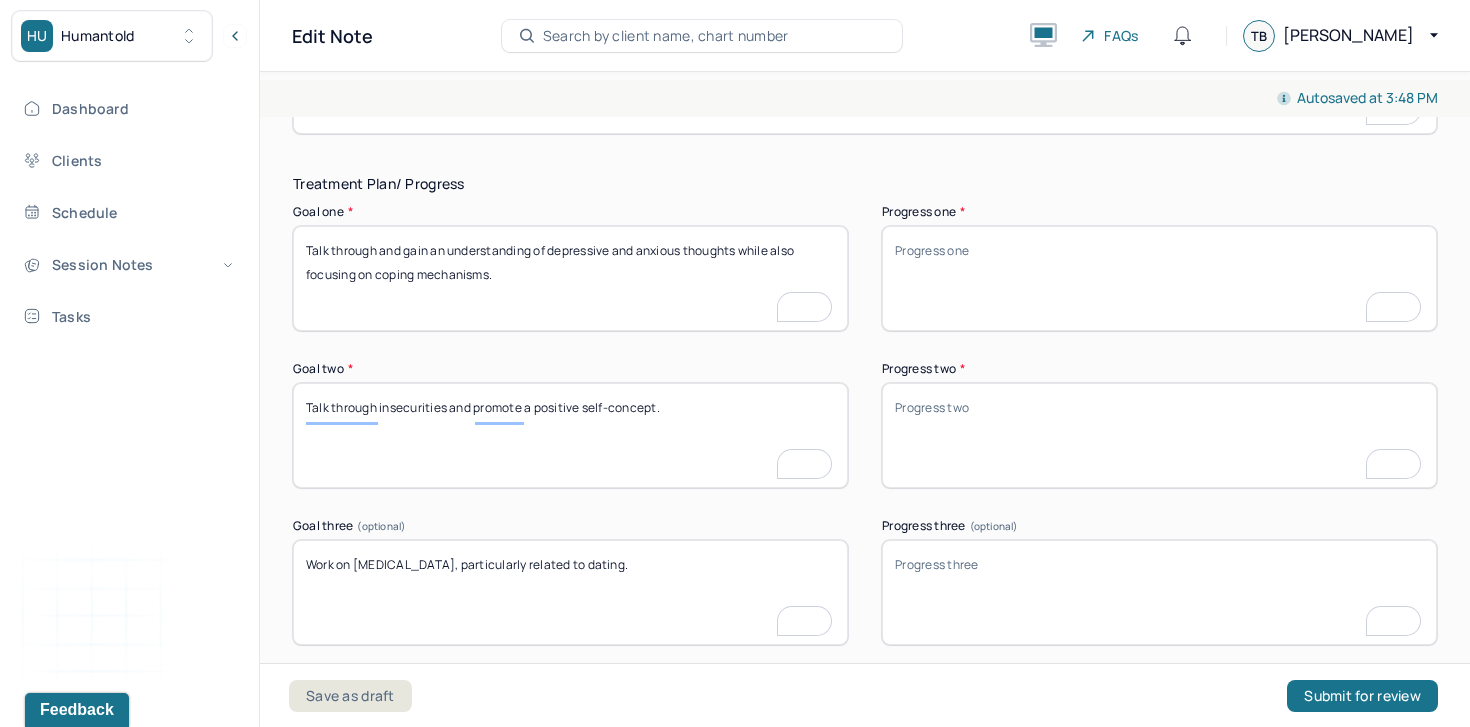 click on "Work on [MEDICAL_DATA], particularly related to dating." at bounding box center [570, 592] 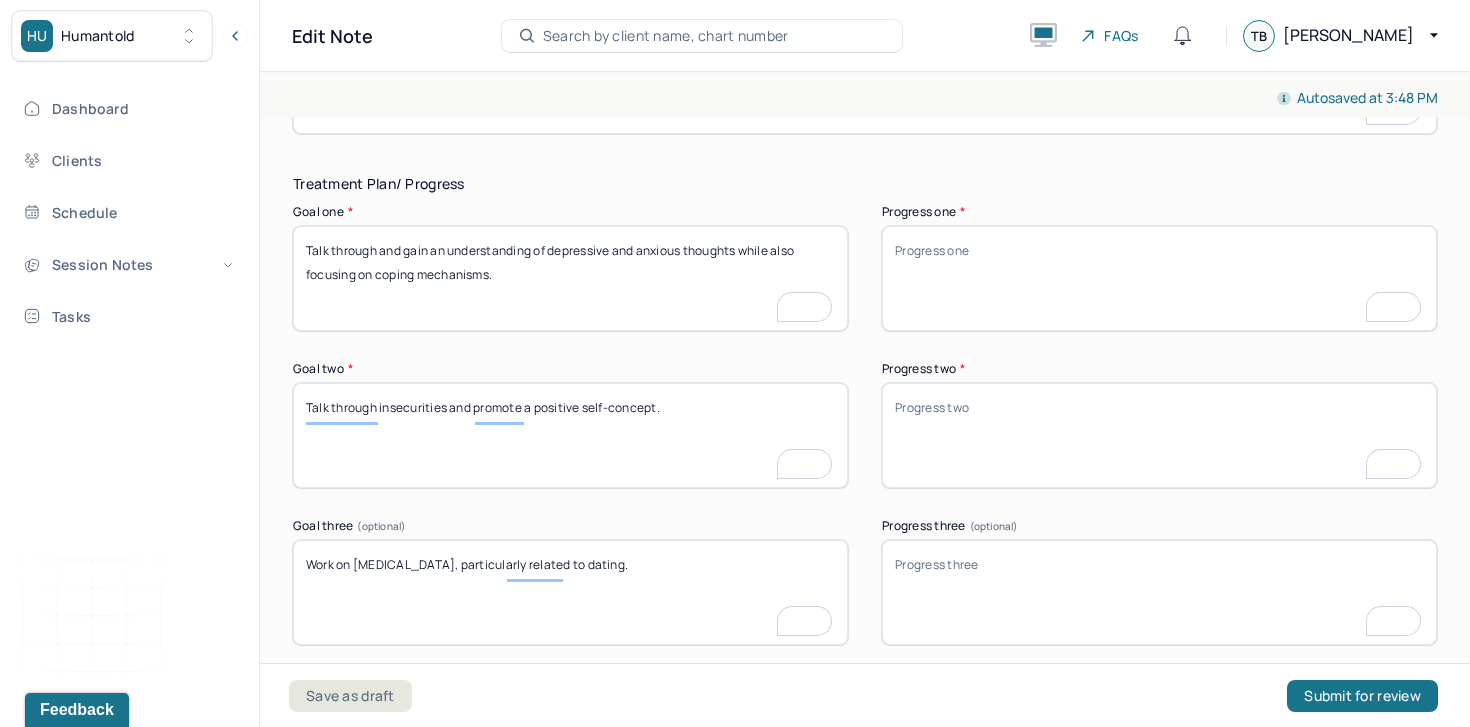 scroll, scrollTop: 3285, scrollLeft: 0, axis: vertical 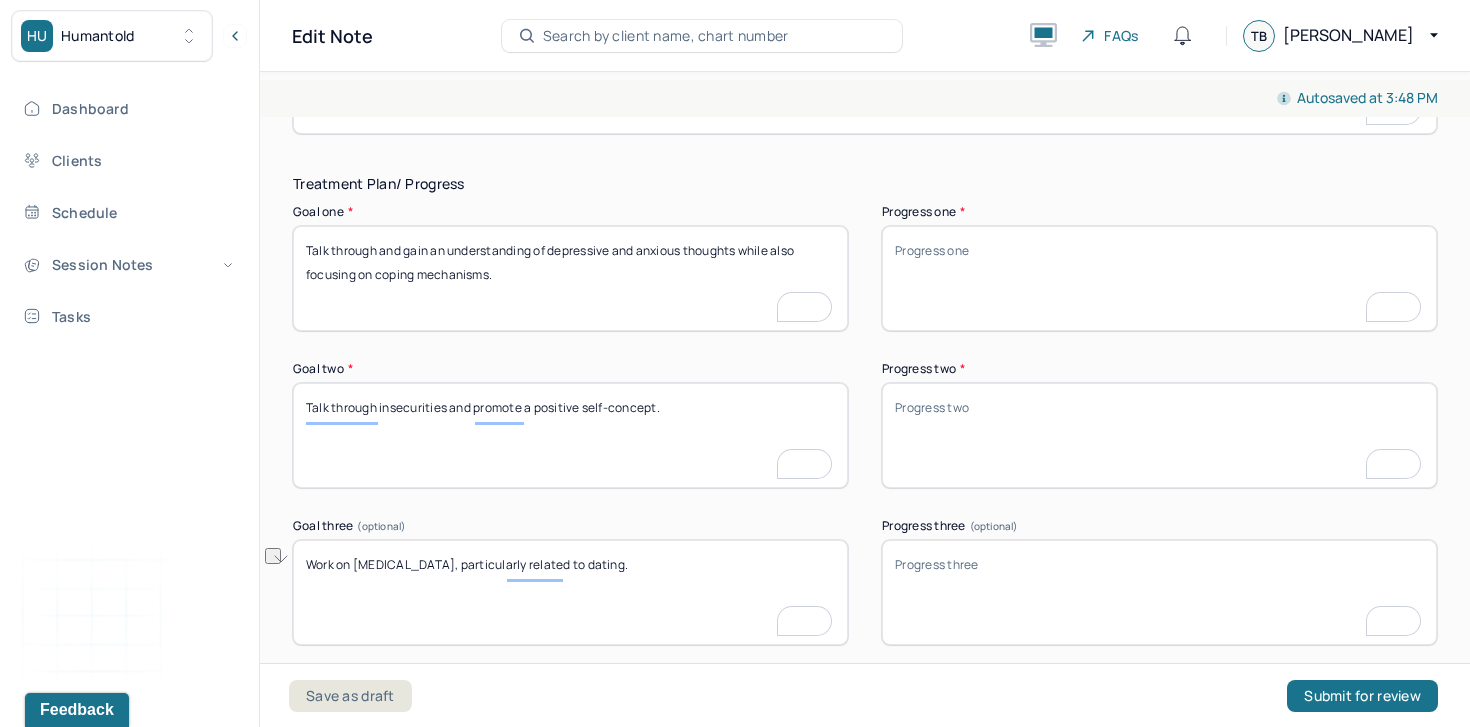 click on "Progress one *" at bounding box center [1159, 278] 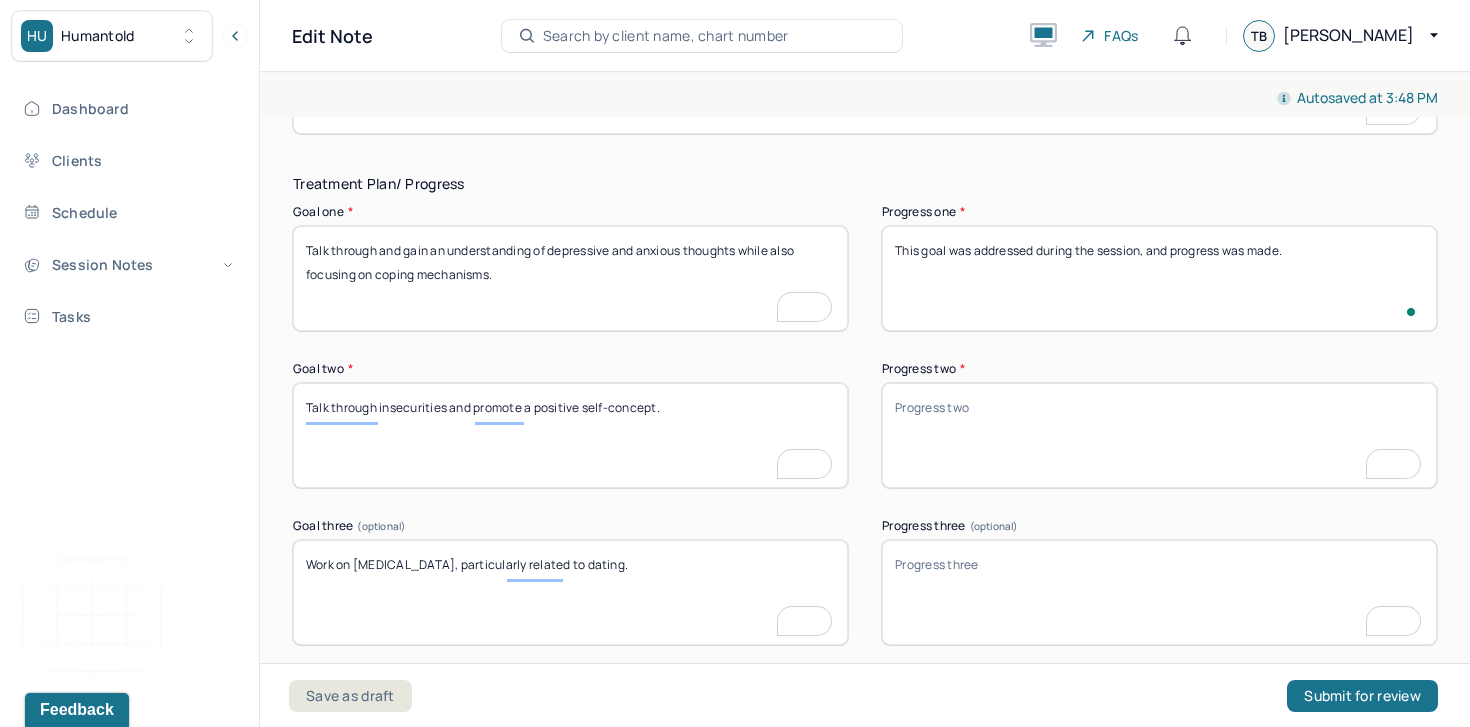 click on "This goal was addressed during the session, and progress was made." at bounding box center (1159, 278) 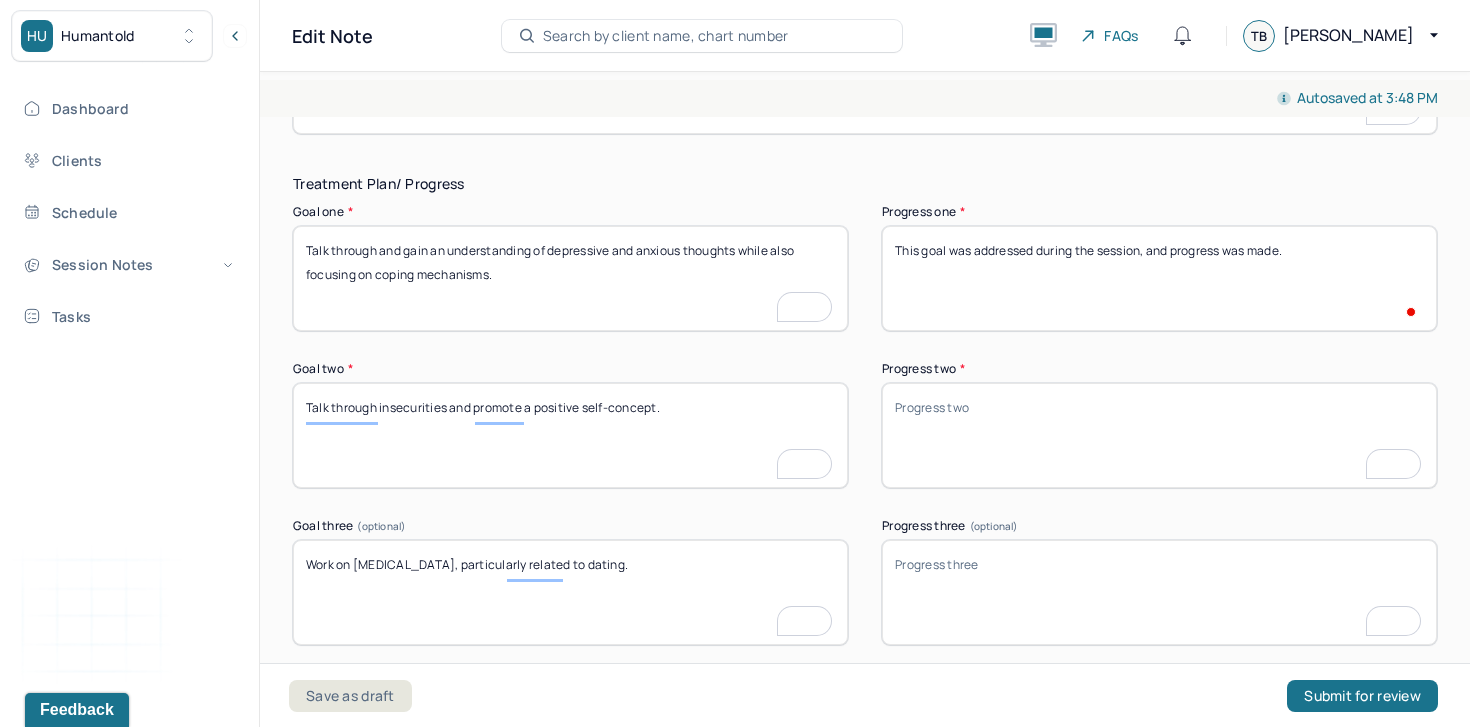 click on "This goal was addressed during the session, and progress was made." at bounding box center (1159, 278) 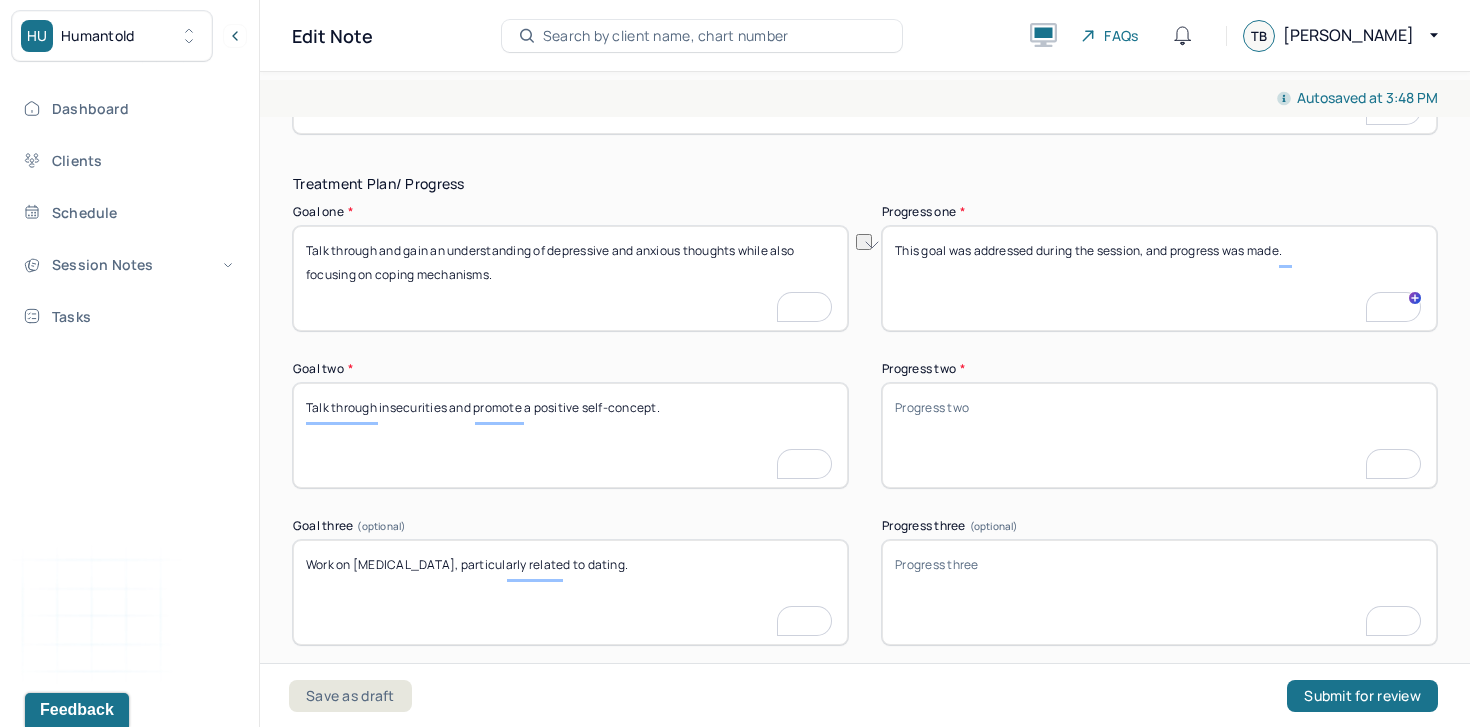 type on "This goal was addressed during the session, and progress was made." 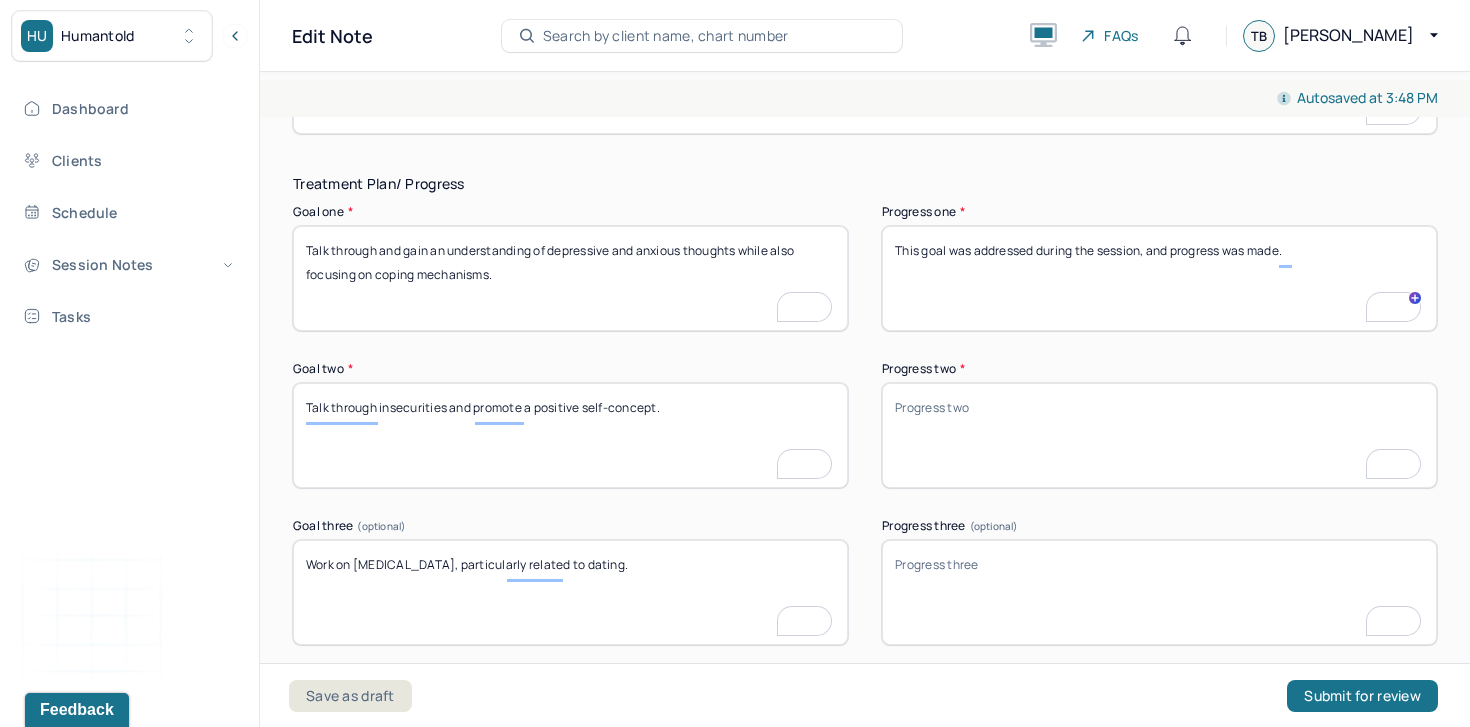 paste on "This goal was addressed during the session, and progress was made." 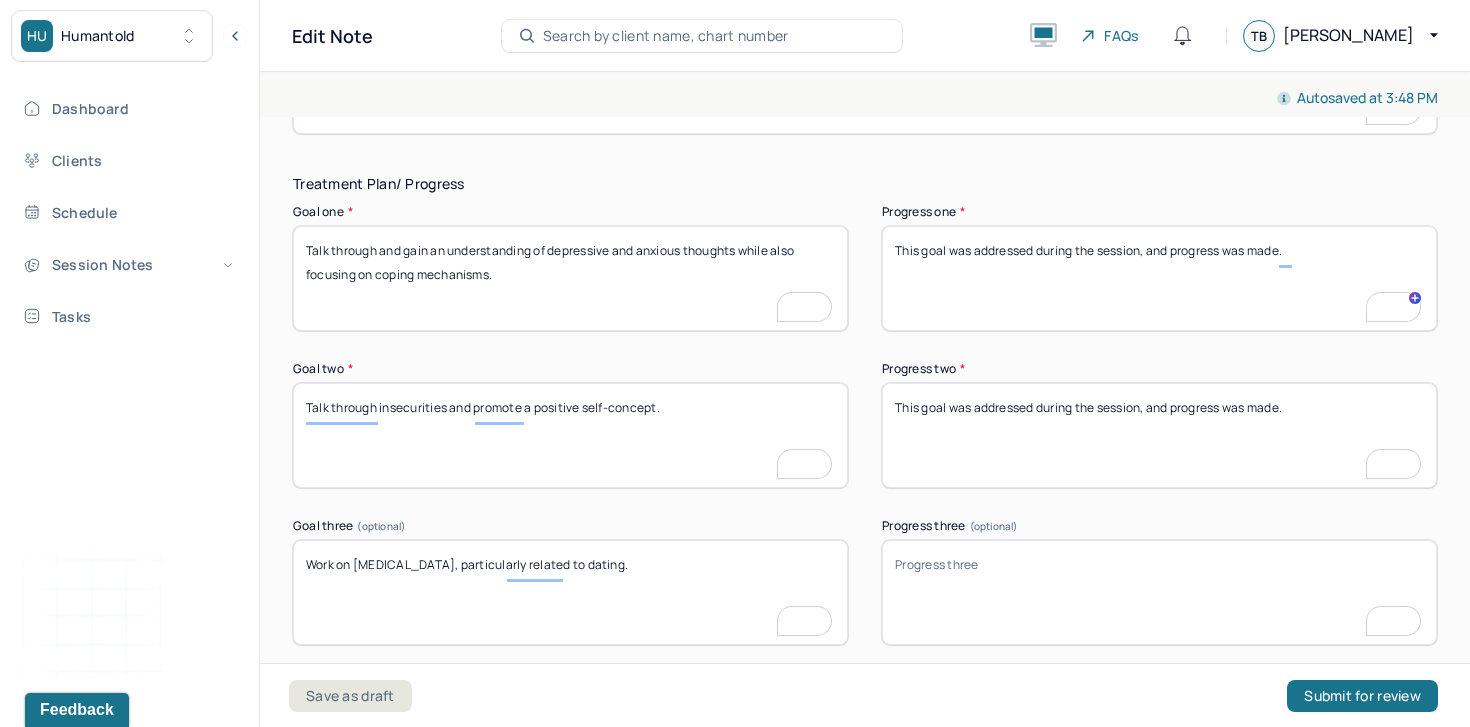 type on "This goal was addressed during the session, and progress was made." 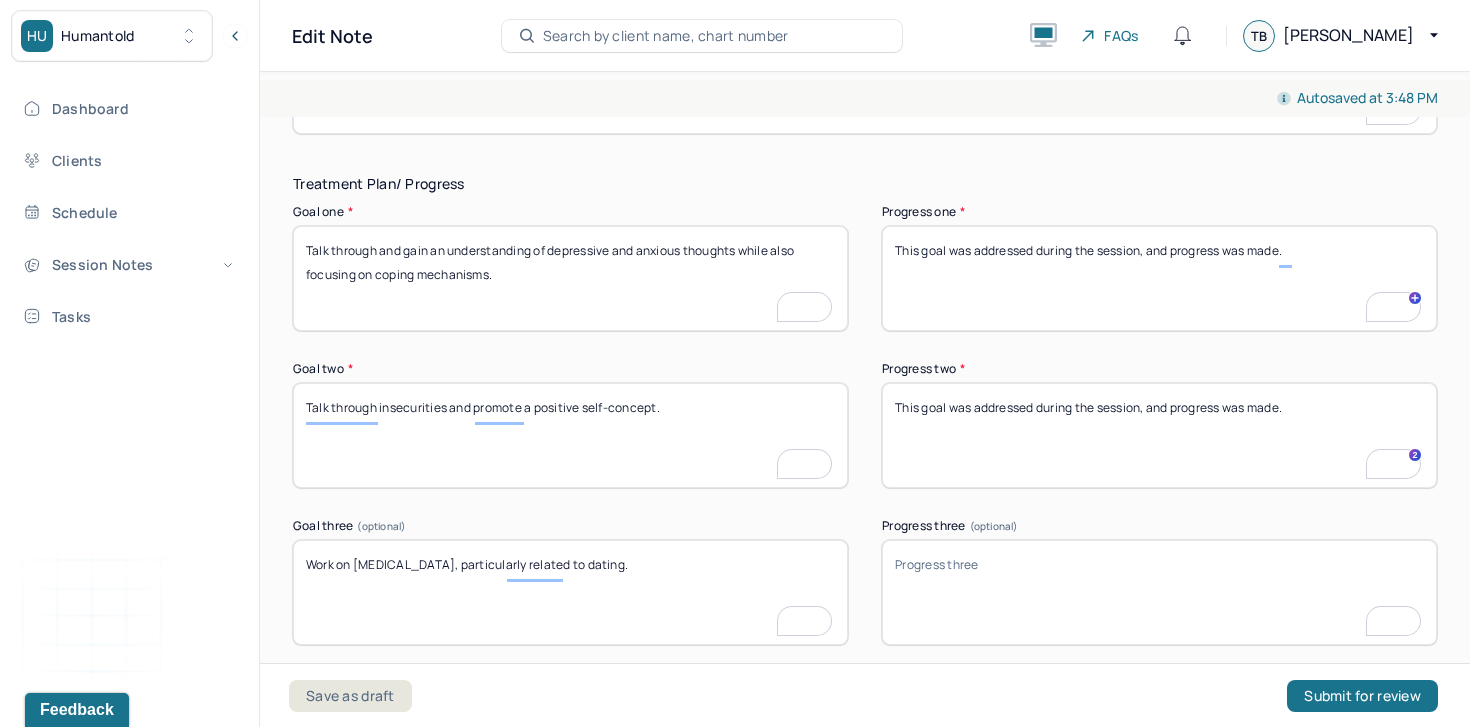paste on "This goal was addressed during the session, and progress was made." 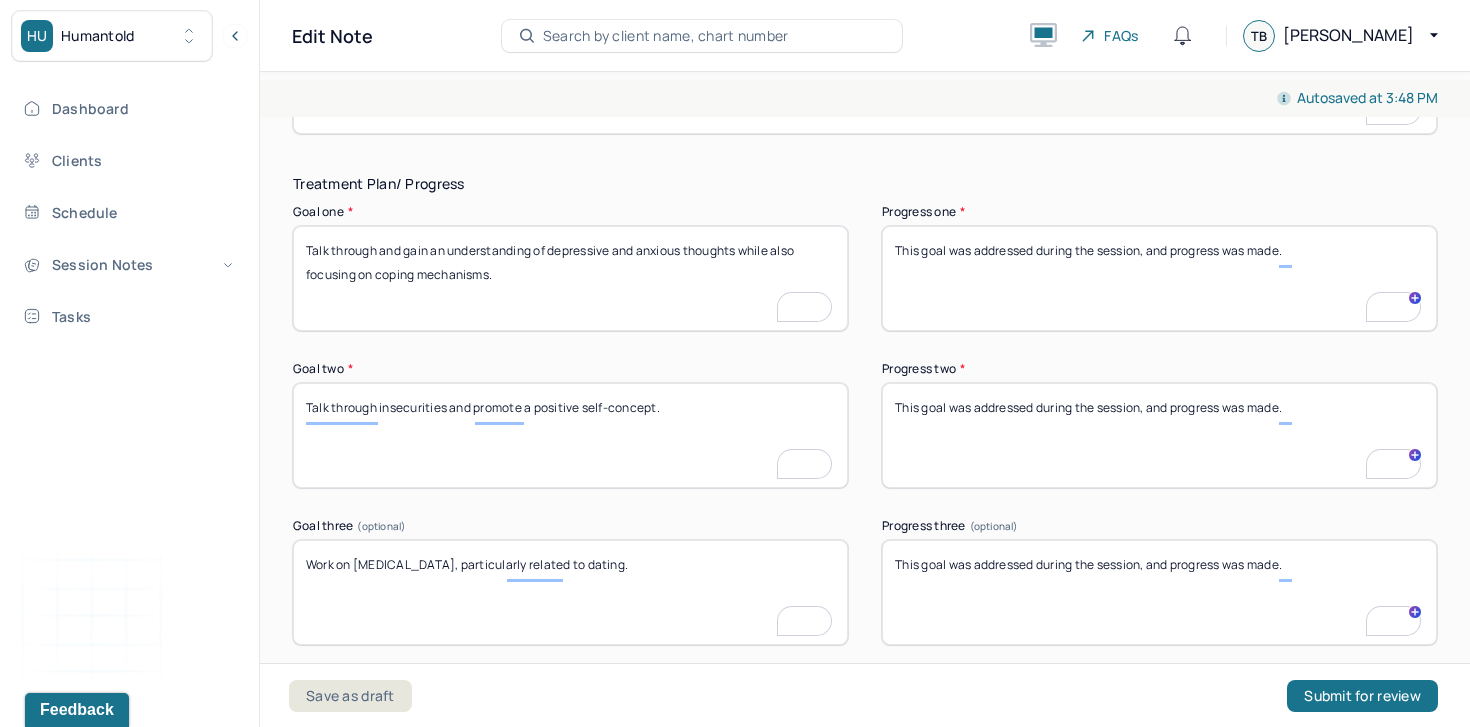 type on "This goal was addressed during the session, and progress was made." 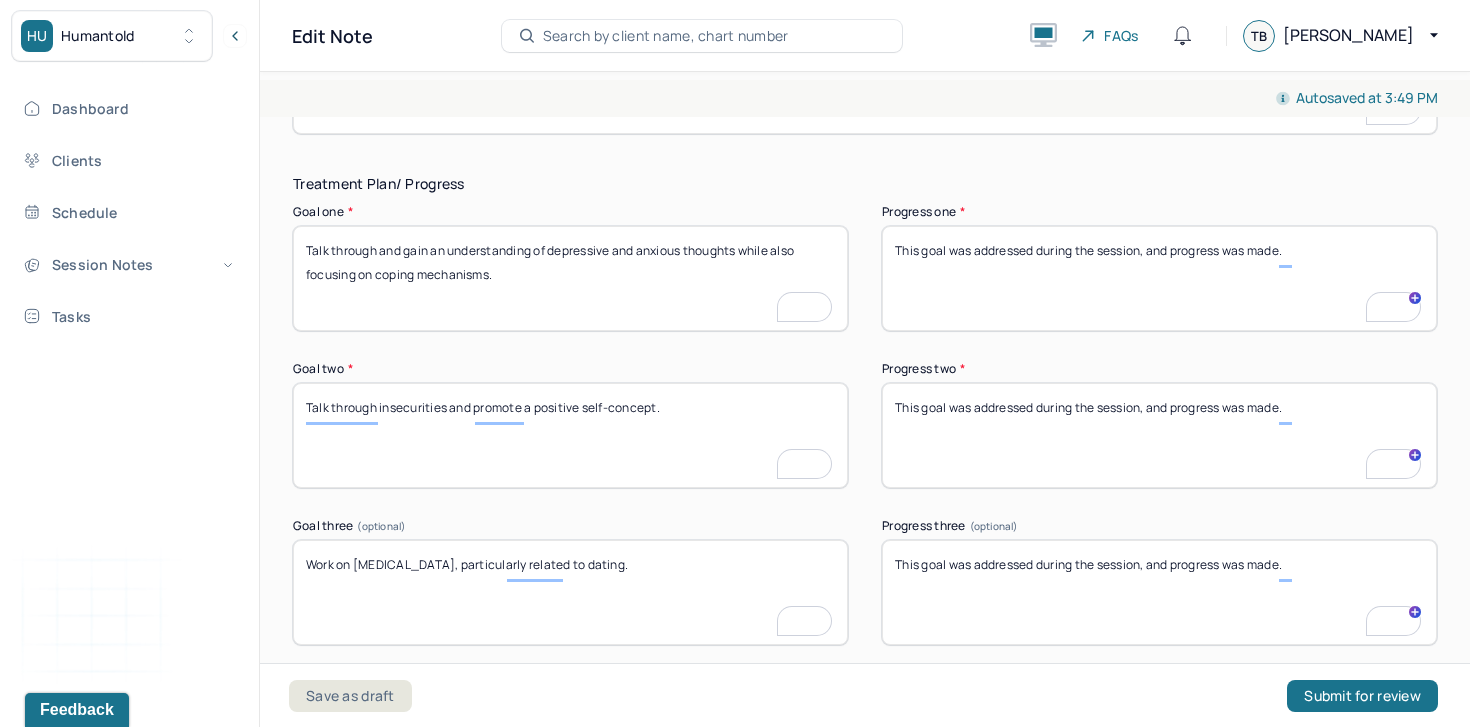 click on "This goal was addressed during the session, and progress was made." at bounding box center (1159, 278) 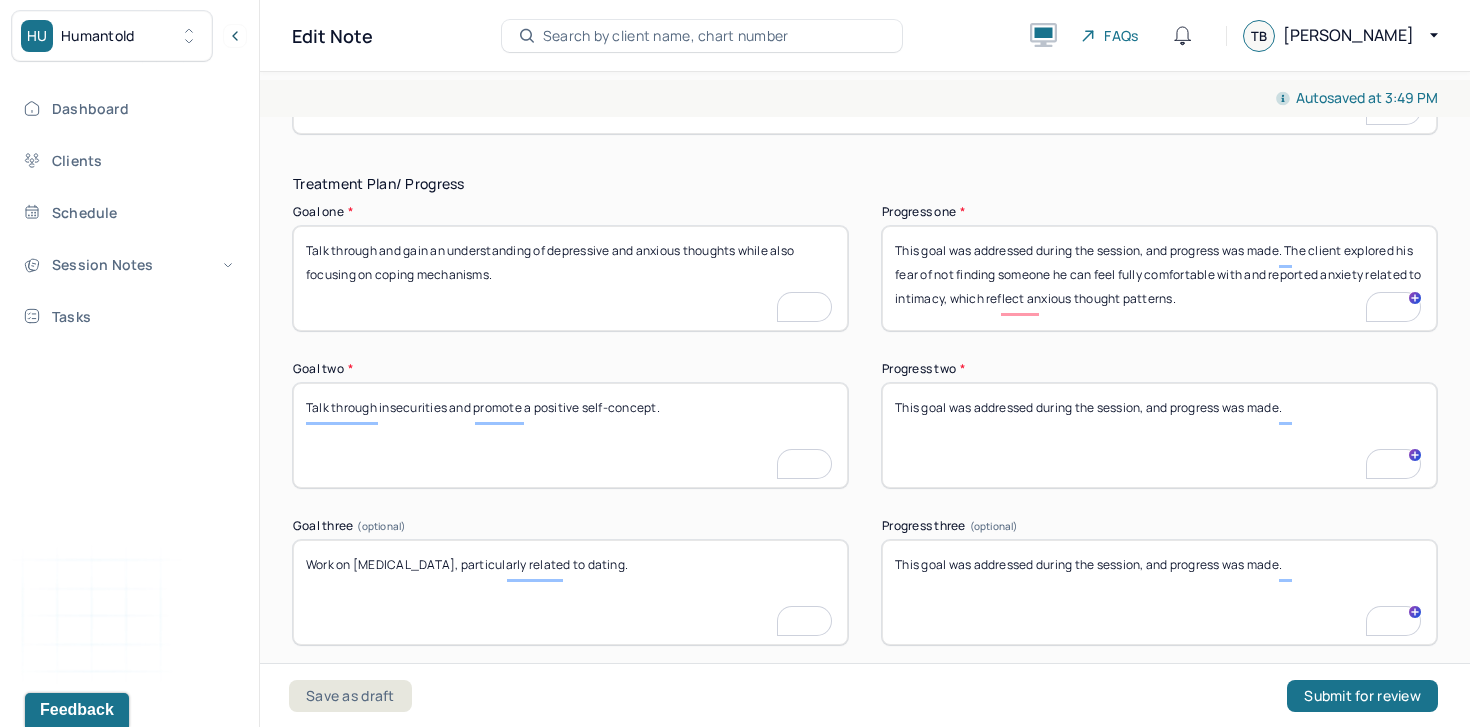 type on "This goal was addressed during the session, and progress was made. The client explored his fear of not finding someone he can feel fully comfortable with and reported anxiety related to intimacy, which reflect anxious thought patterns." 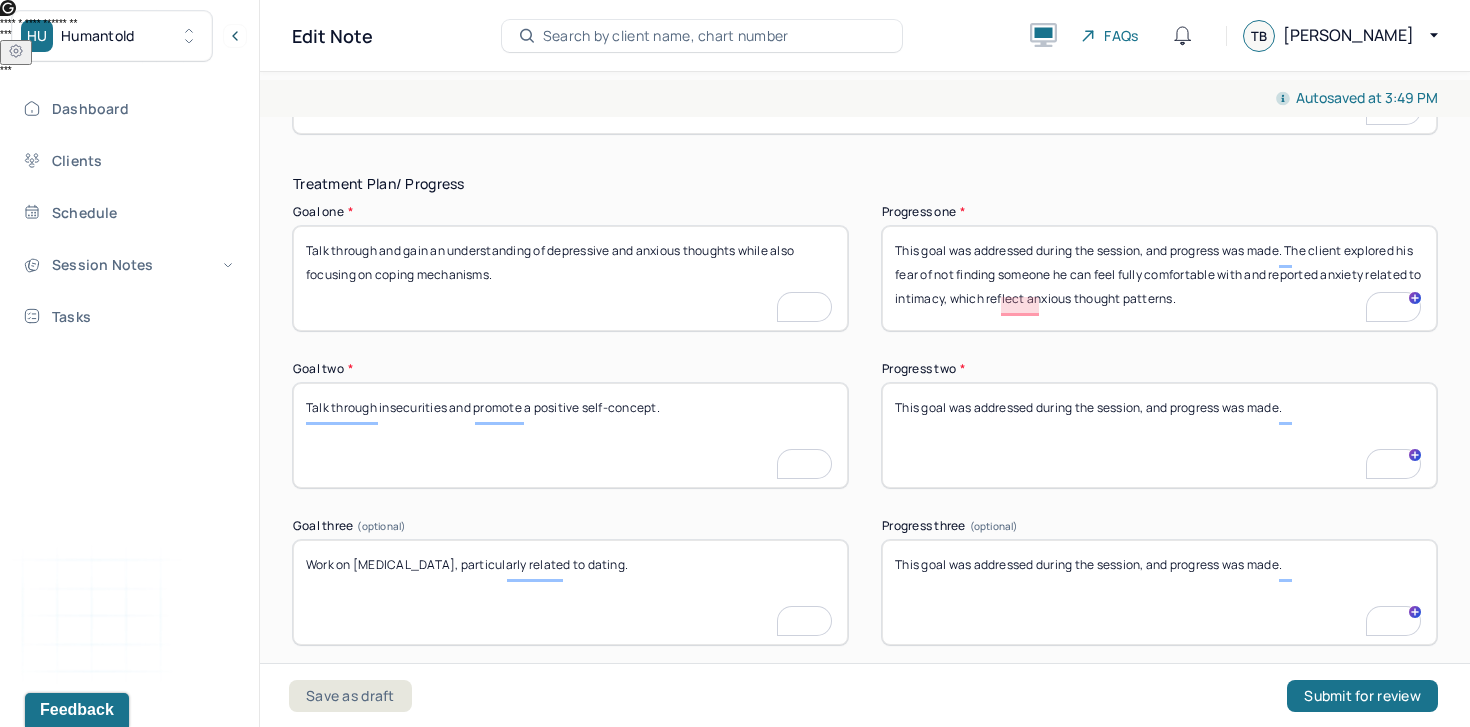 click on "This goal was addressed during the session, and progress was made." at bounding box center [1159, 435] 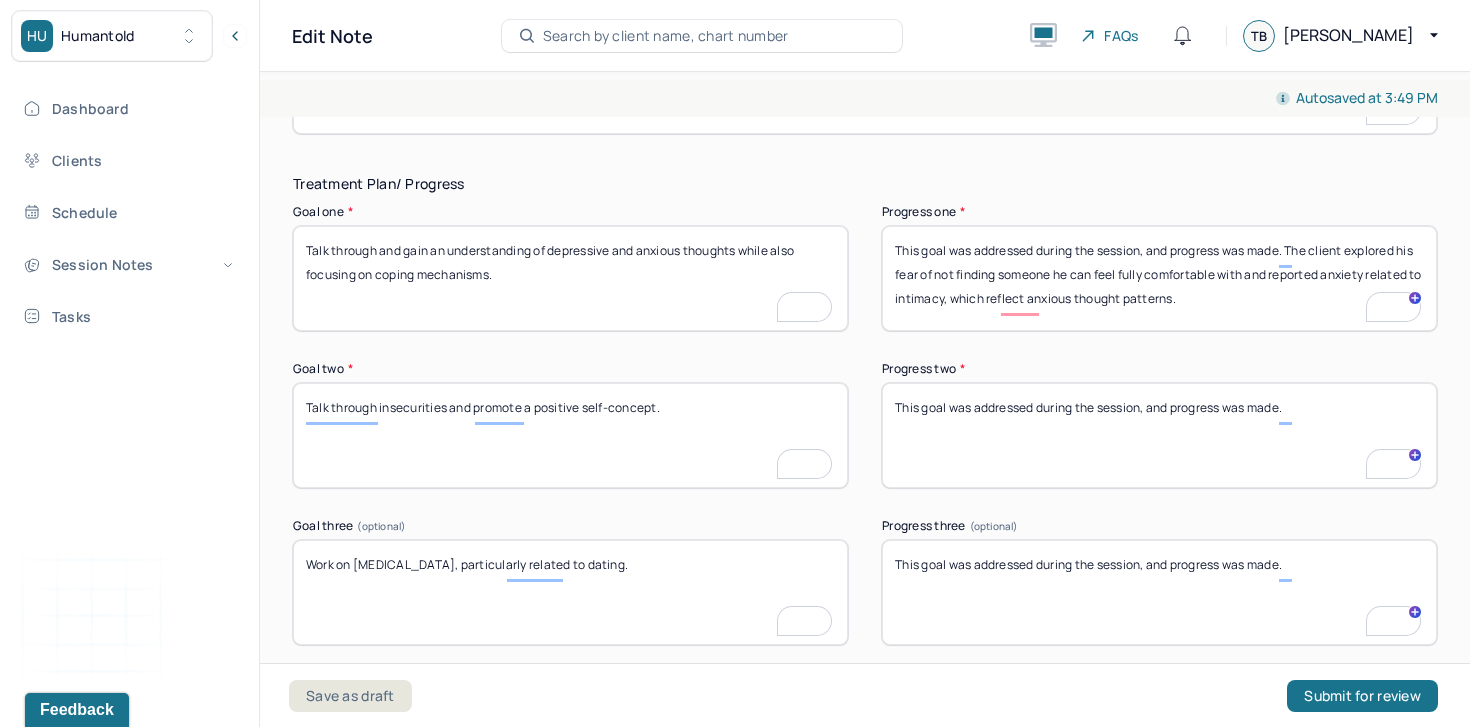 paste on "The client processed discomfort with being the center of attention and fears of rejection, both of which relate to underlying insecurities." 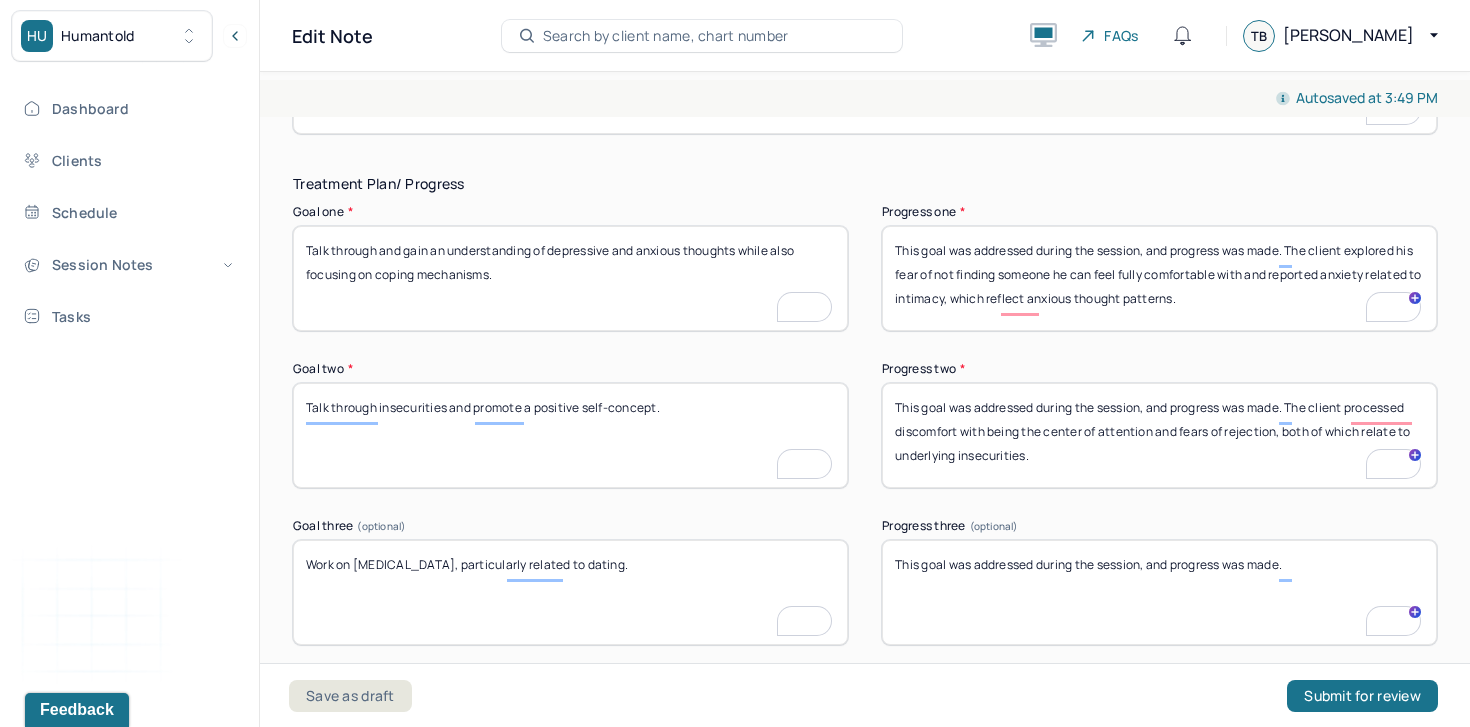 type on "This goal was addressed during the session, and progress was made. The client processed discomfort with being the center of attention and fears of rejection, both of which relate to underlying insecurities." 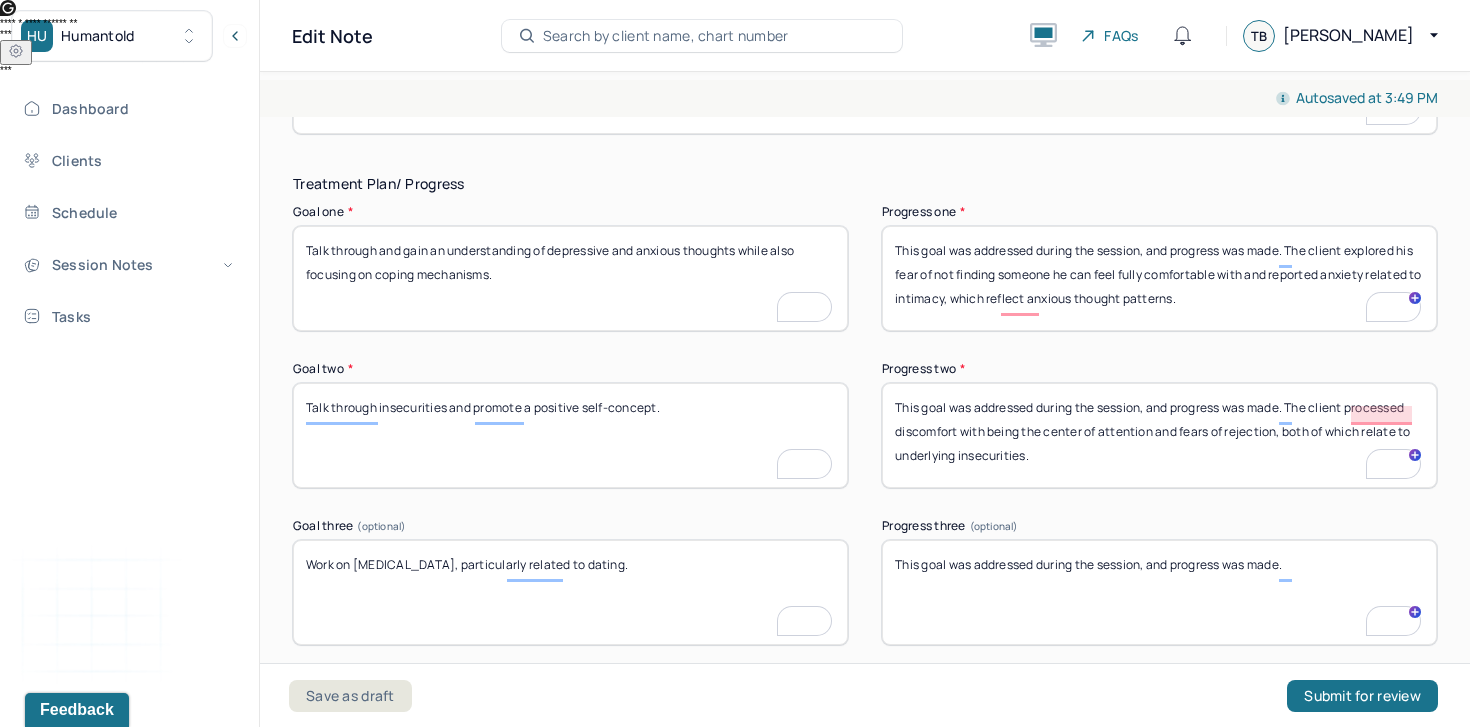 click on "This goal was addressed during the session, and progress was made." at bounding box center (1159, 592) 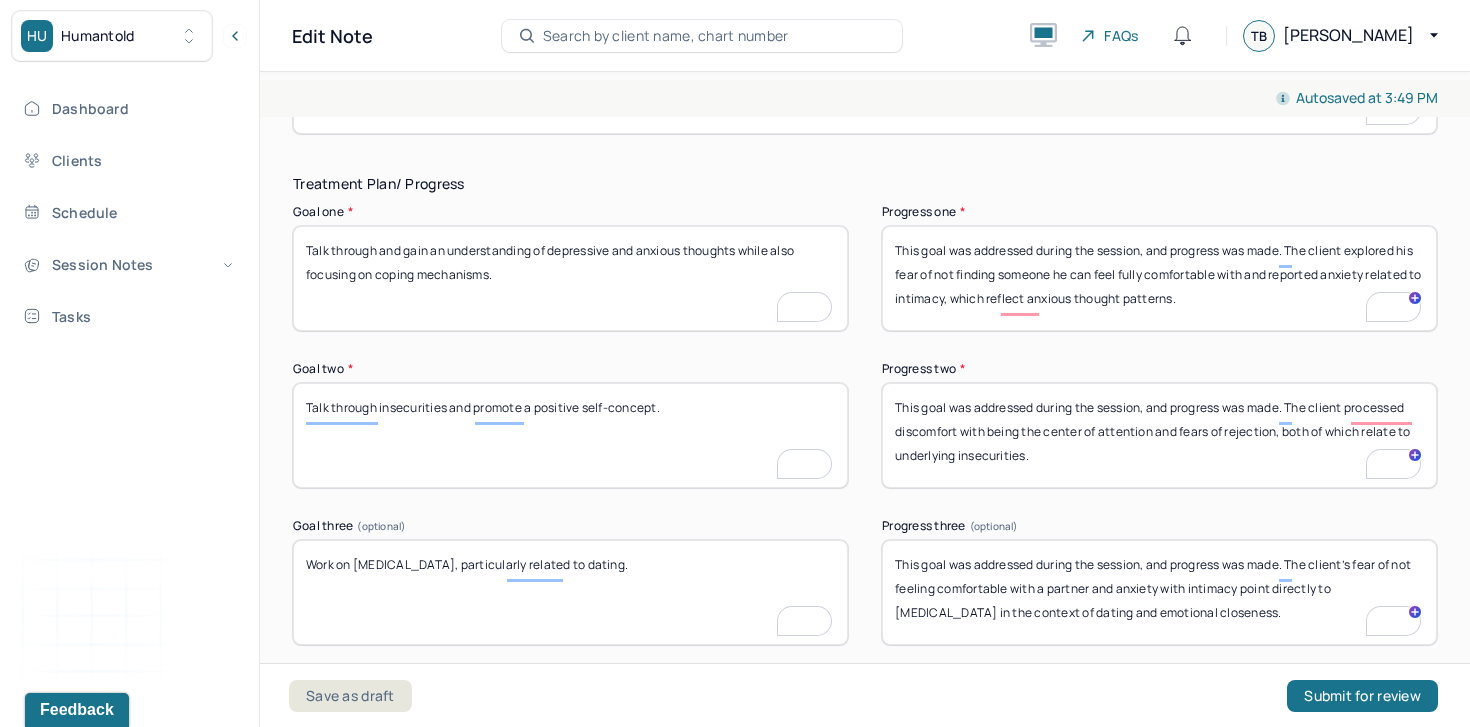 scroll, scrollTop: 3500, scrollLeft: 0, axis: vertical 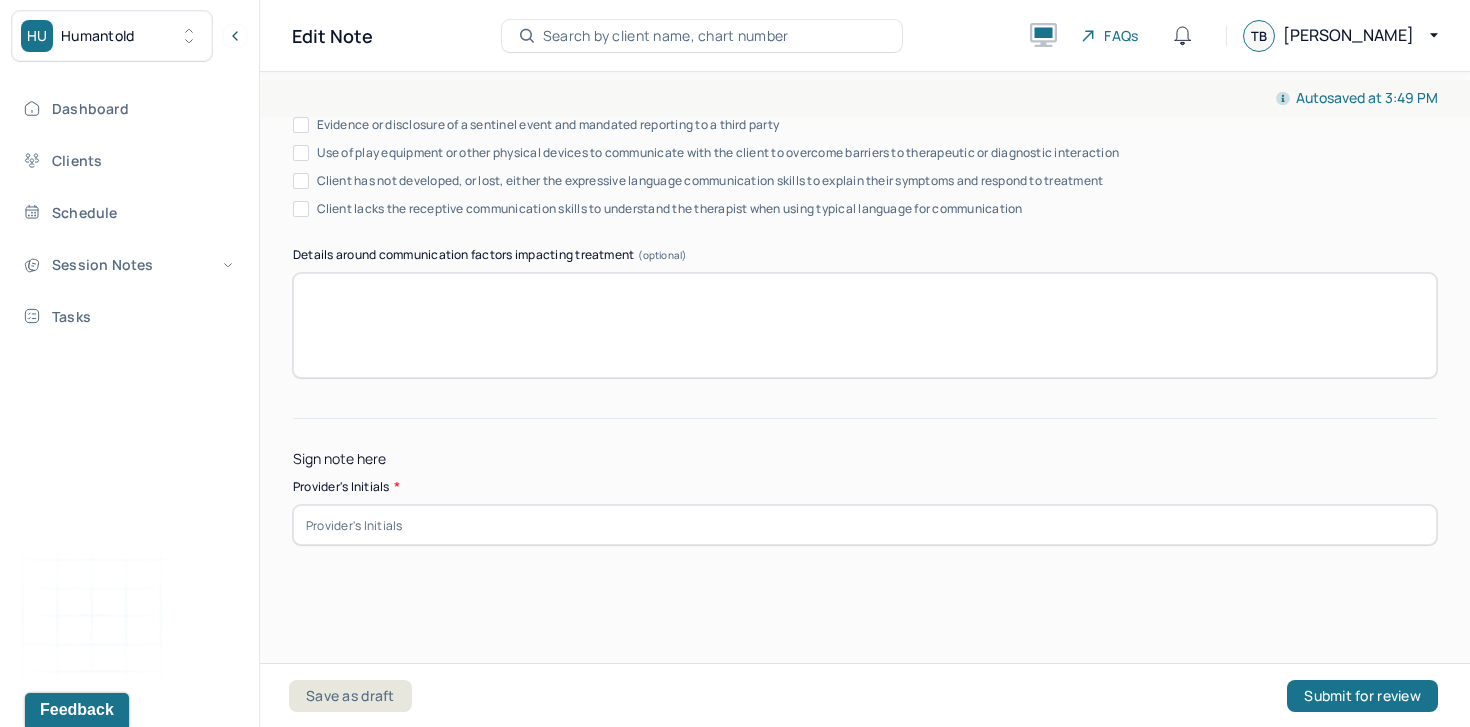 type on "This goal was addressed during the session, and progress was made. The client’s fear of not feeling comfortable with a partner and anxiety with intimacy point directly to social anxiety in the context of dating and emotional closeness." 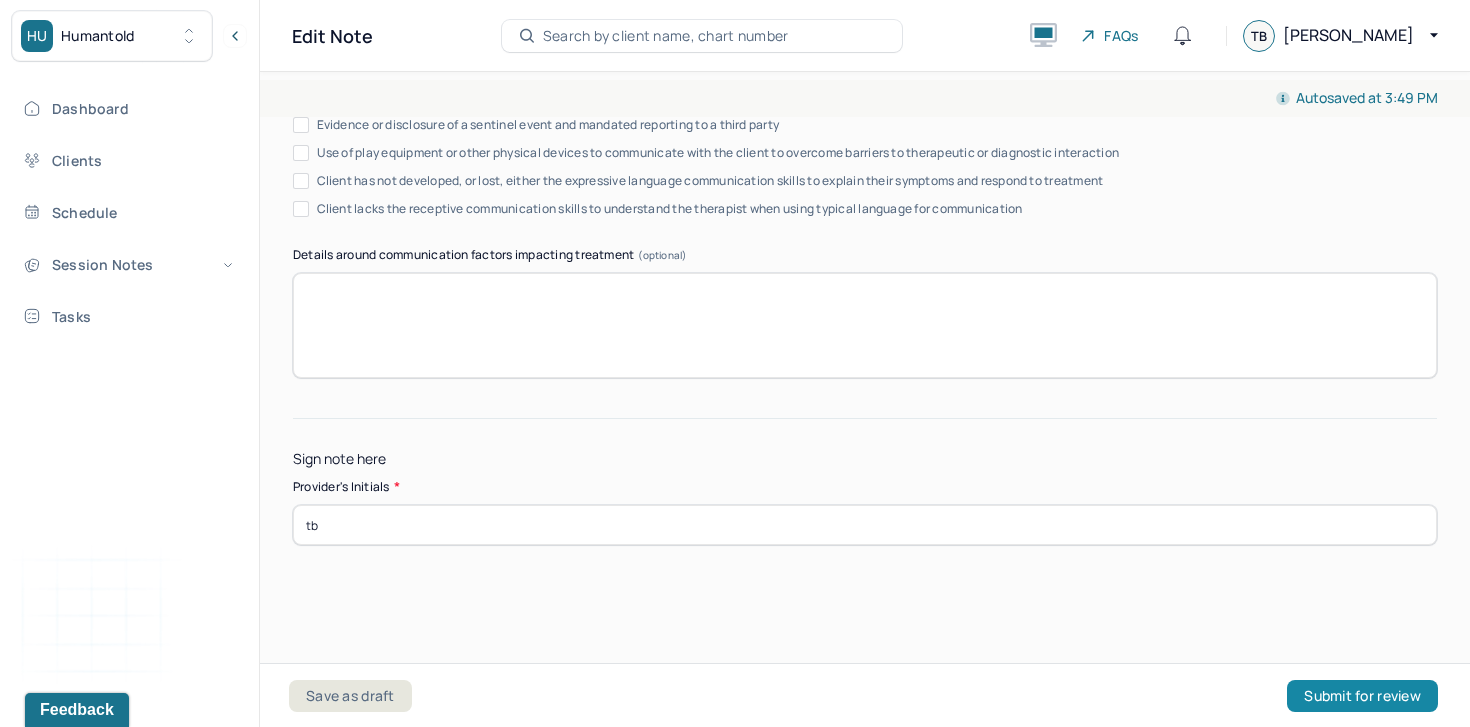 type on "tb" 